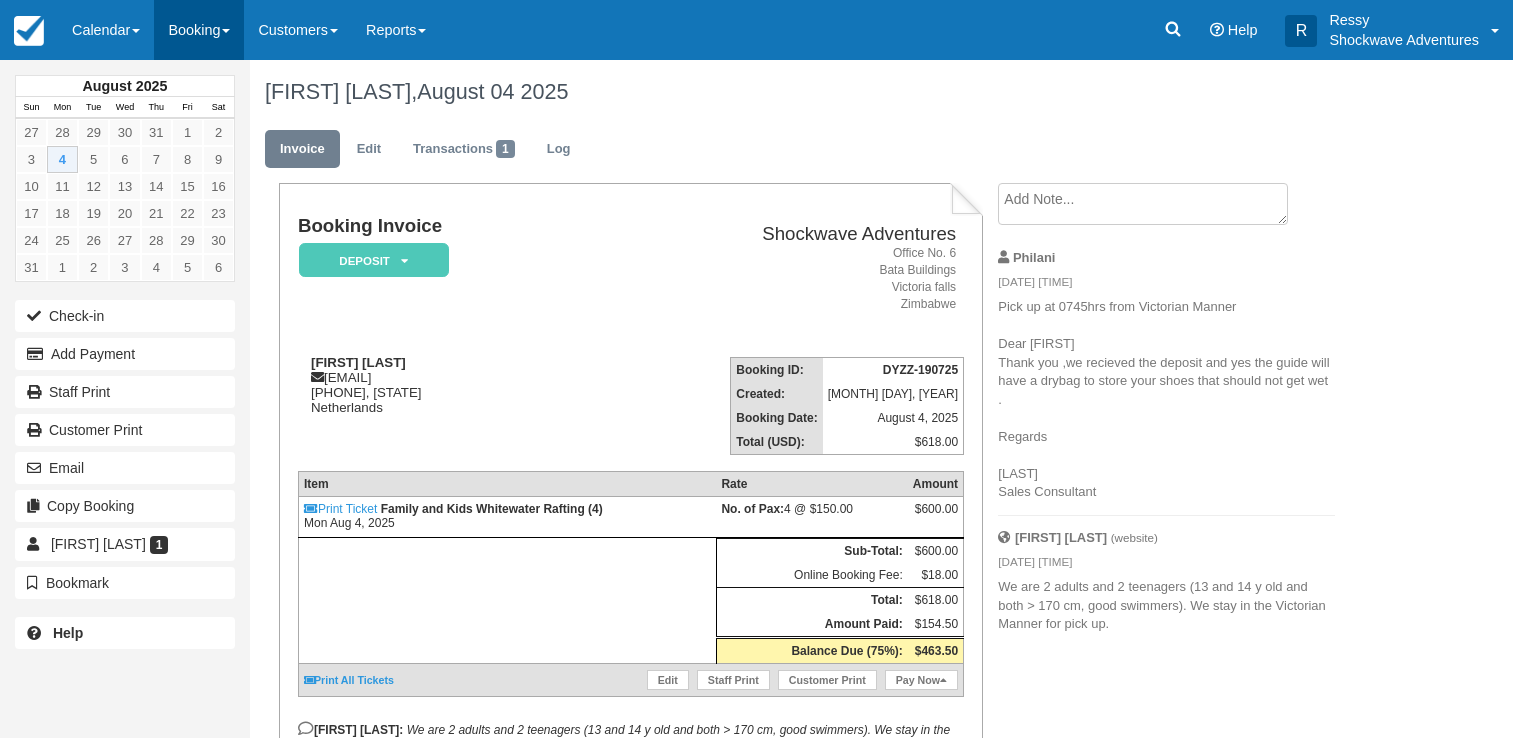 scroll, scrollTop: 0, scrollLeft: 0, axis: both 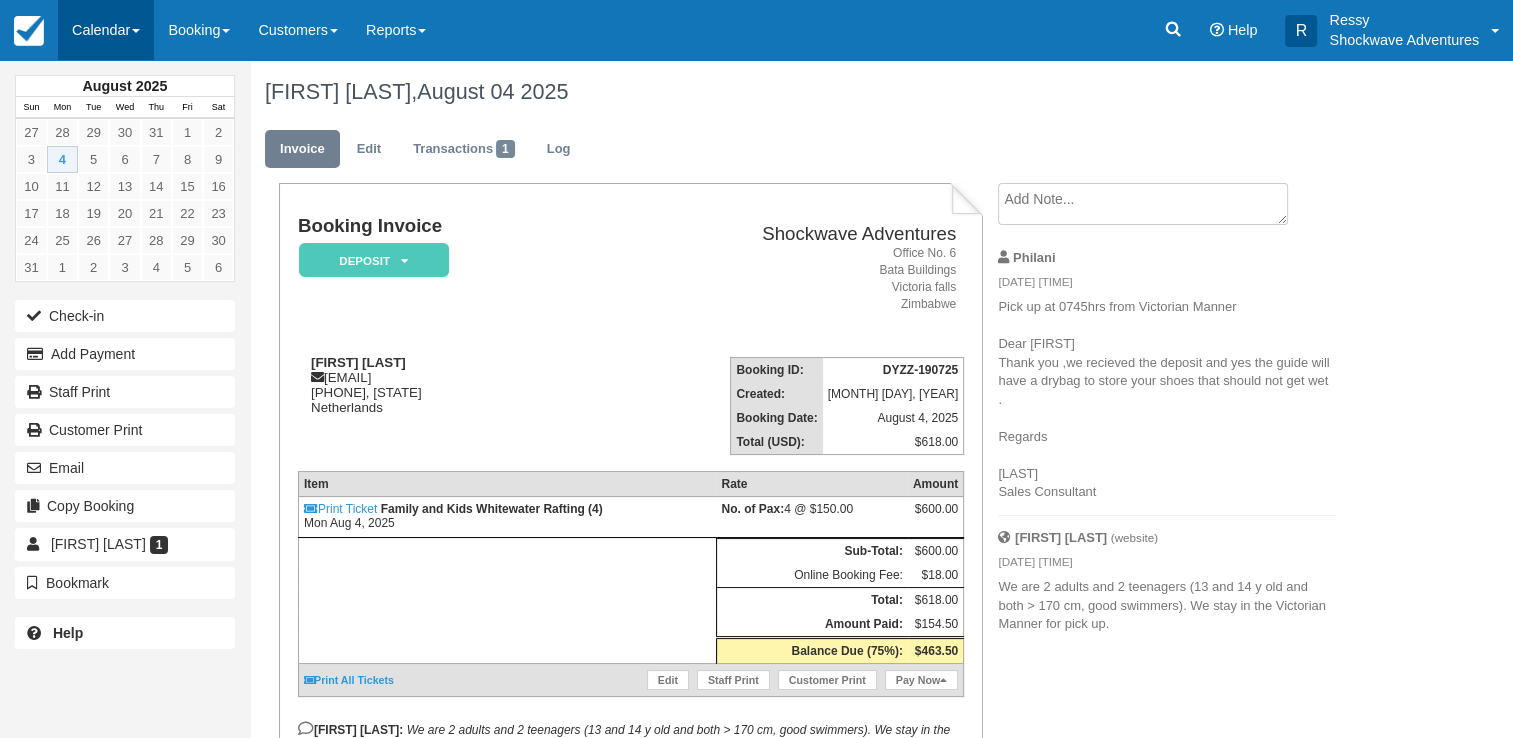 click on "Calendar" at bounding box center [106, 30] 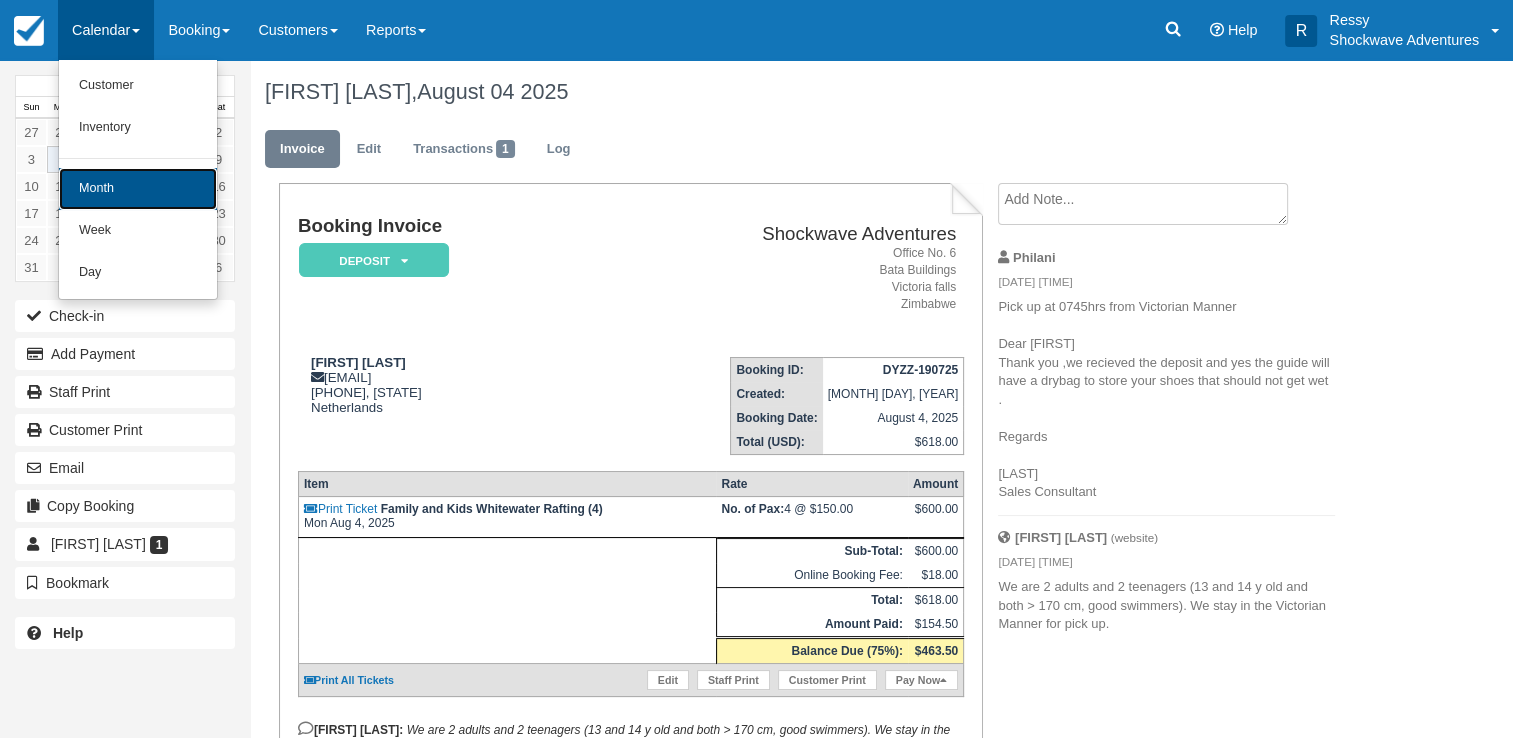 click on "Month" at bounding box center [138, 189] 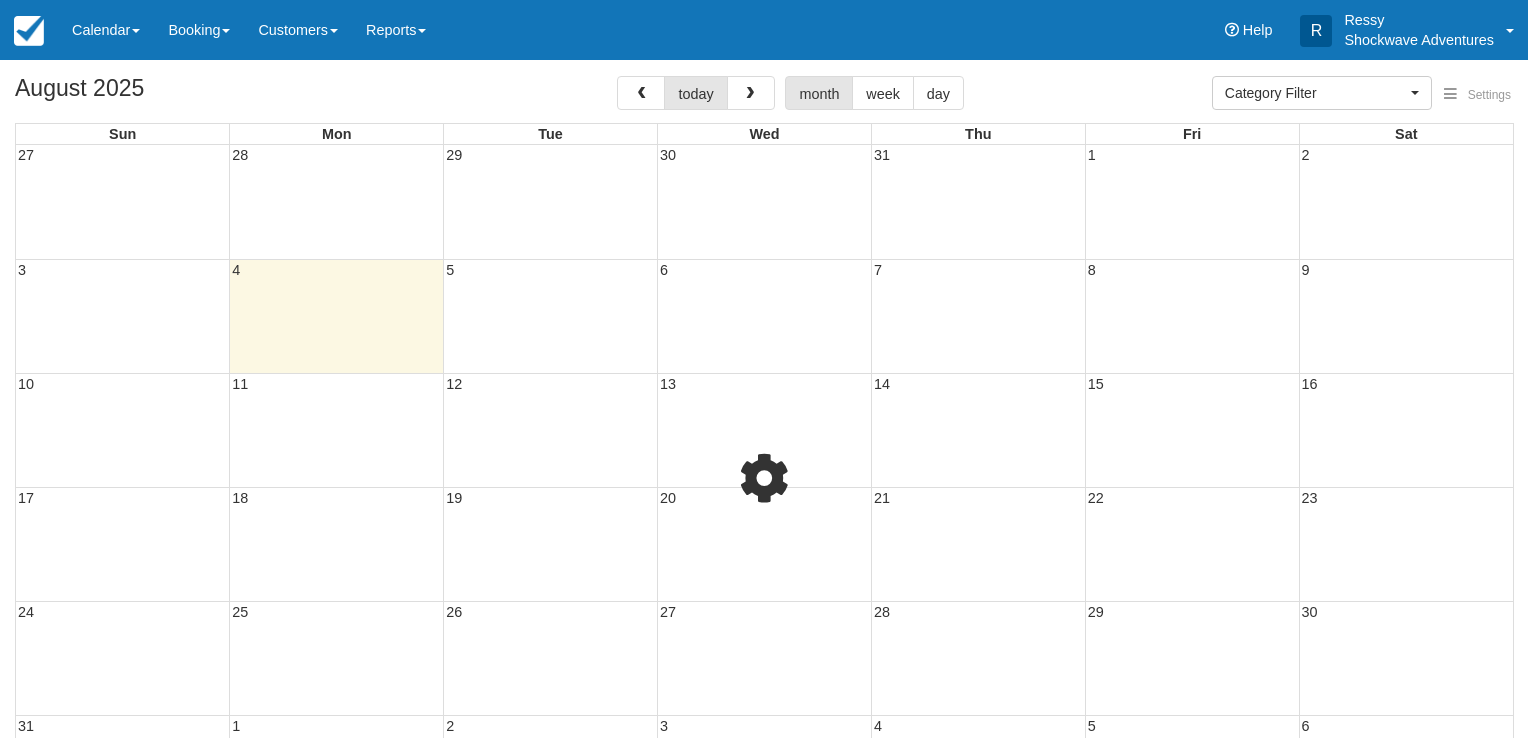 select 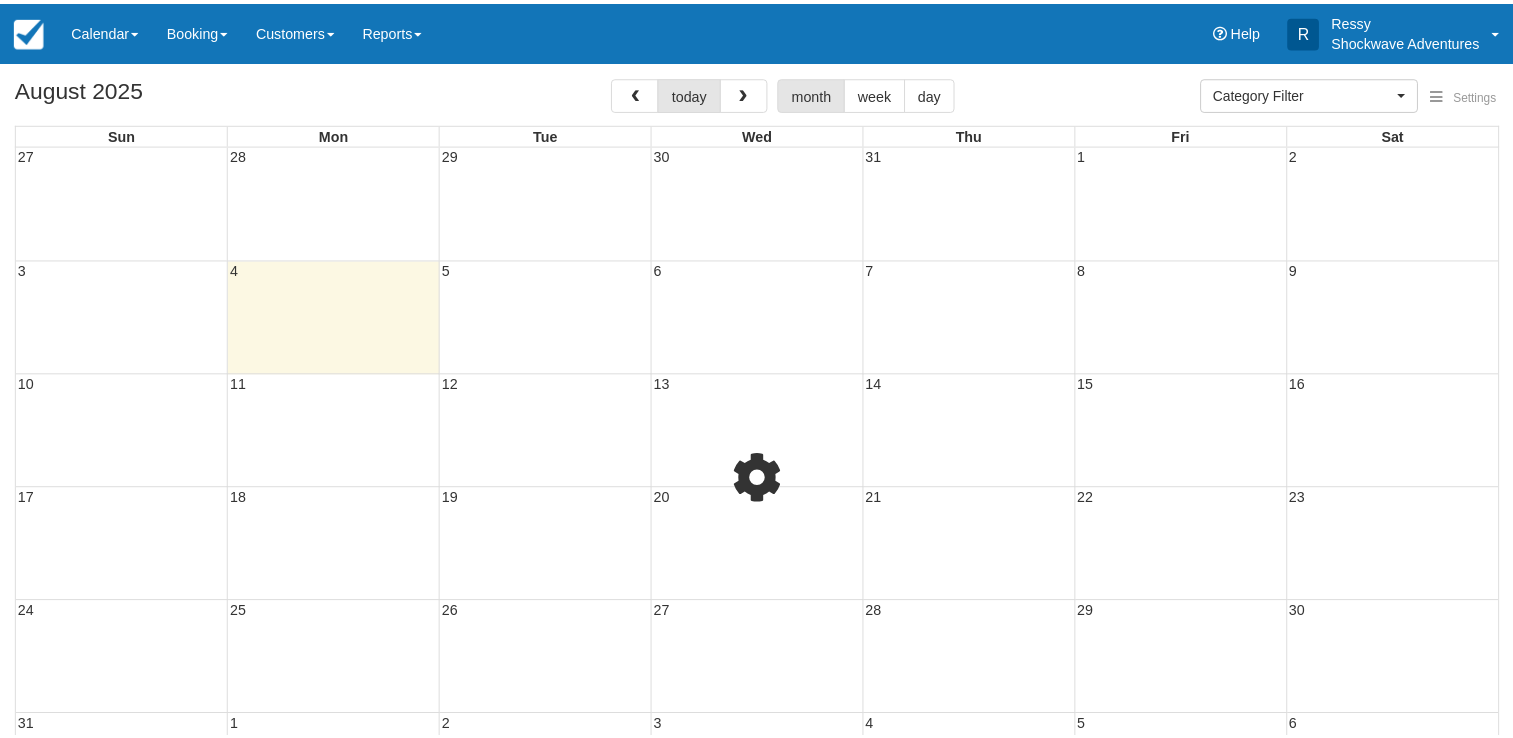 scroll, scrollTop: 0, scrollLeft: 0, axis: both 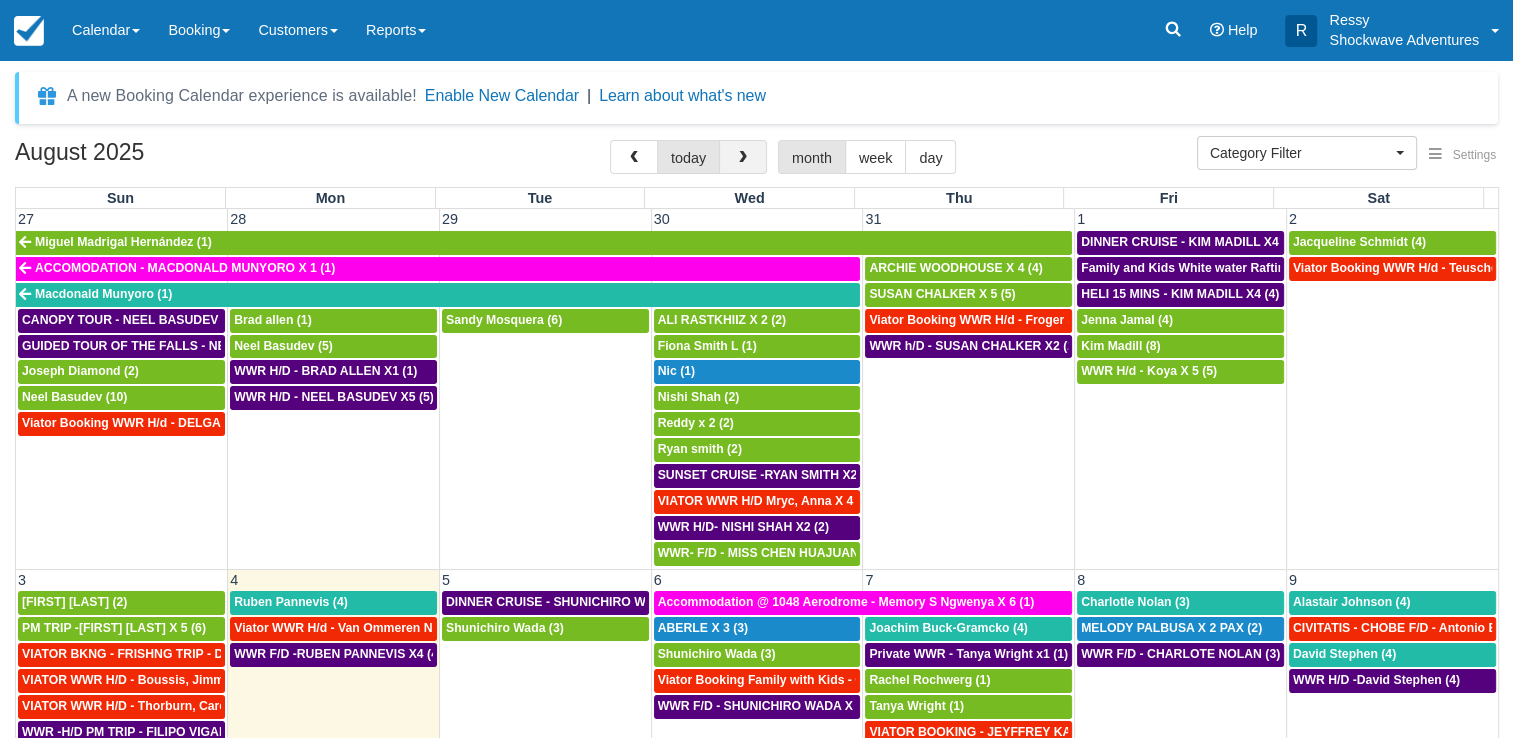 click at bounding box center [743, 158] 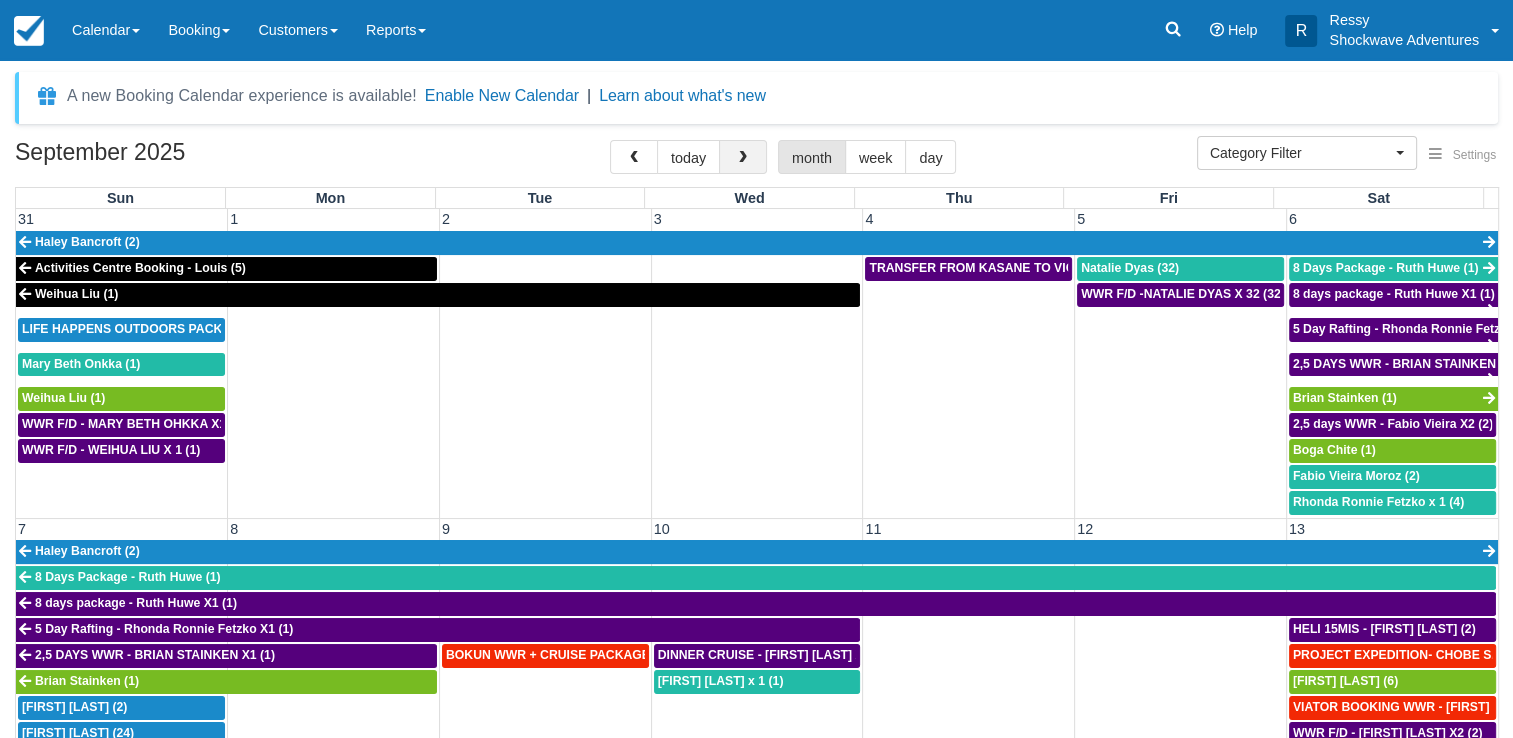 click at bounding box center (743, 158) 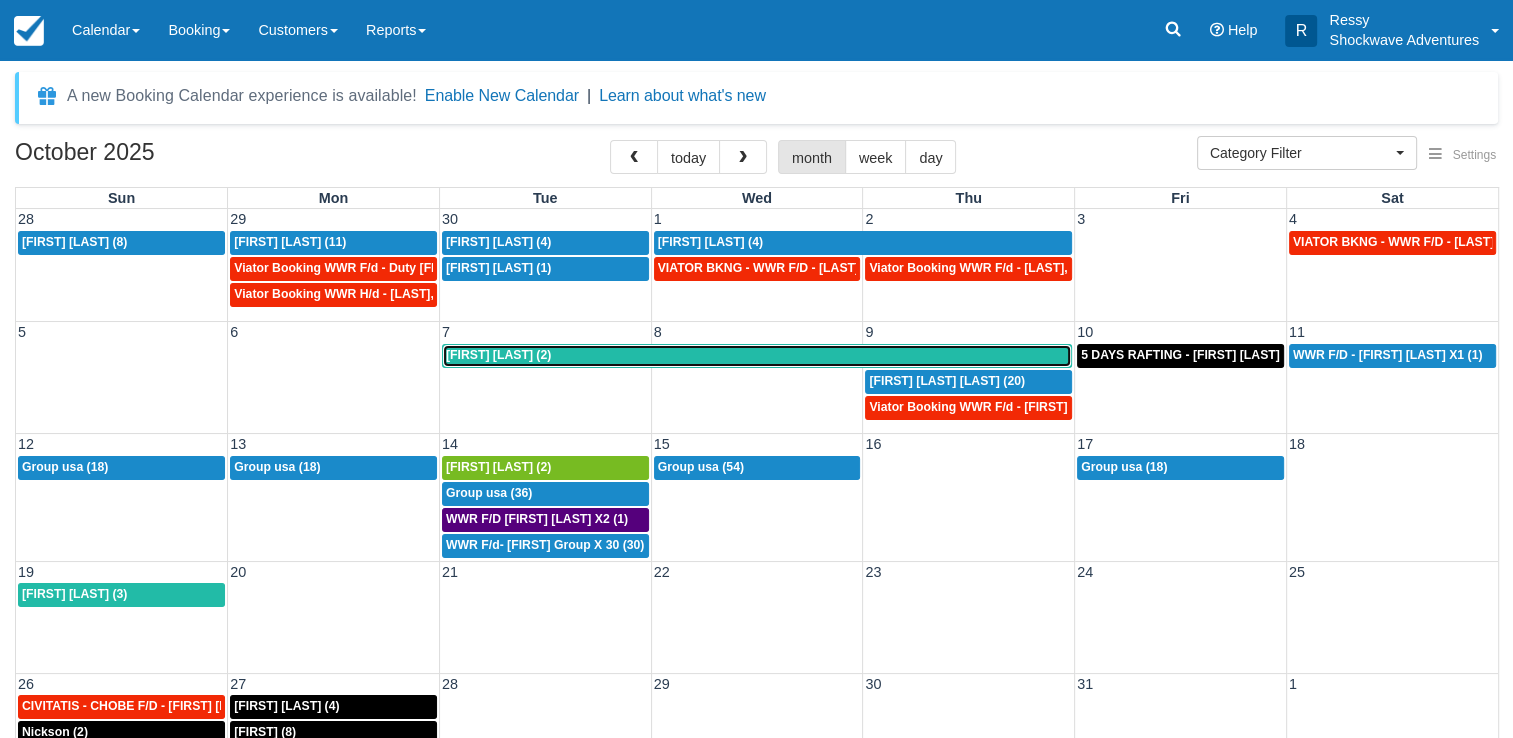 click on "Hanna Pietrus (2)" at bounding box center (757, 356) 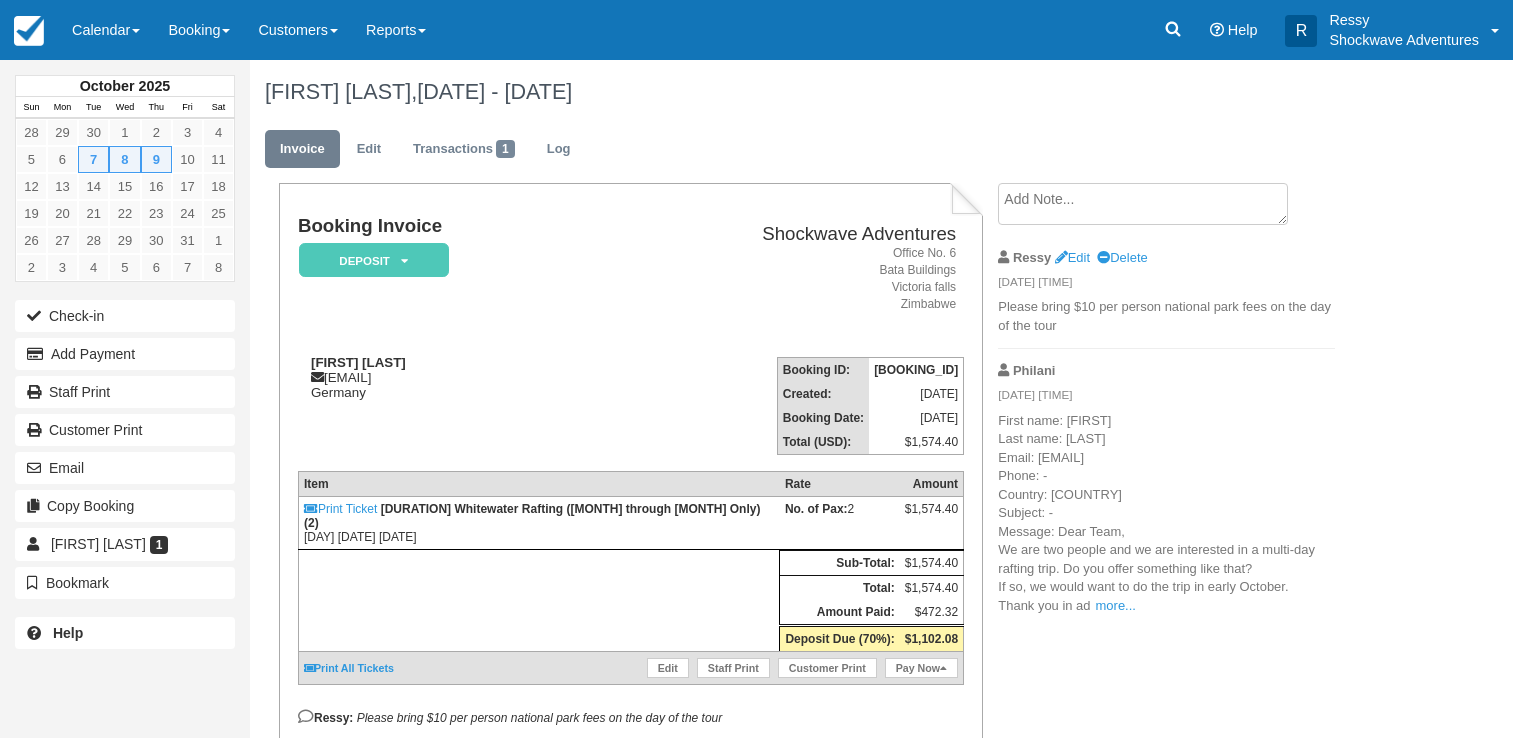 scroll, scrollTop: 0, scrollLeft: 0, axis: both 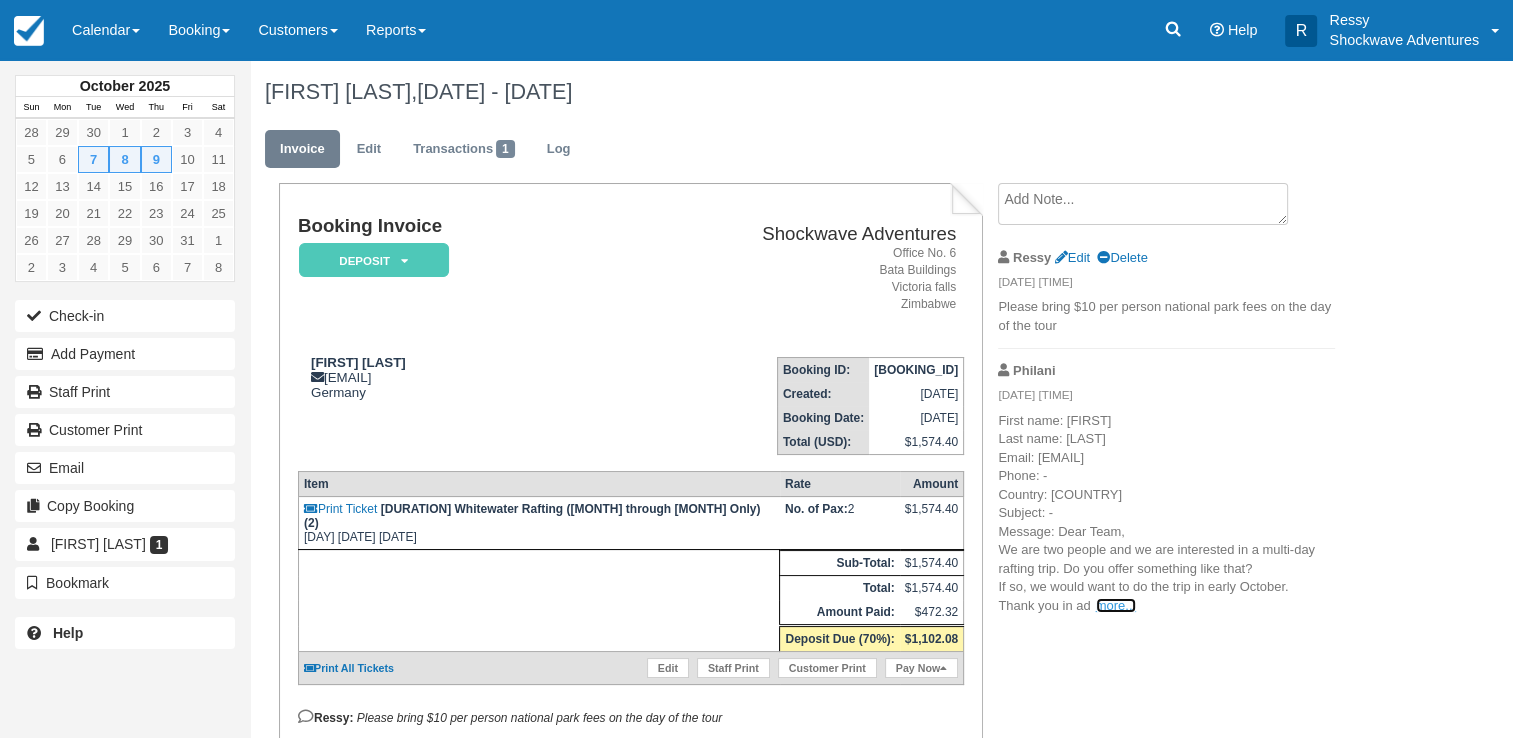click on "more..." at bounding box center [1116, 605] 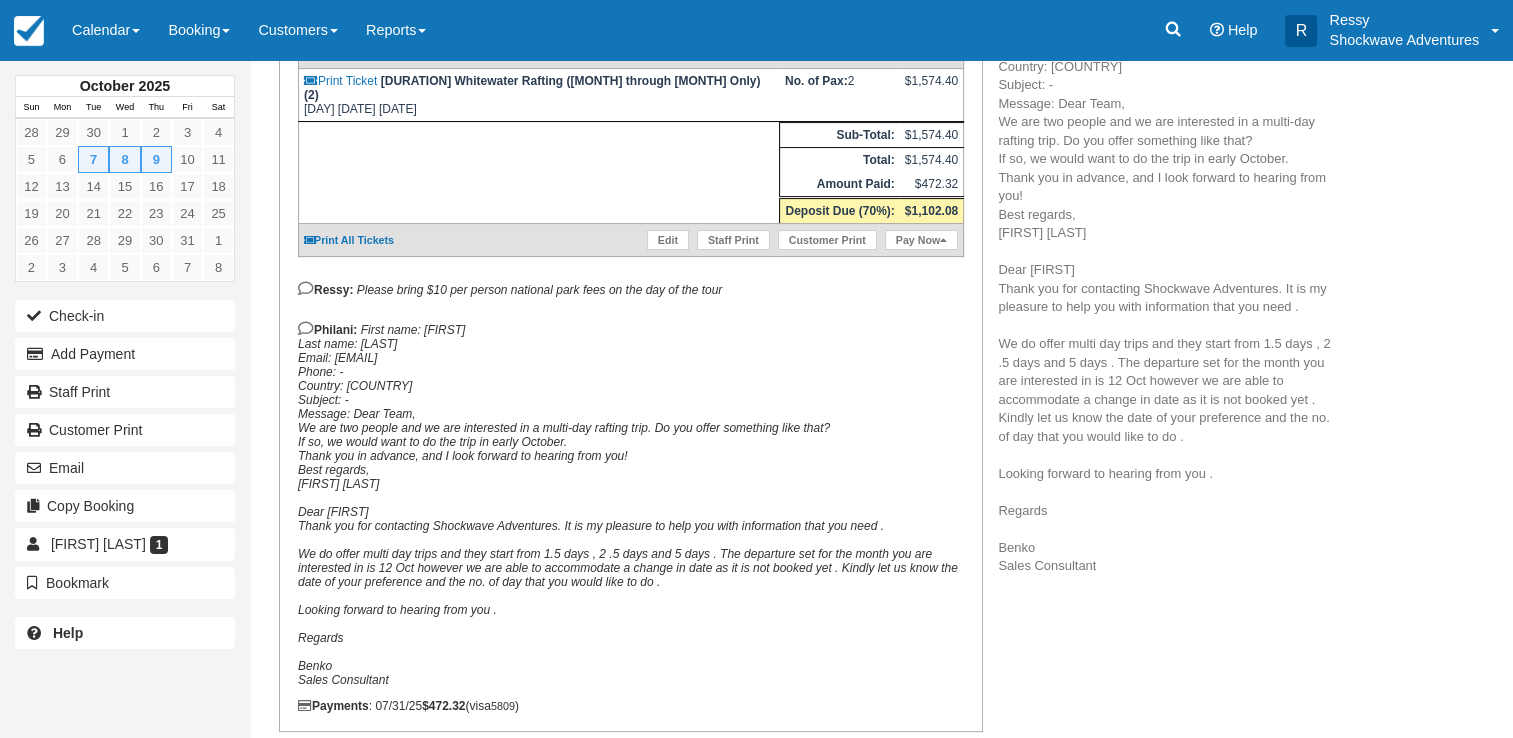 scroll, scrollTop: 430, scrollLeft: 0, axis: vertical 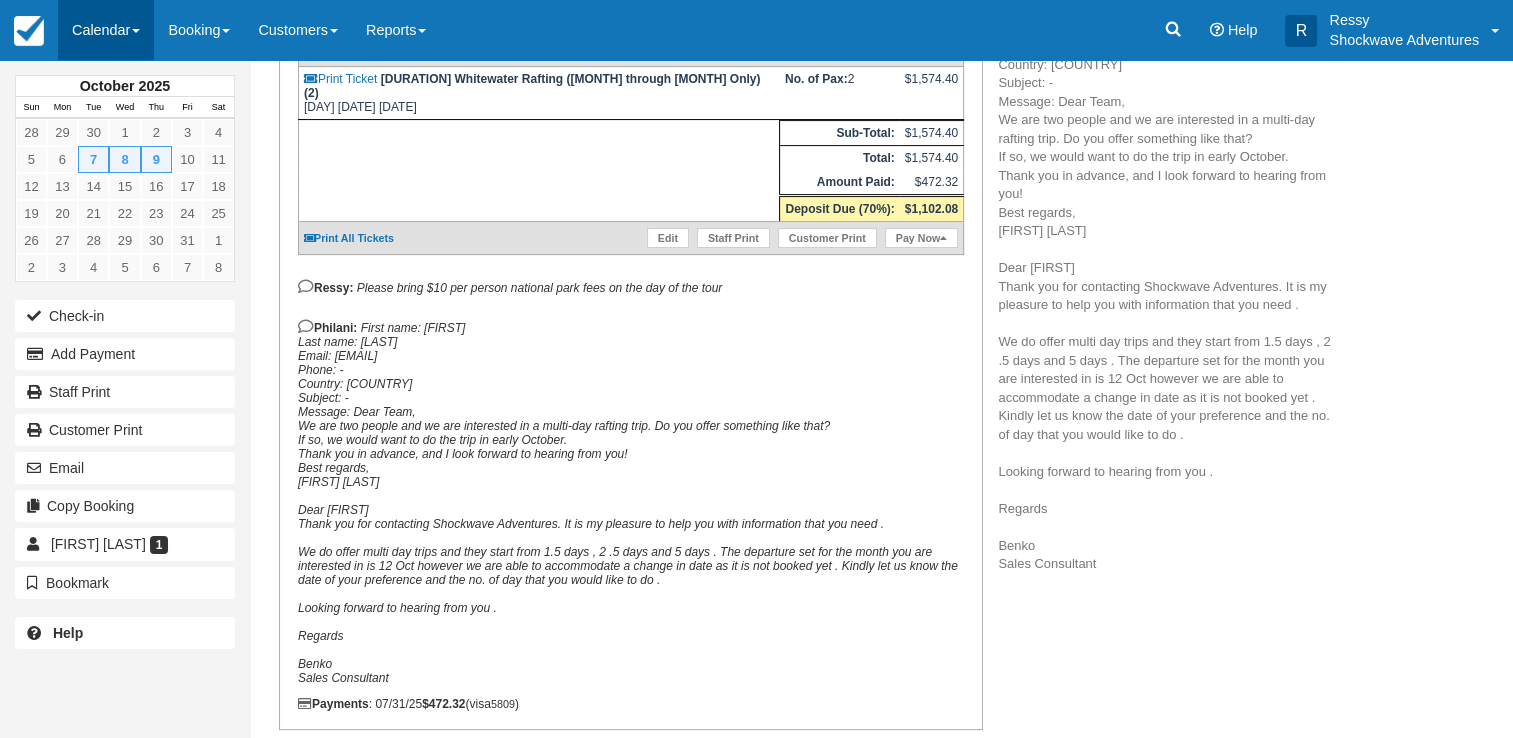 click on "Calendar" at bounding box center (106, 30) 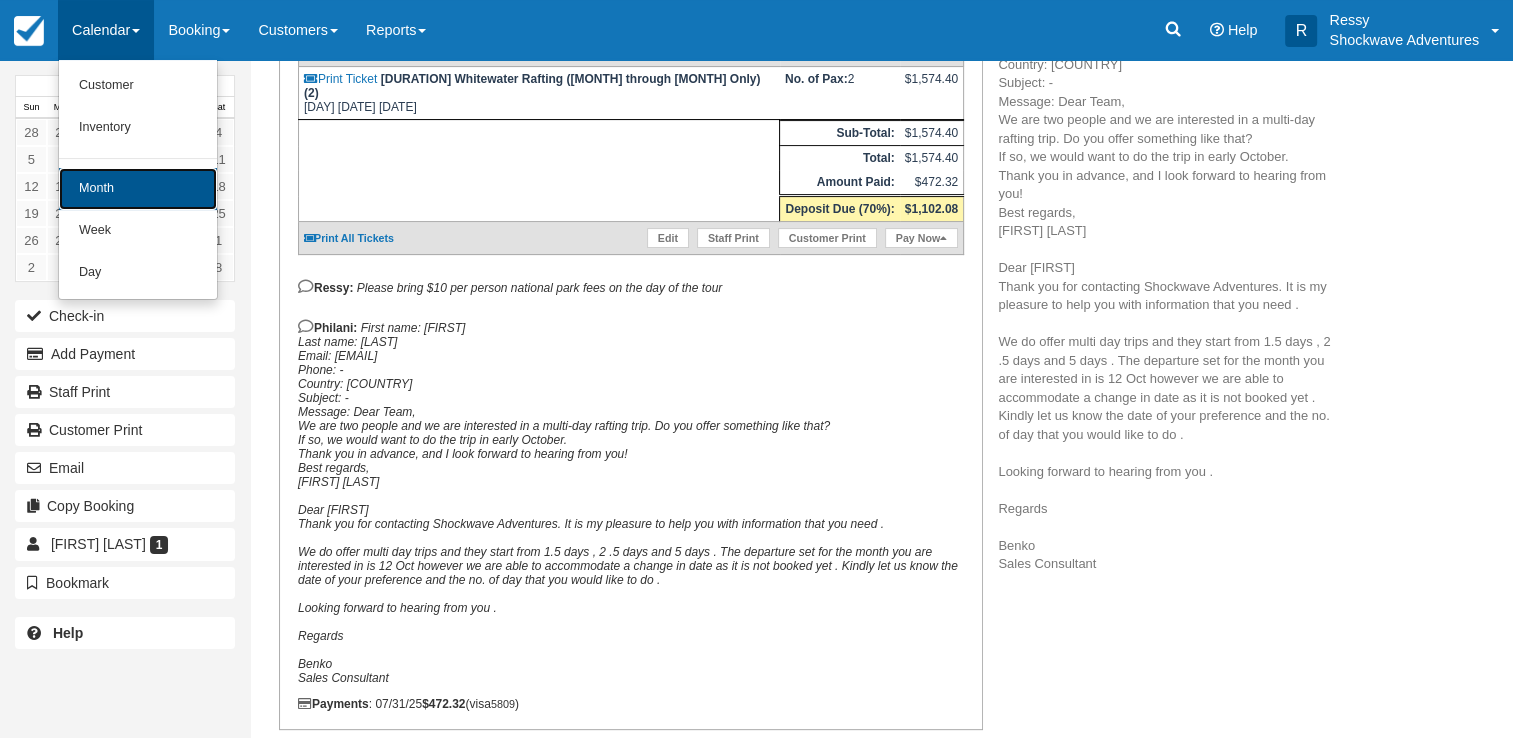 click on "Month" at bounding box center (138, 189) 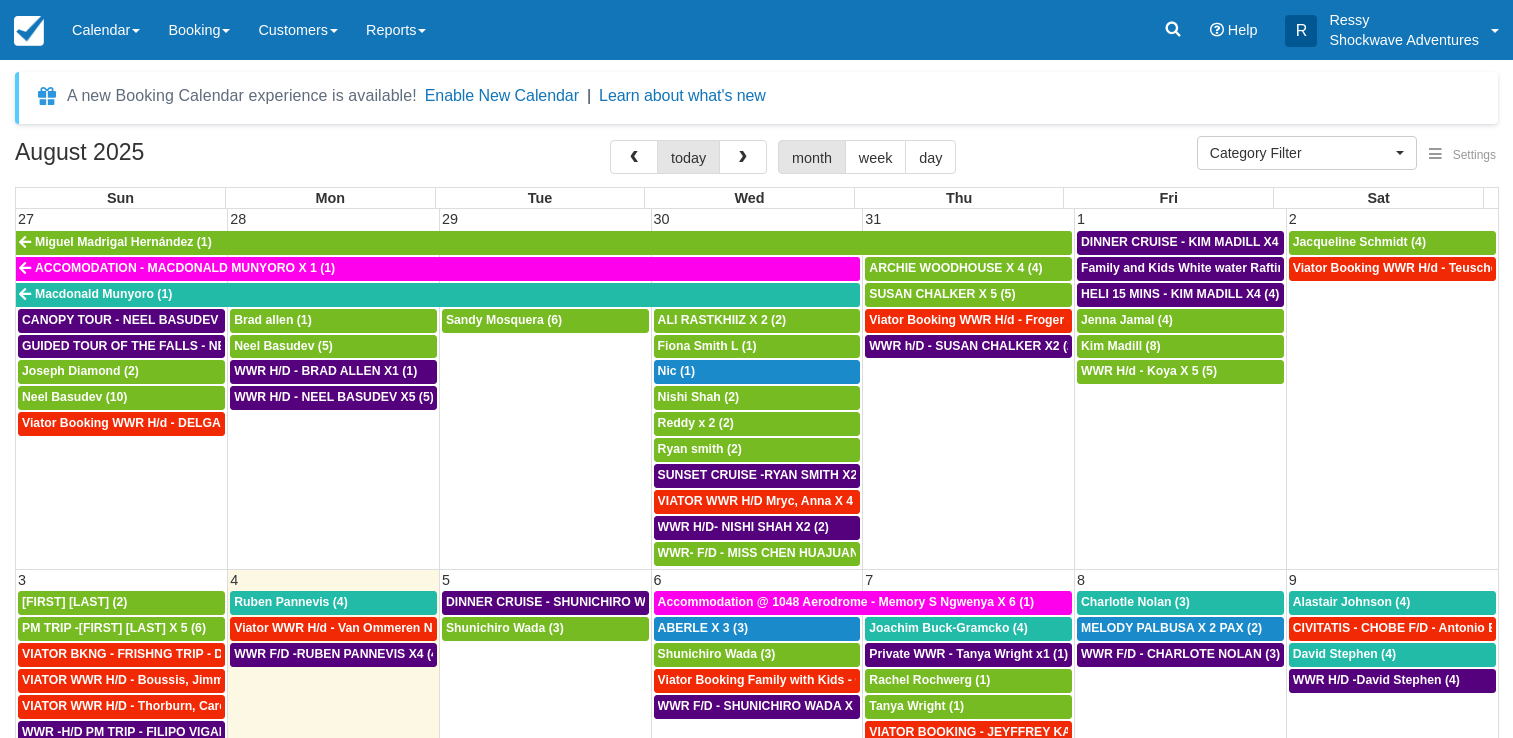 select 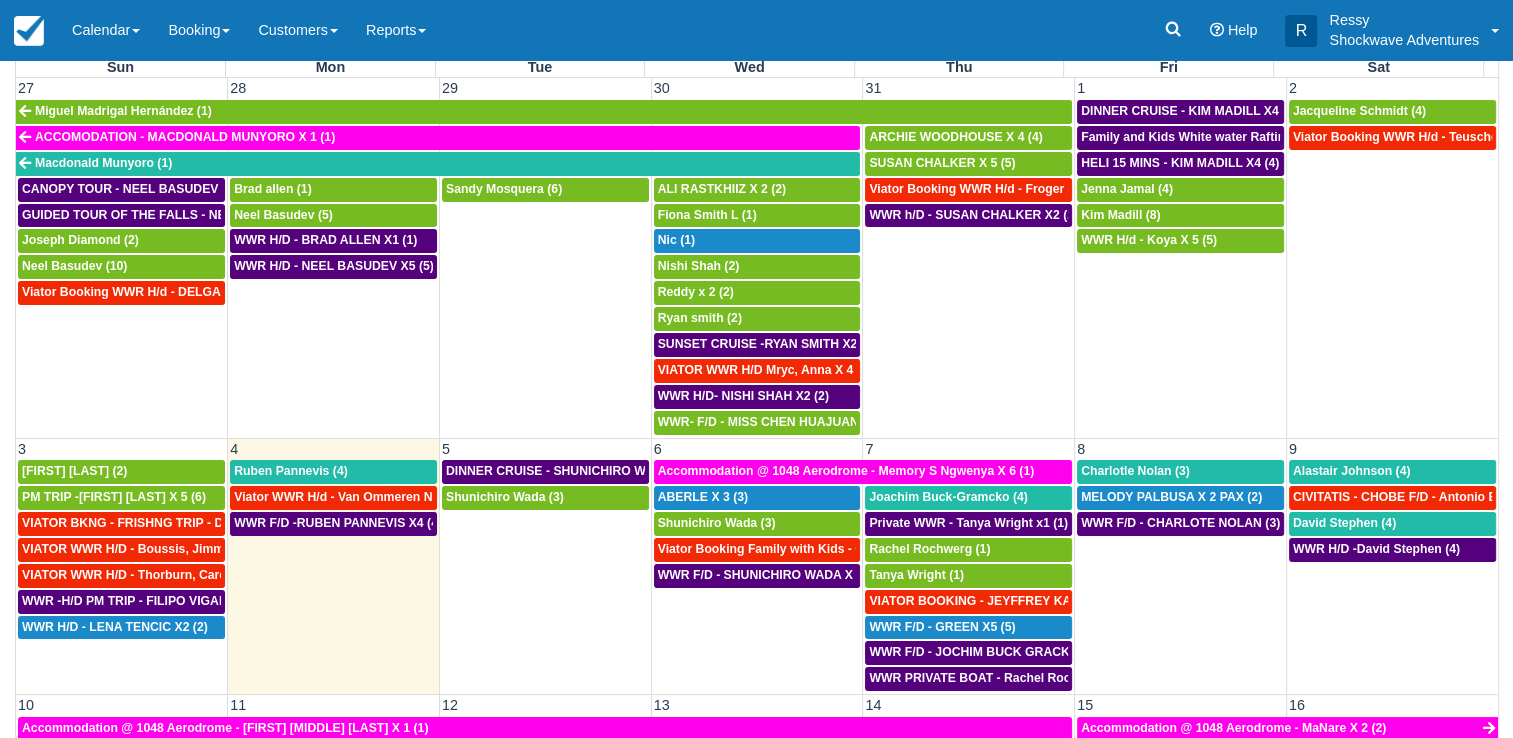 scroll, scrollTop: 163, scrollLeft: 0, axis: vertical 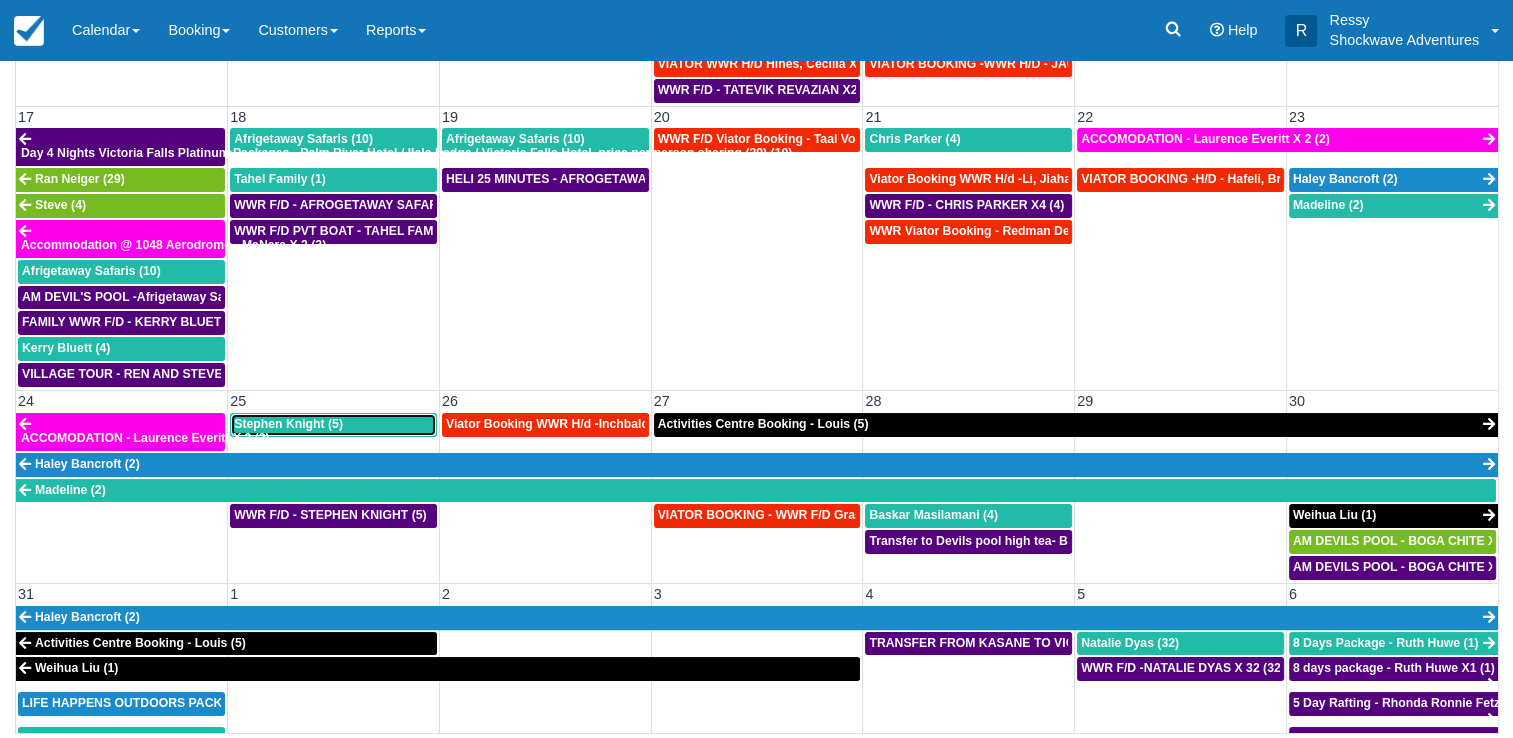 click on "Stephen Knight (5)" at bounding box center [333, 425] 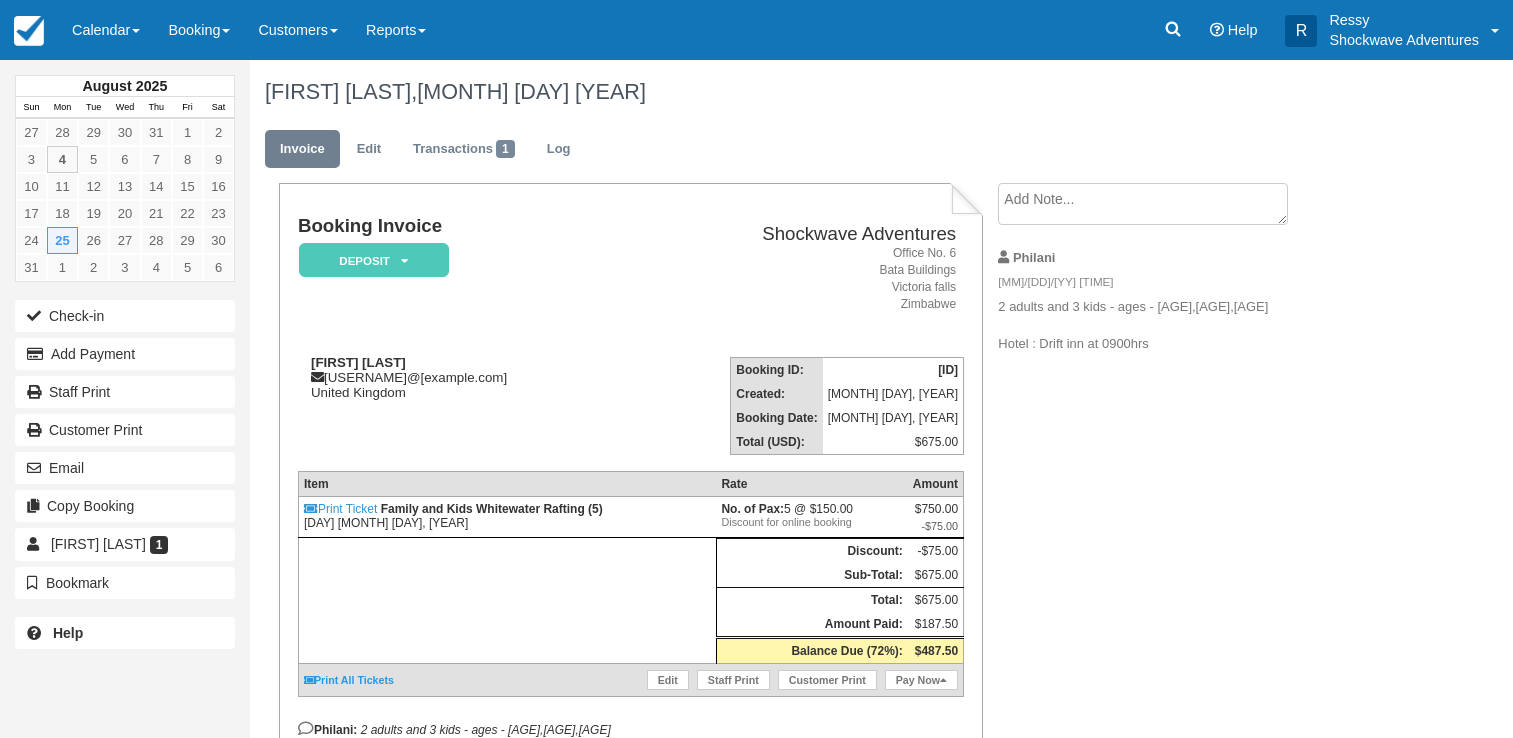 scroll, scrollTop: 0, scrollLeft: 0, axis: both 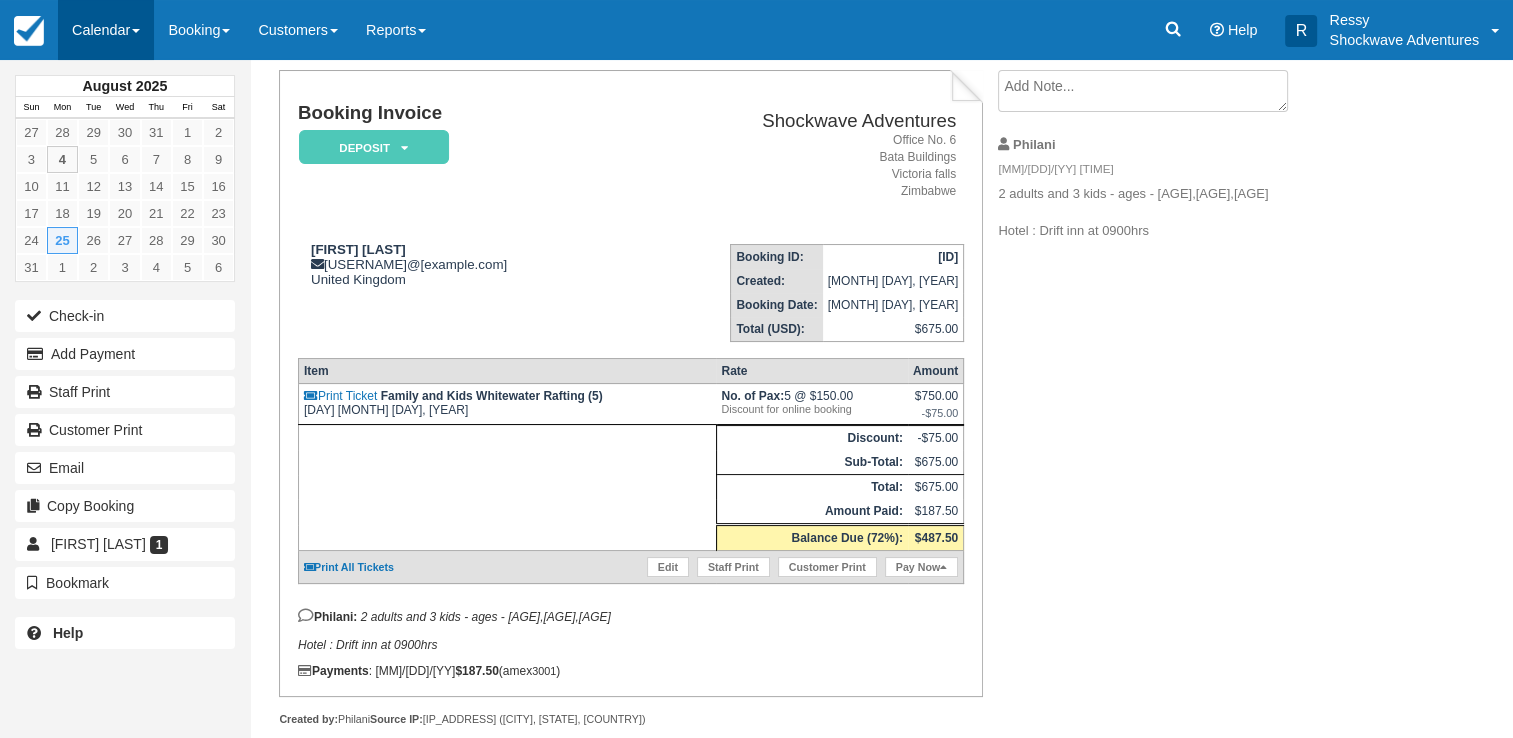 click on "Calendar" at bounding box center [106, 30] 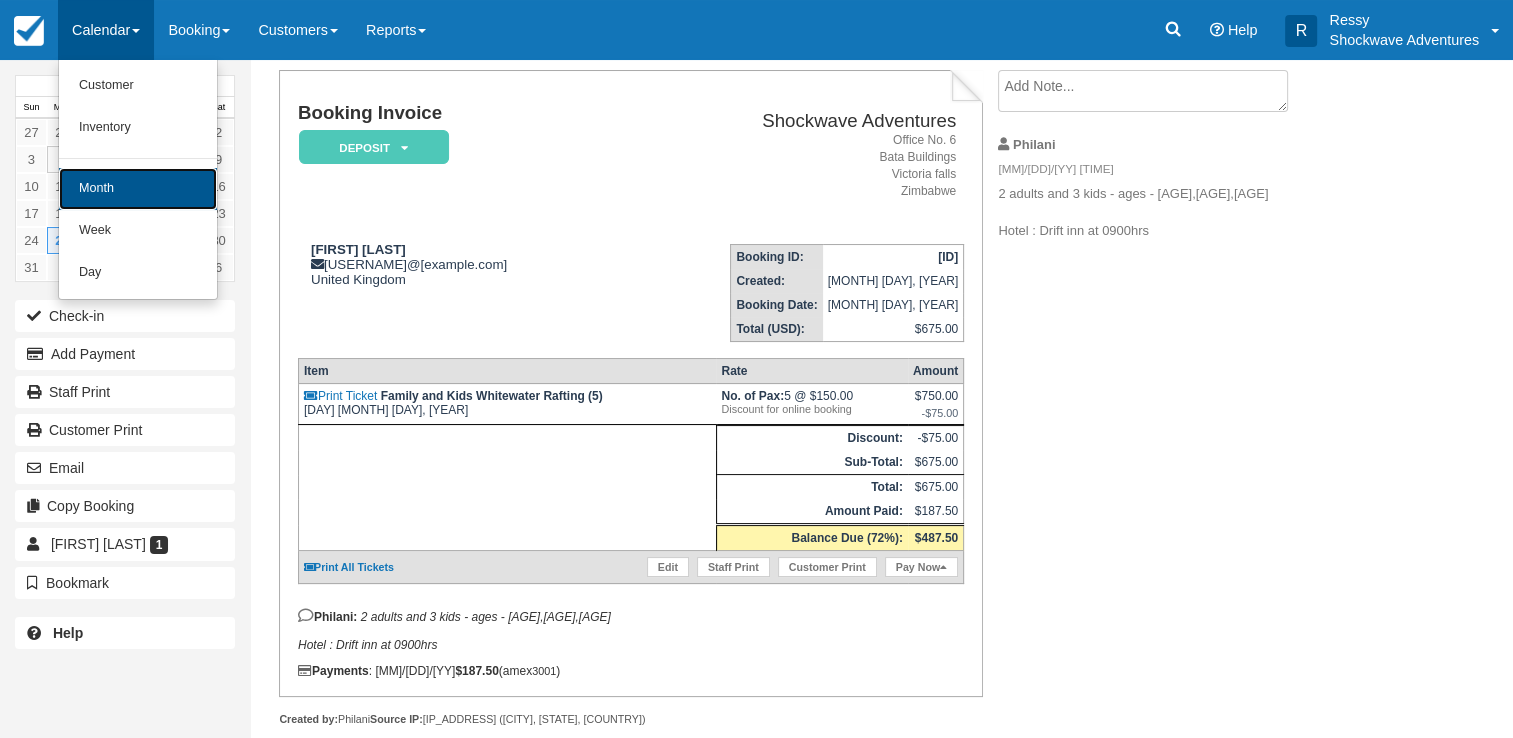 click on "Month" at bounding box center [138, 189] 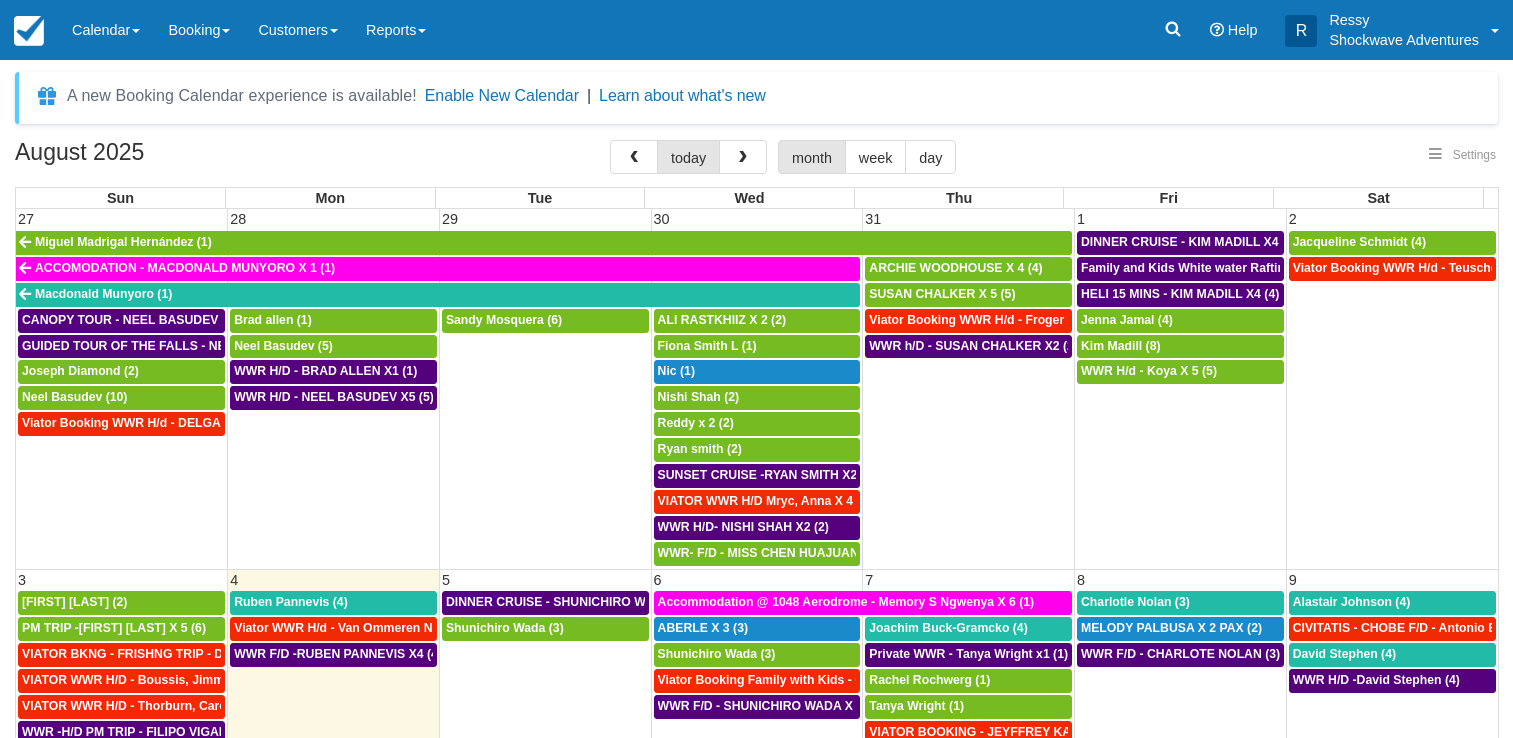 select 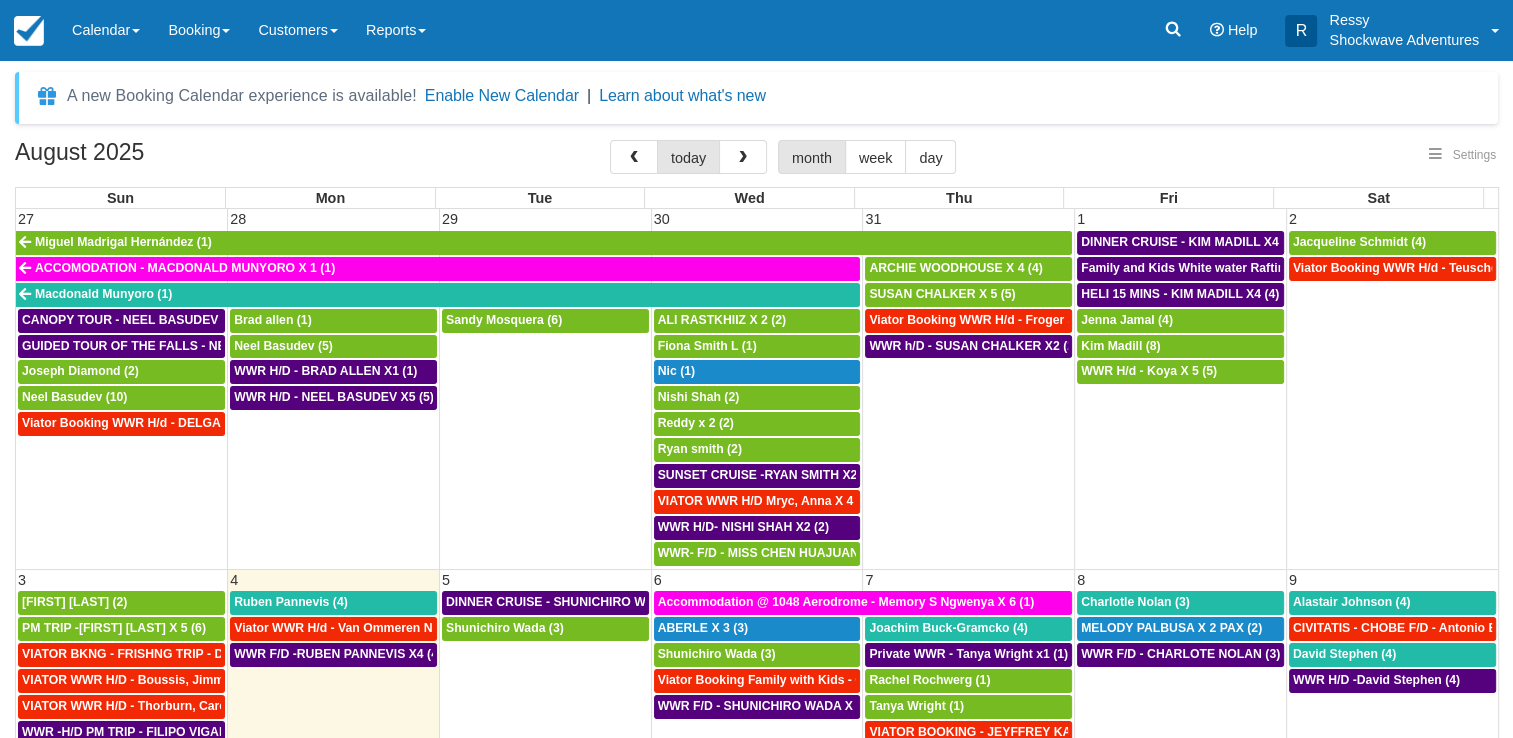 select 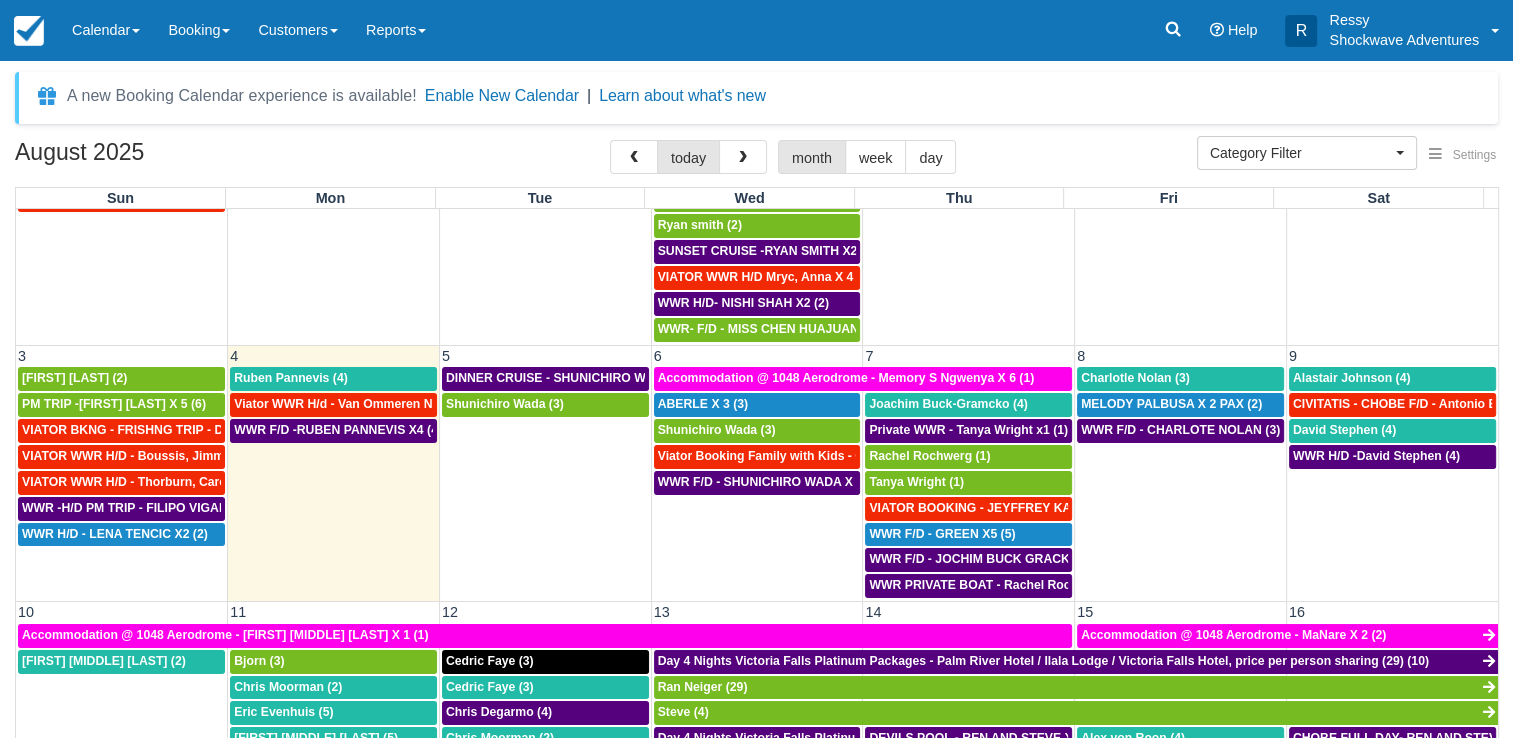 scroll, scrollTop: 228, scrollLeft: 0, axis: vertical 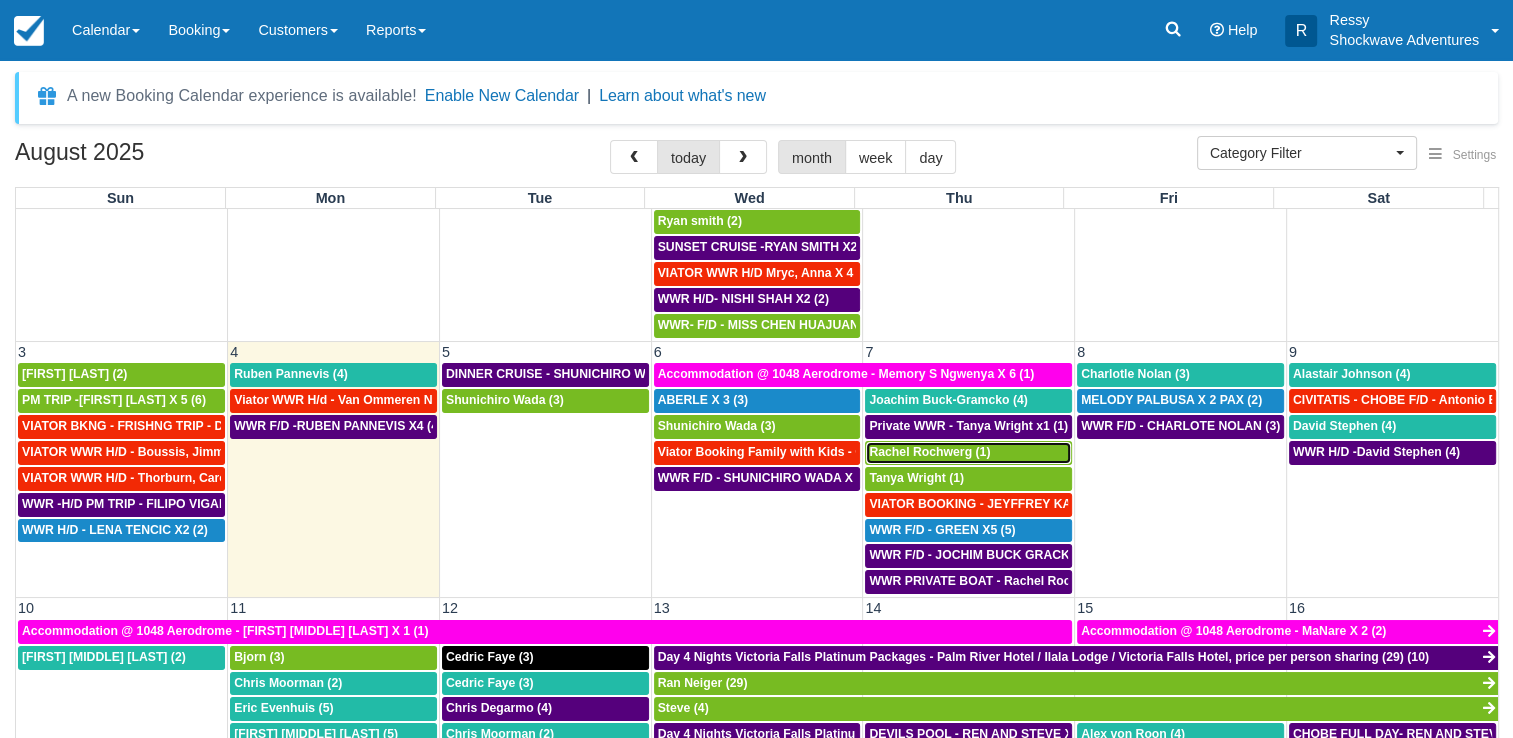 click on "Rachel Rochwerg (1)" at bounding box center [929, 452] 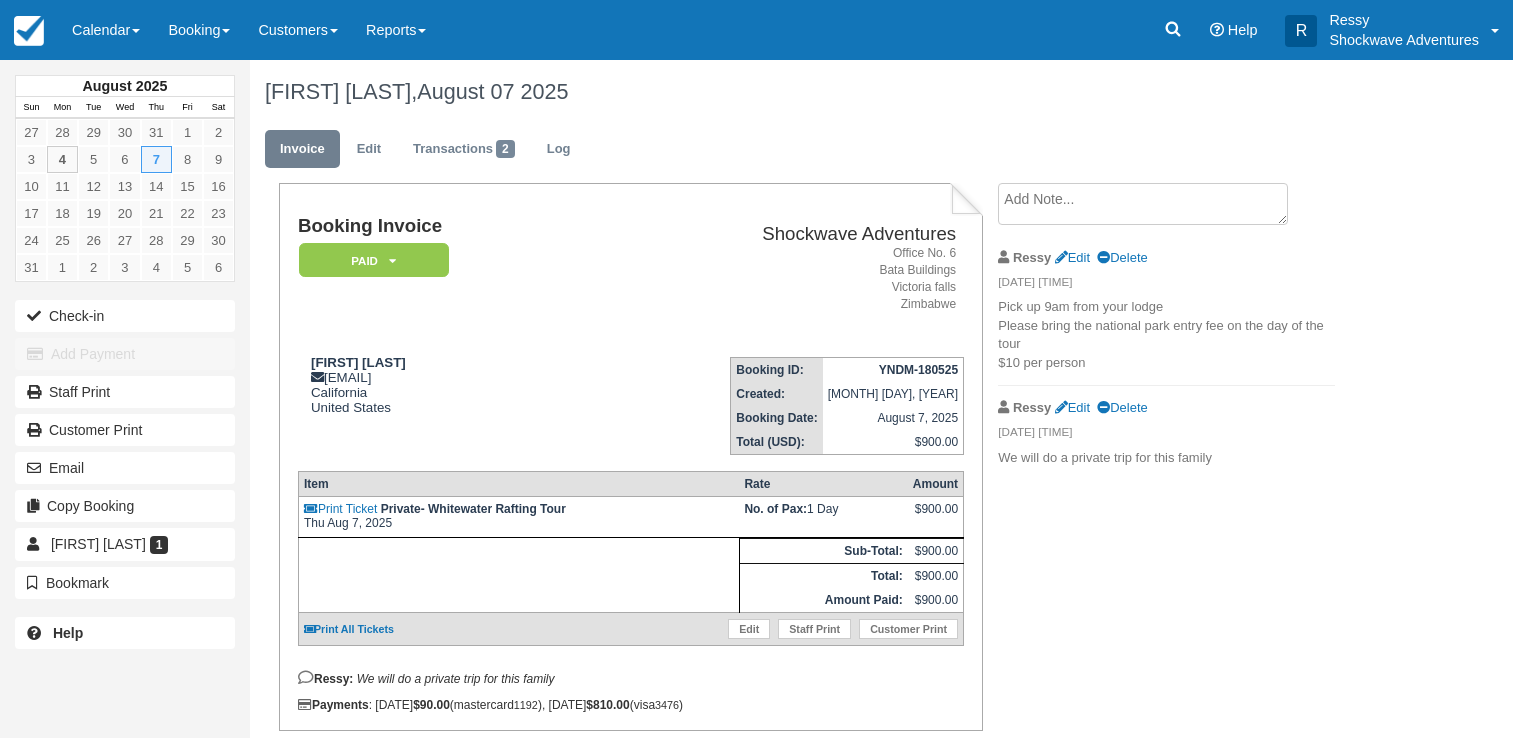 scroll, scrollTop: 0, scrollLeft: 0, axis: both 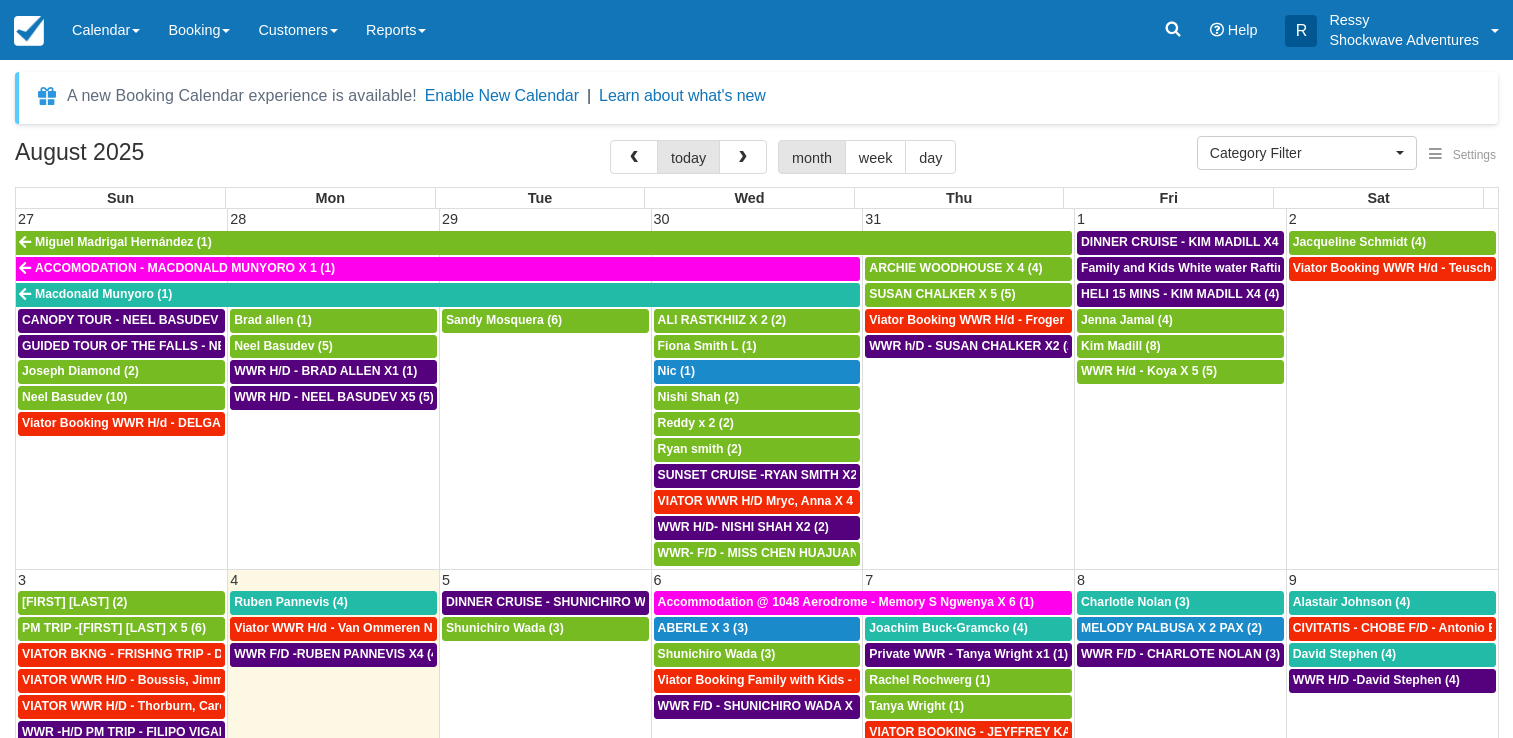 select 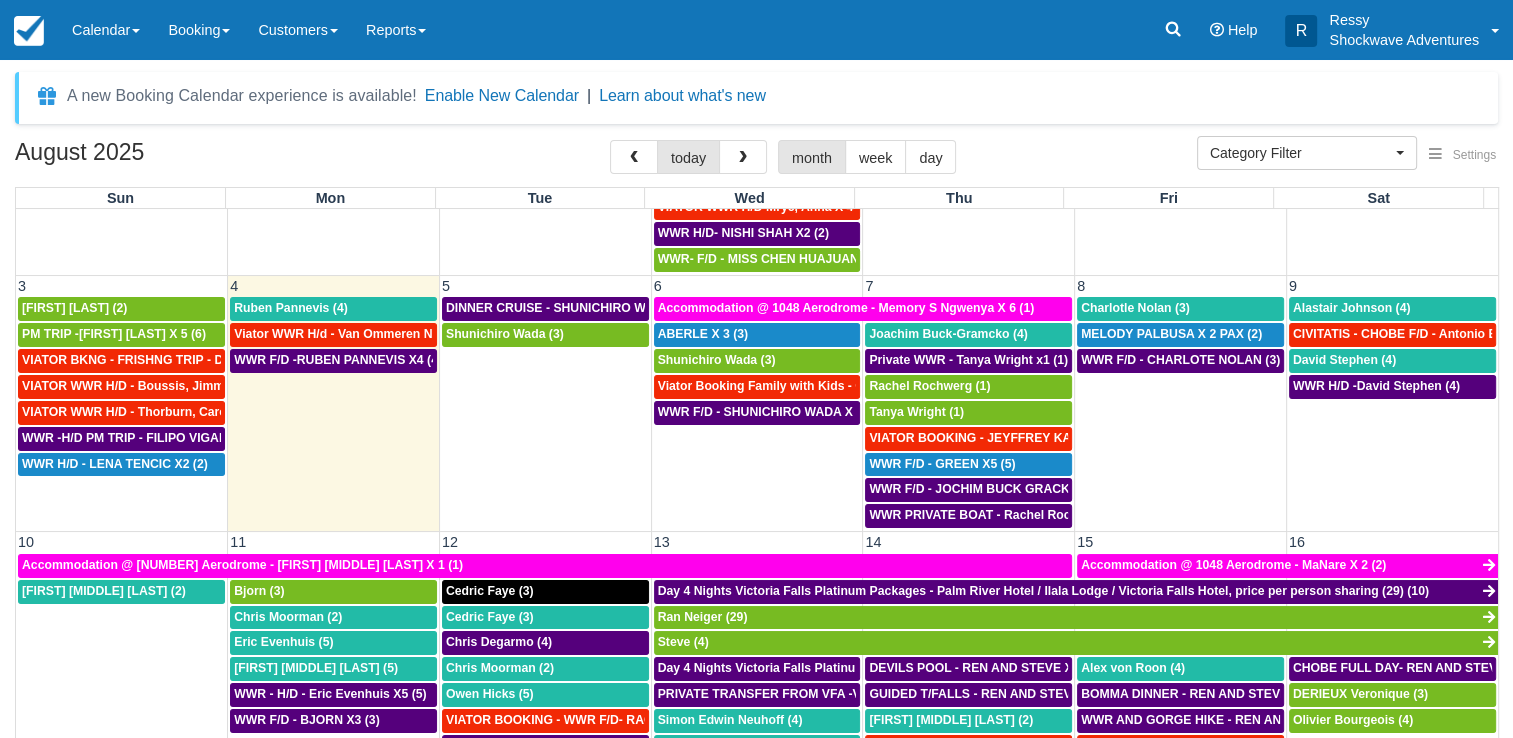 scroll, scrollTop: 304, scrollLeft: 0, axis: vertical 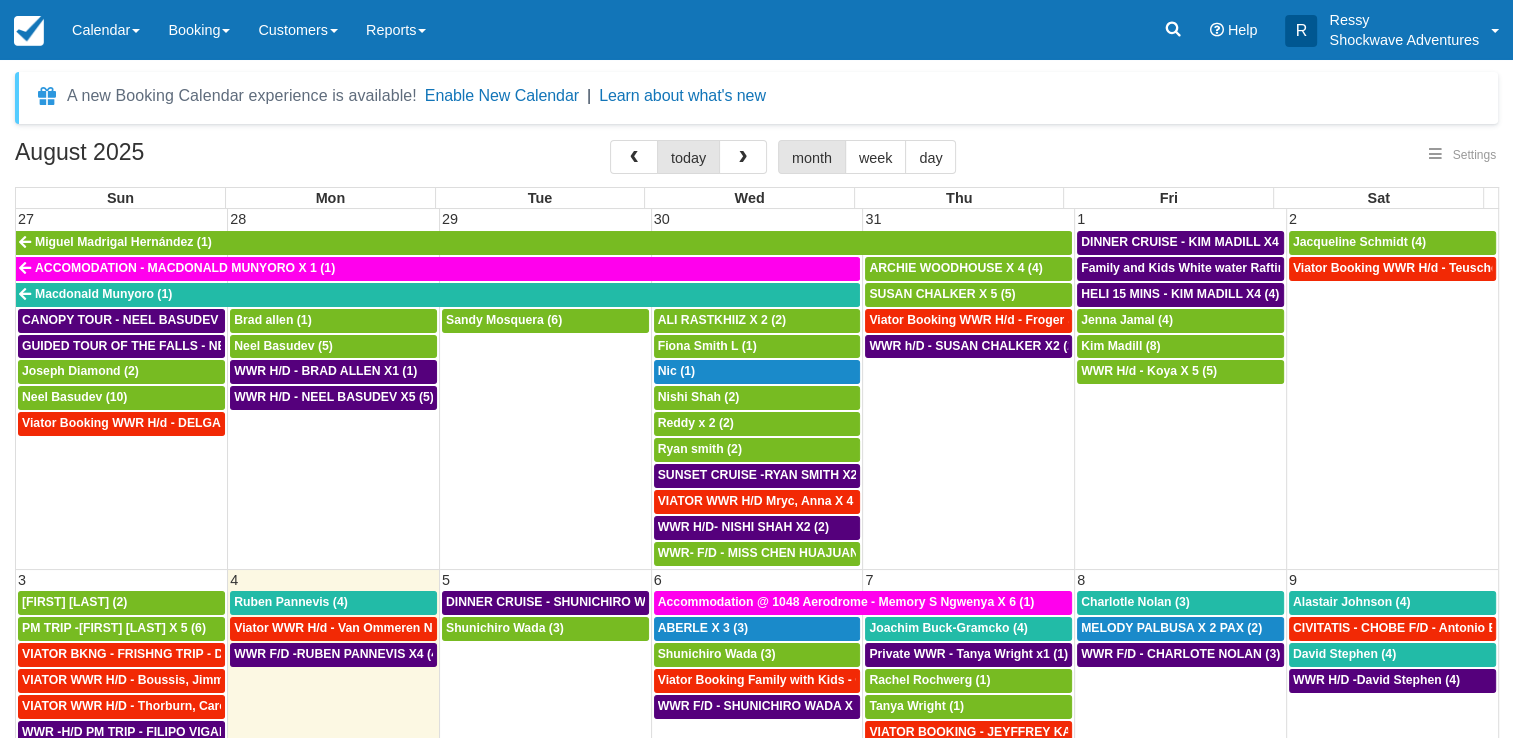 select 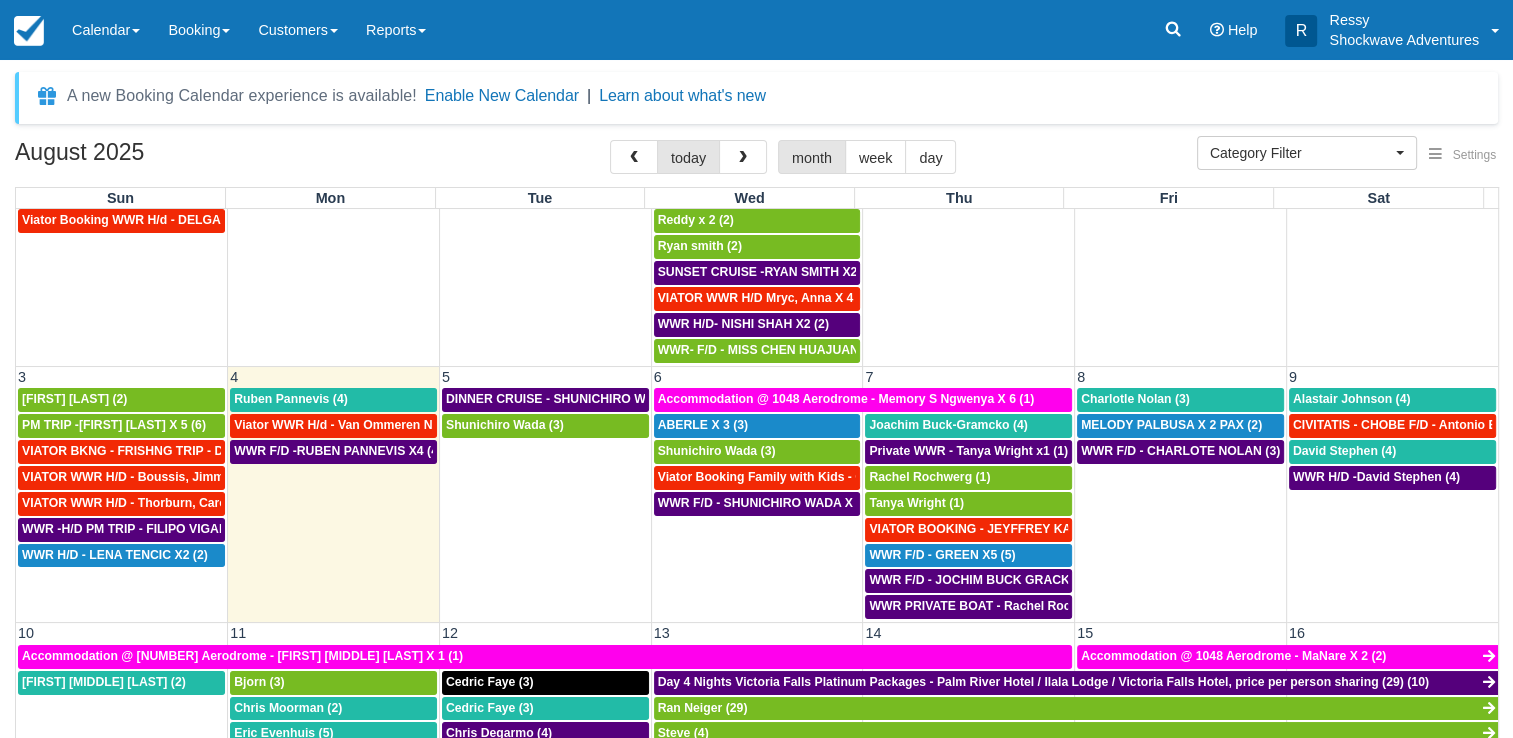 scroll, scrollTop: 209, scrollLeft: 0, axis: vertical 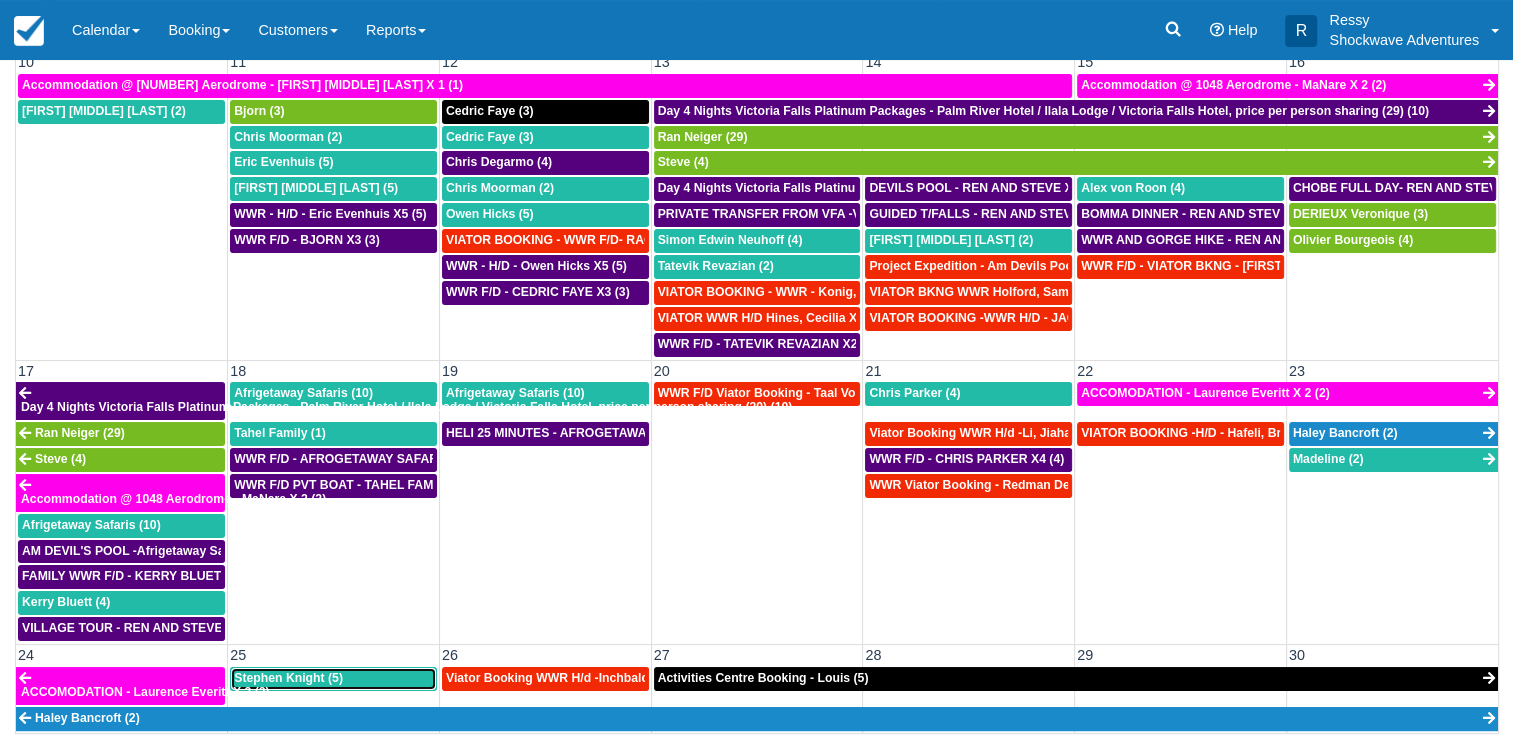 click on "Stephen Knight (5)" at bounding box center (288, 678) 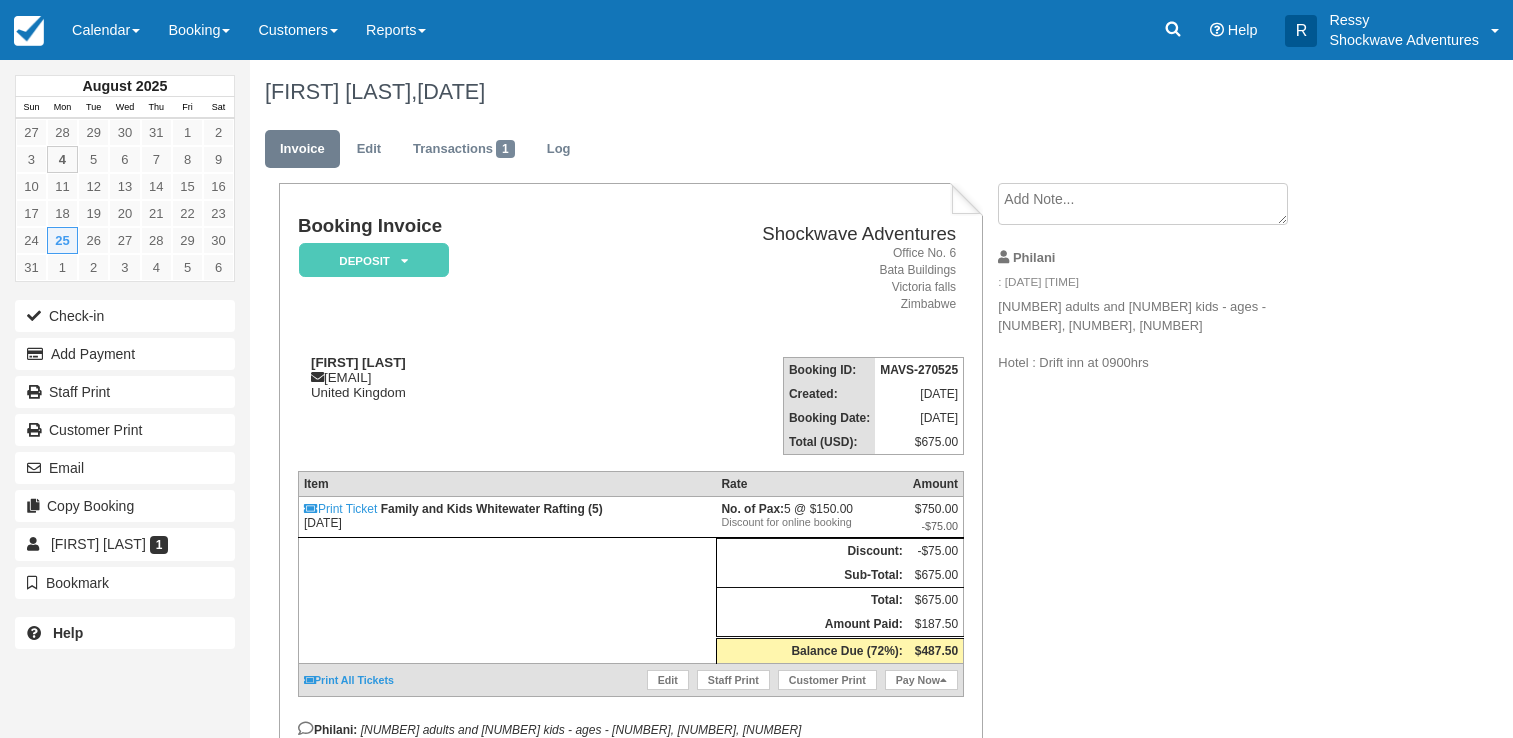 scroll, scrollTop: 0, scrollLeft: 0, axis: both 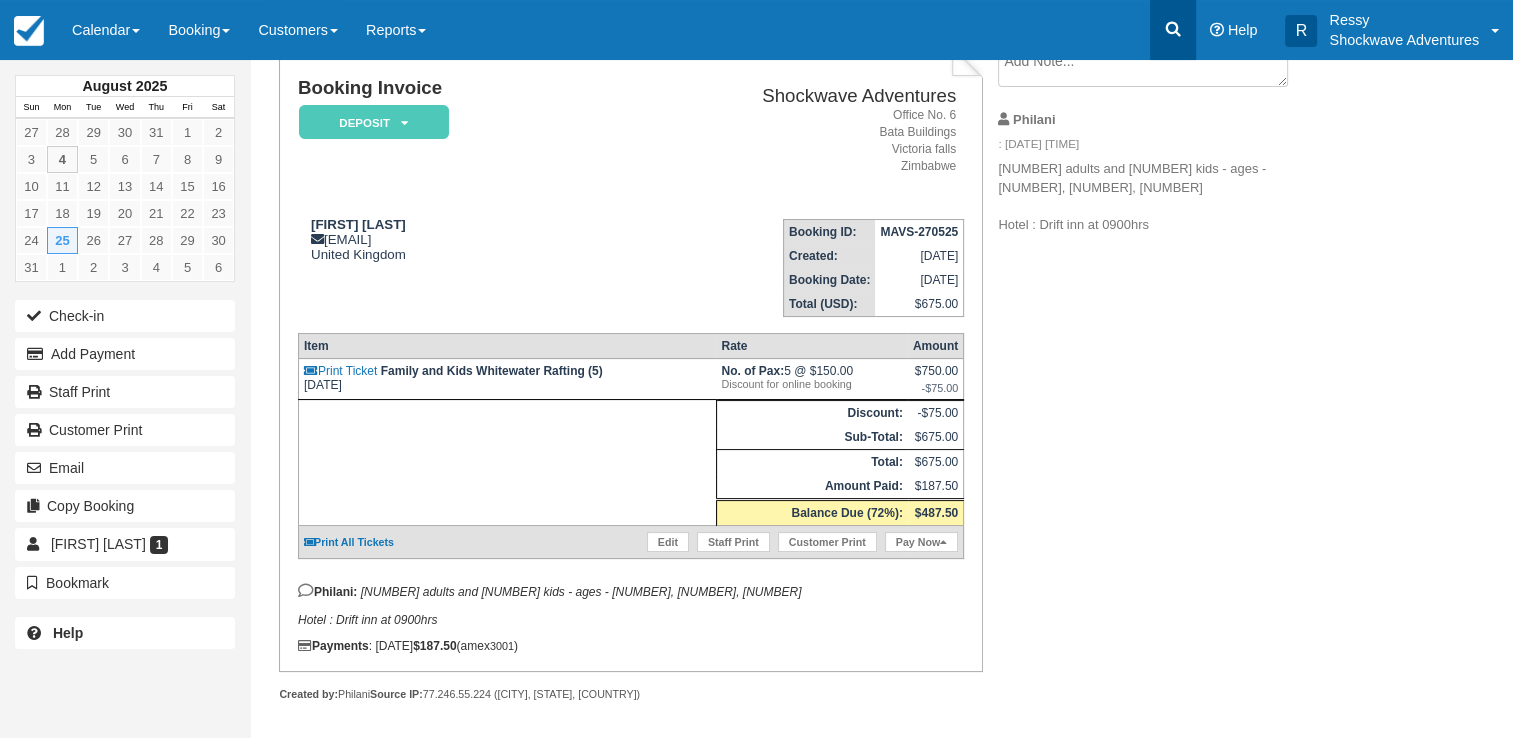 click at bounding box center [1173, 30] 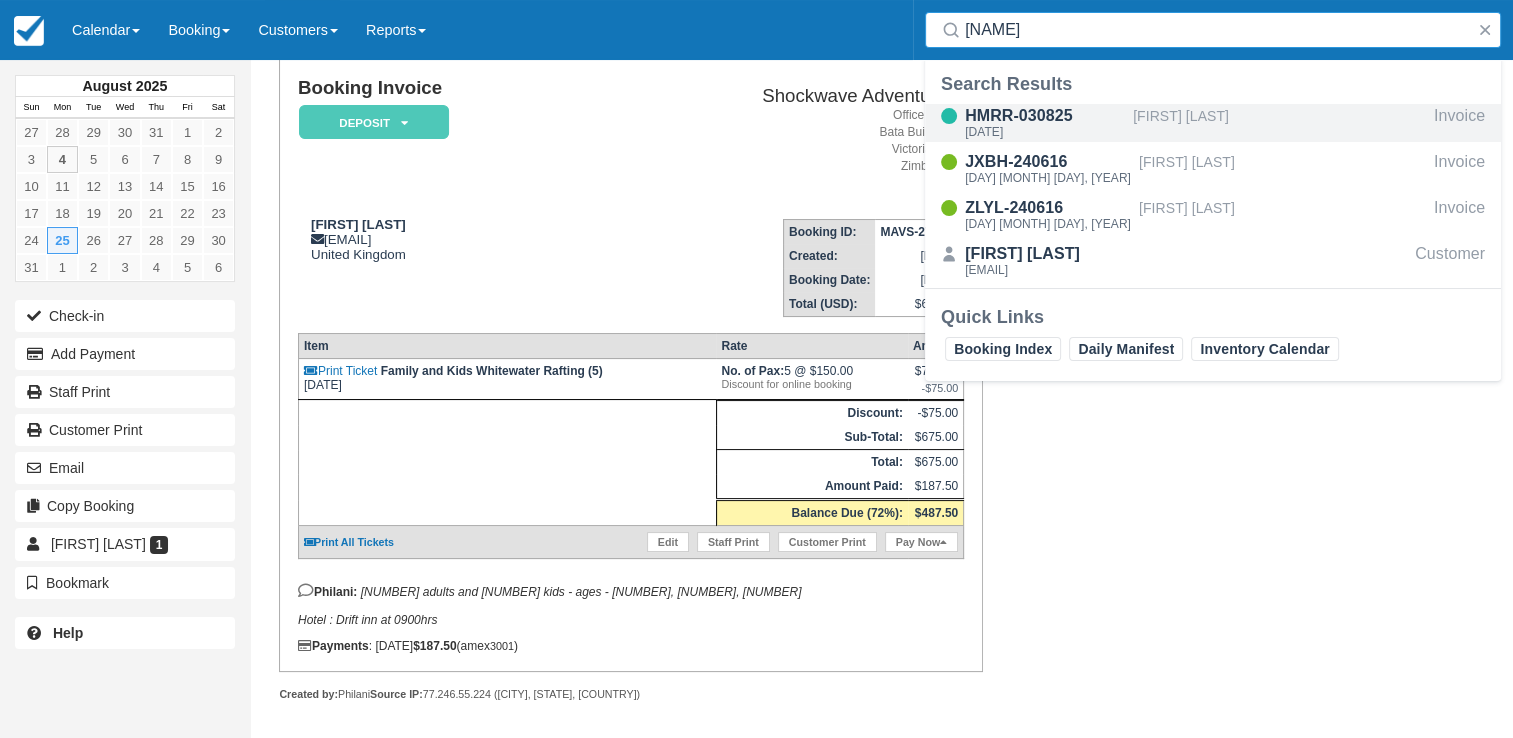 type on "carlotta" 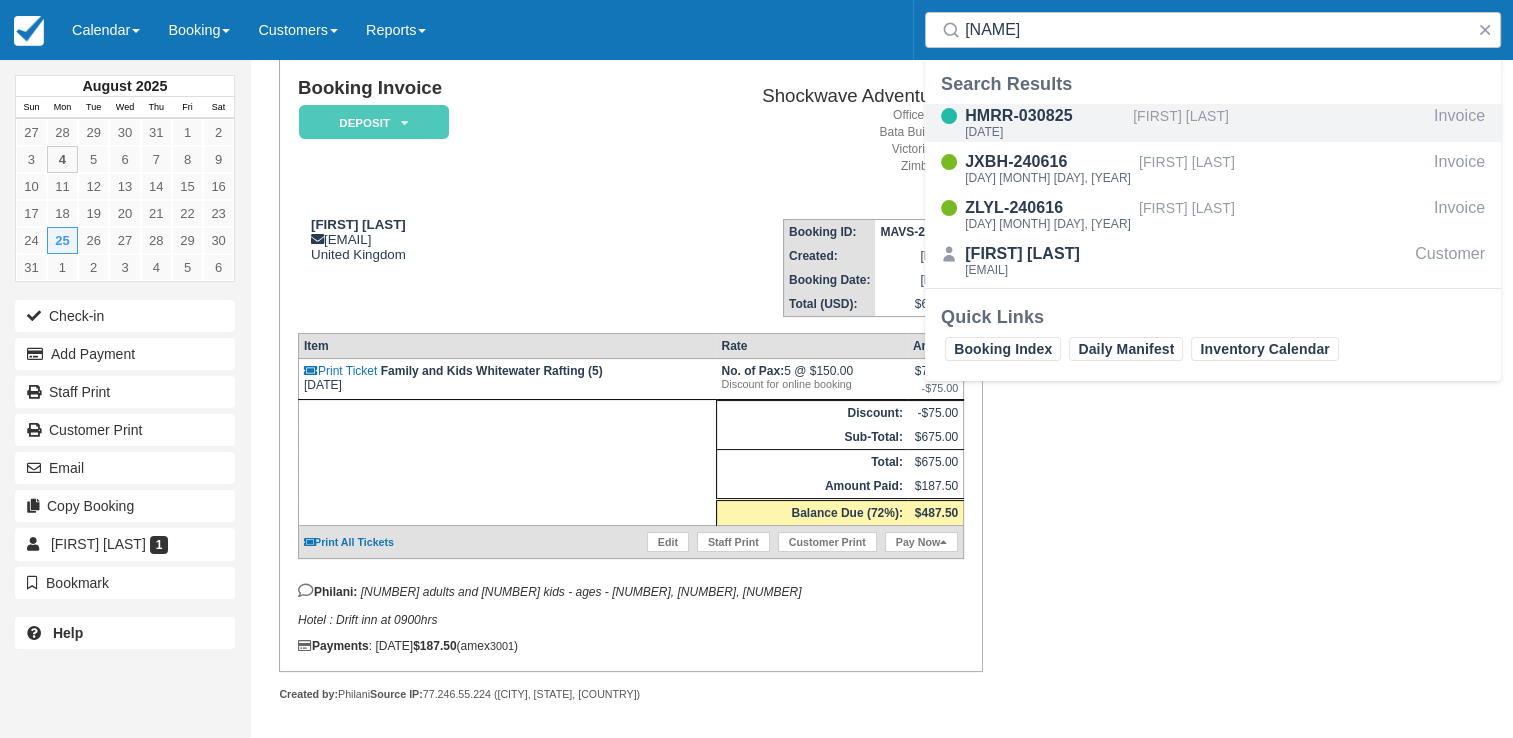 click on "Carlotta Blenkinsopp" at bounding box center [1279, 123] 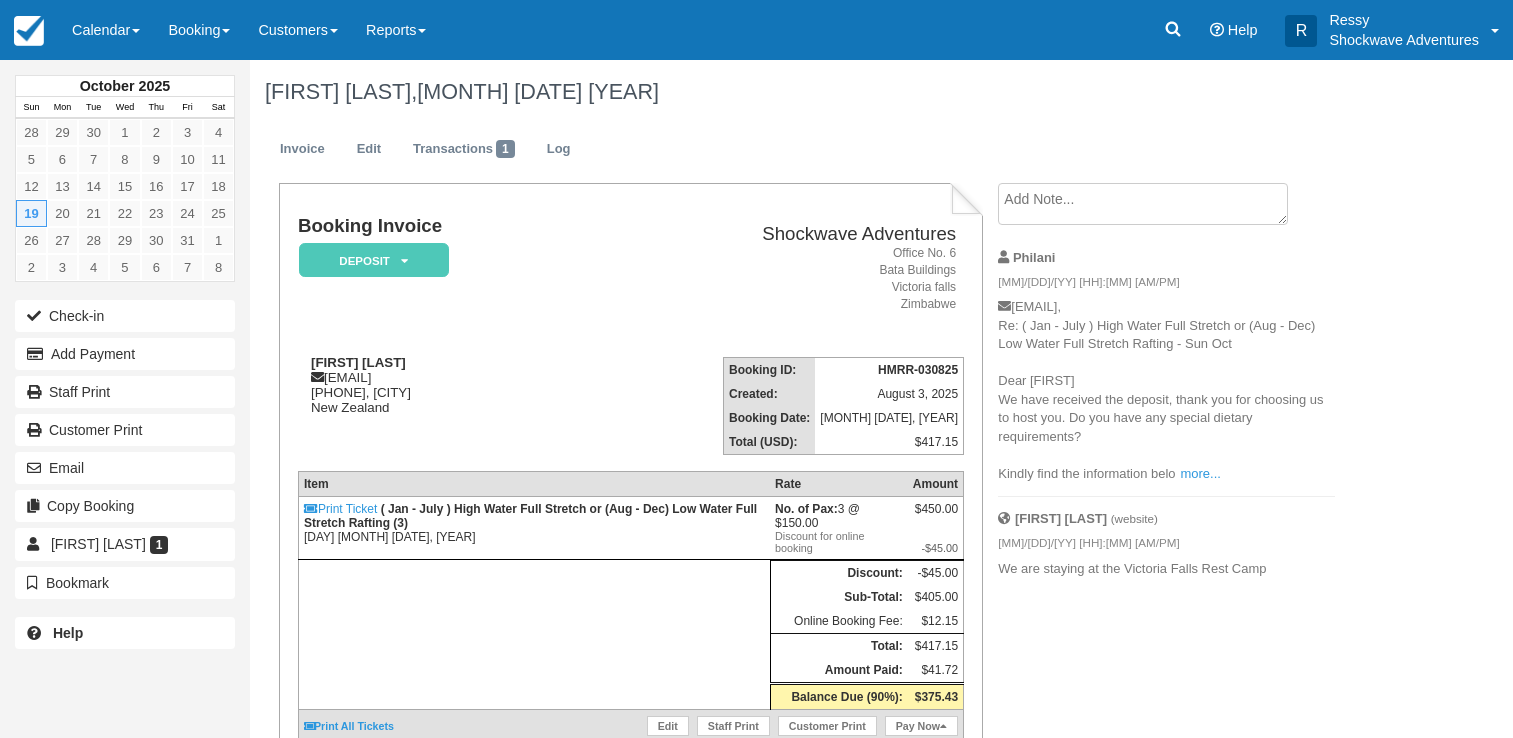 scroll, scrollTop: 0, scrollLeft: 0, axis: both 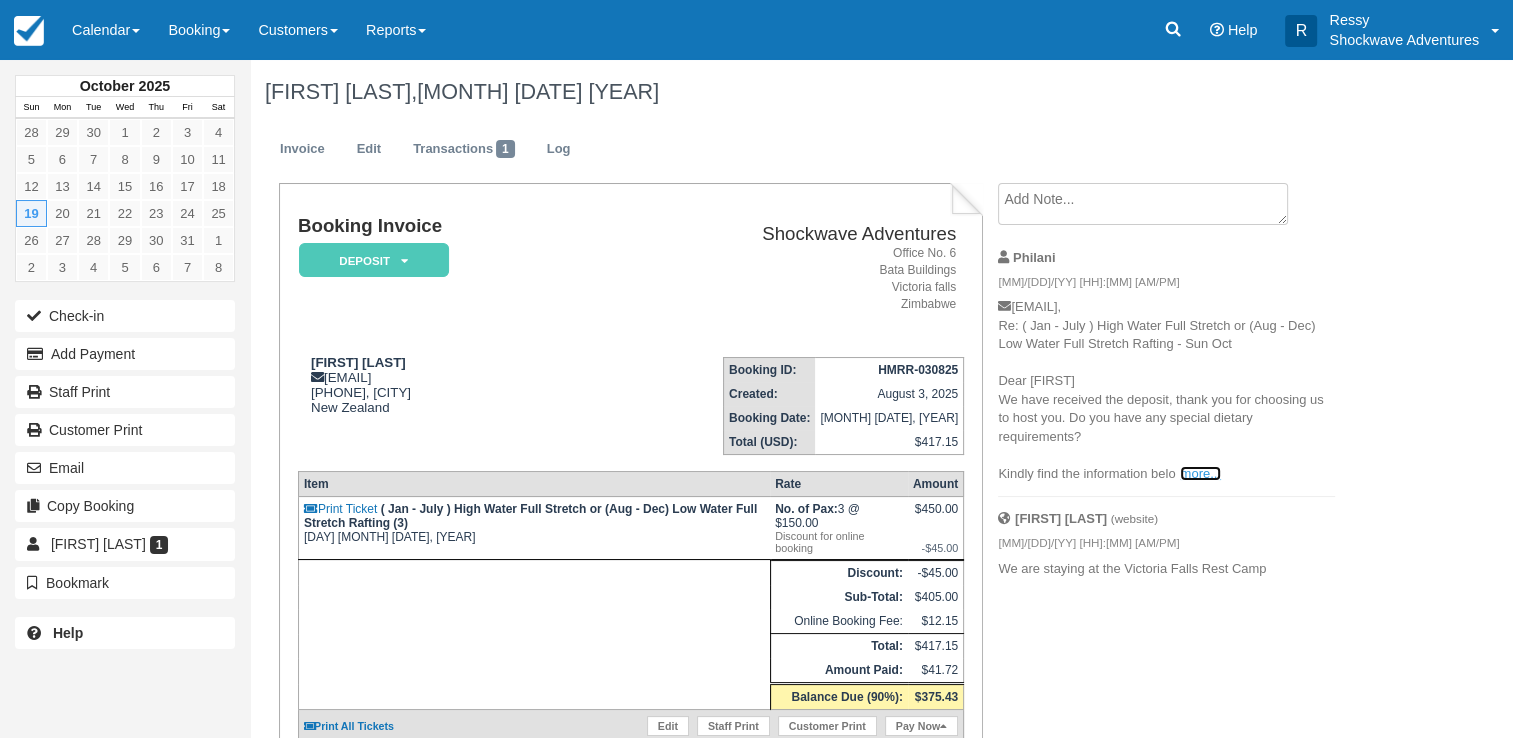 click on "more..." at bounding box center [1200, 473] 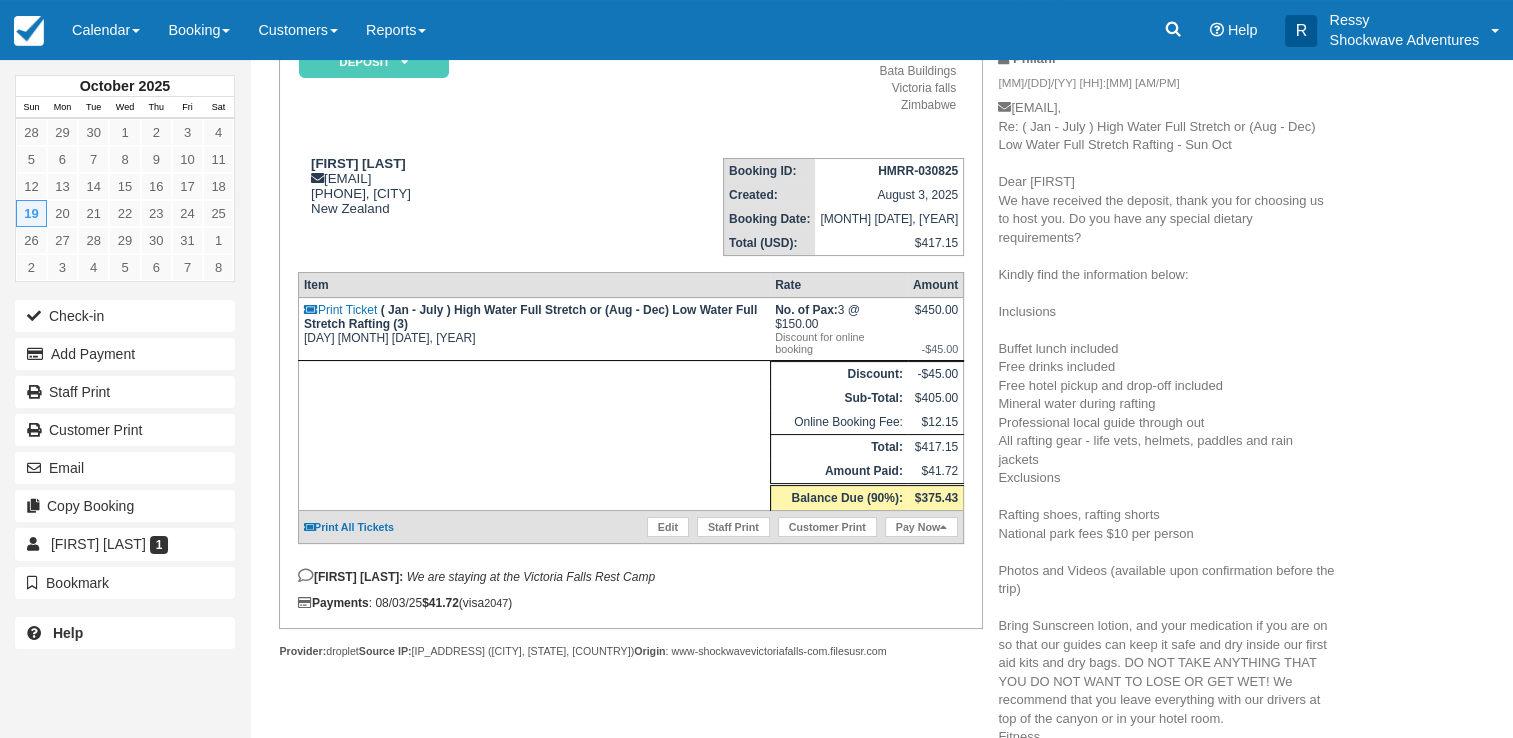 scroll, scrollTop: 420, scrollLeft: 0, axis: vertical 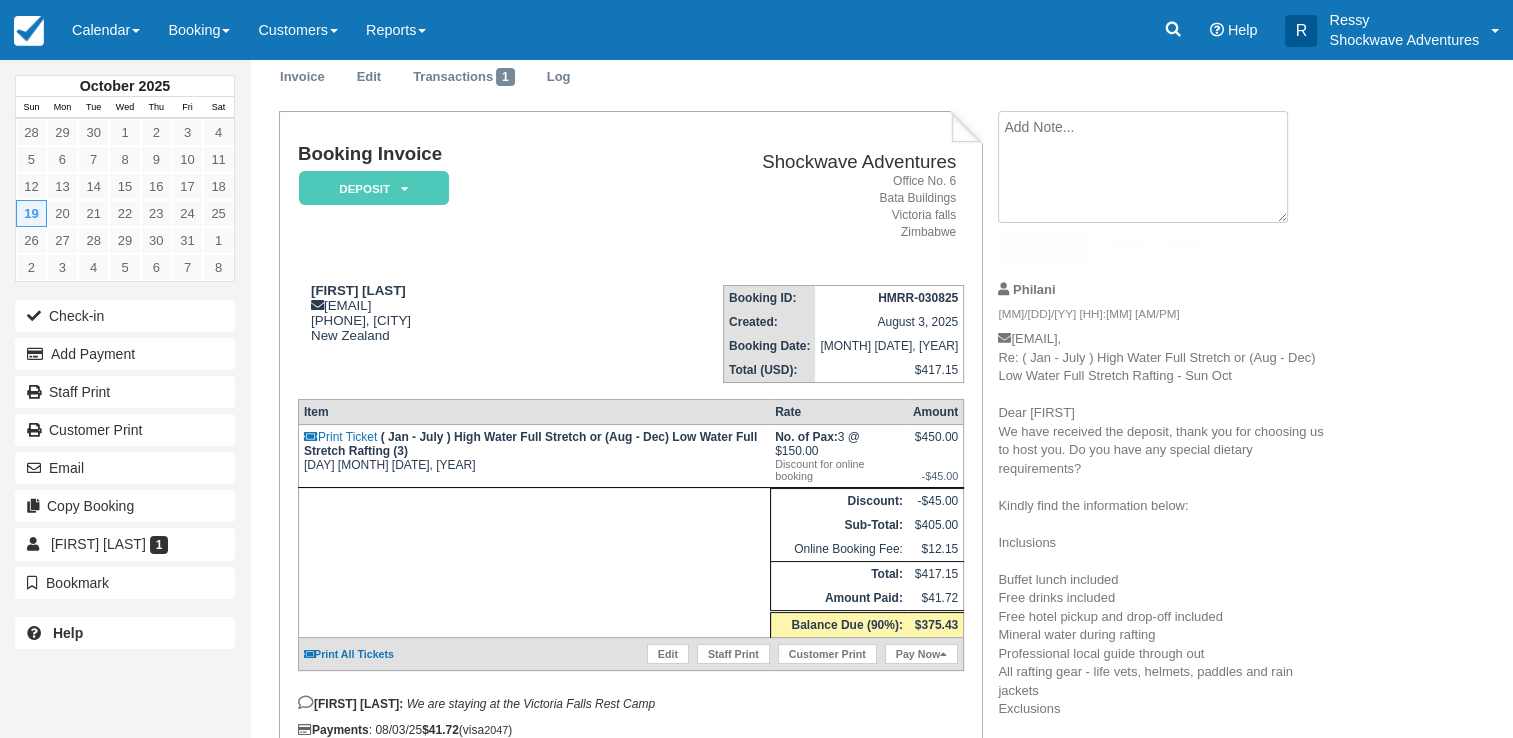 click at bounding box center (1143, 167) 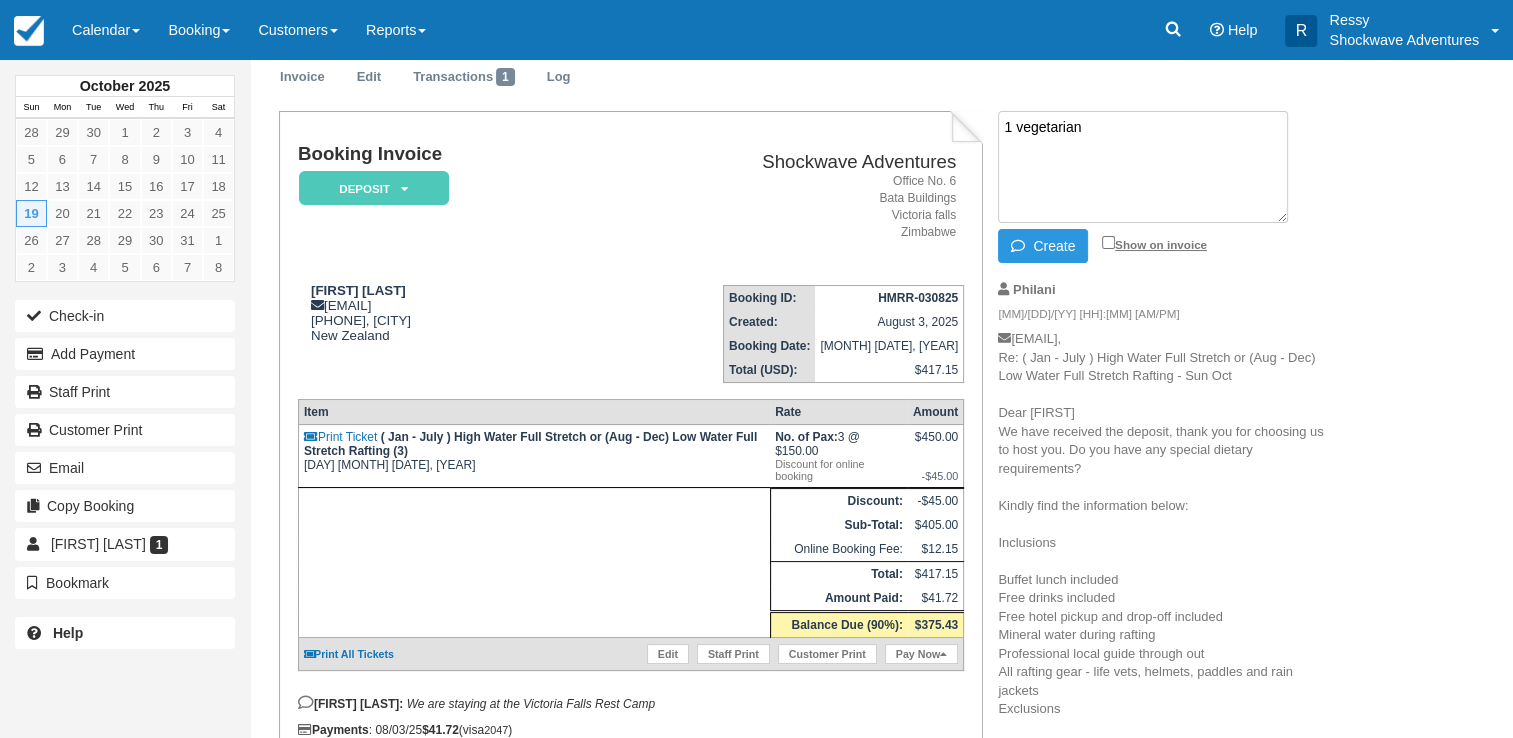type on "1 vegetarian" 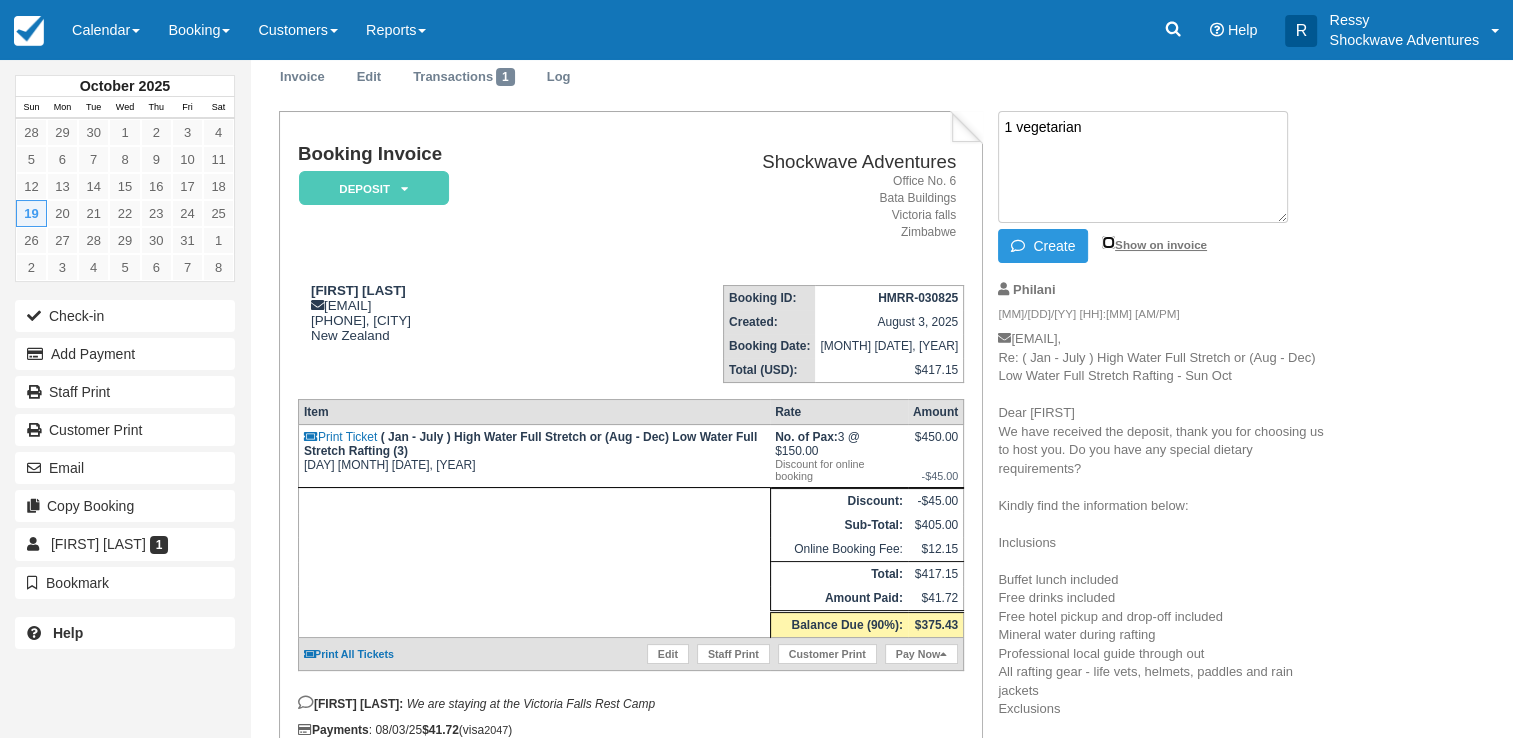 click on "Show on invoice" at bounding box center [1108, 242] 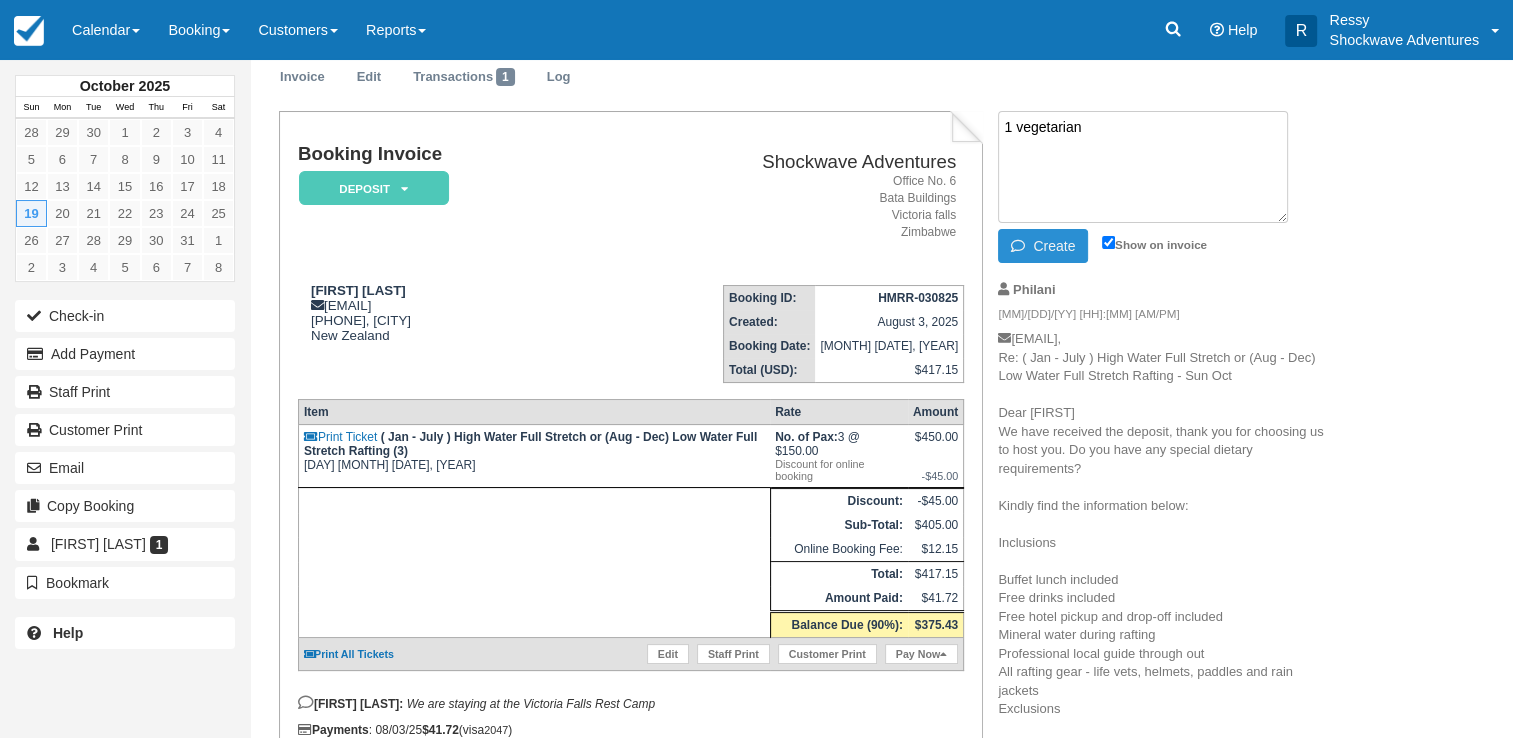 click on "Create" at bounding box center [1043, 246] 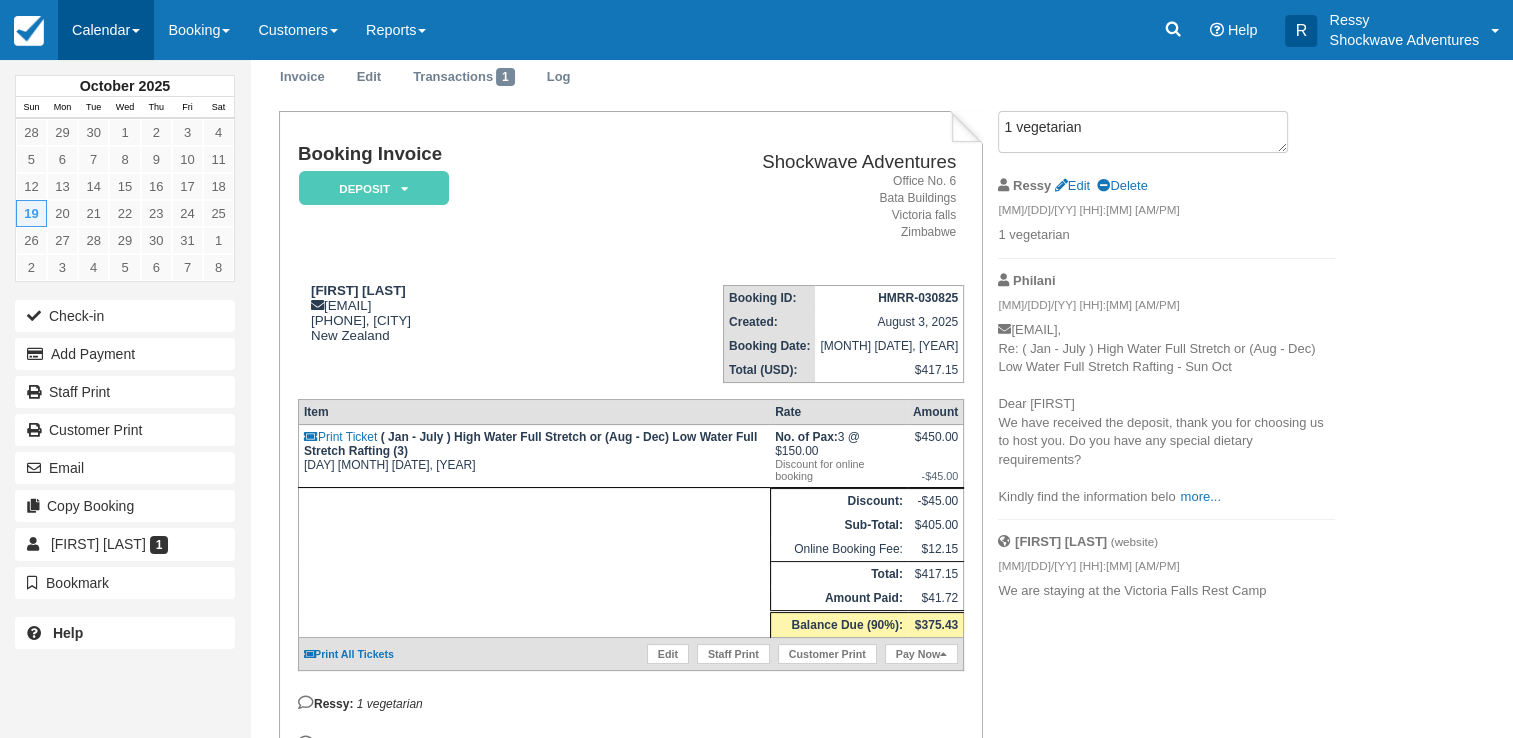 click on "Calendar" at bounding box center (106, 30) 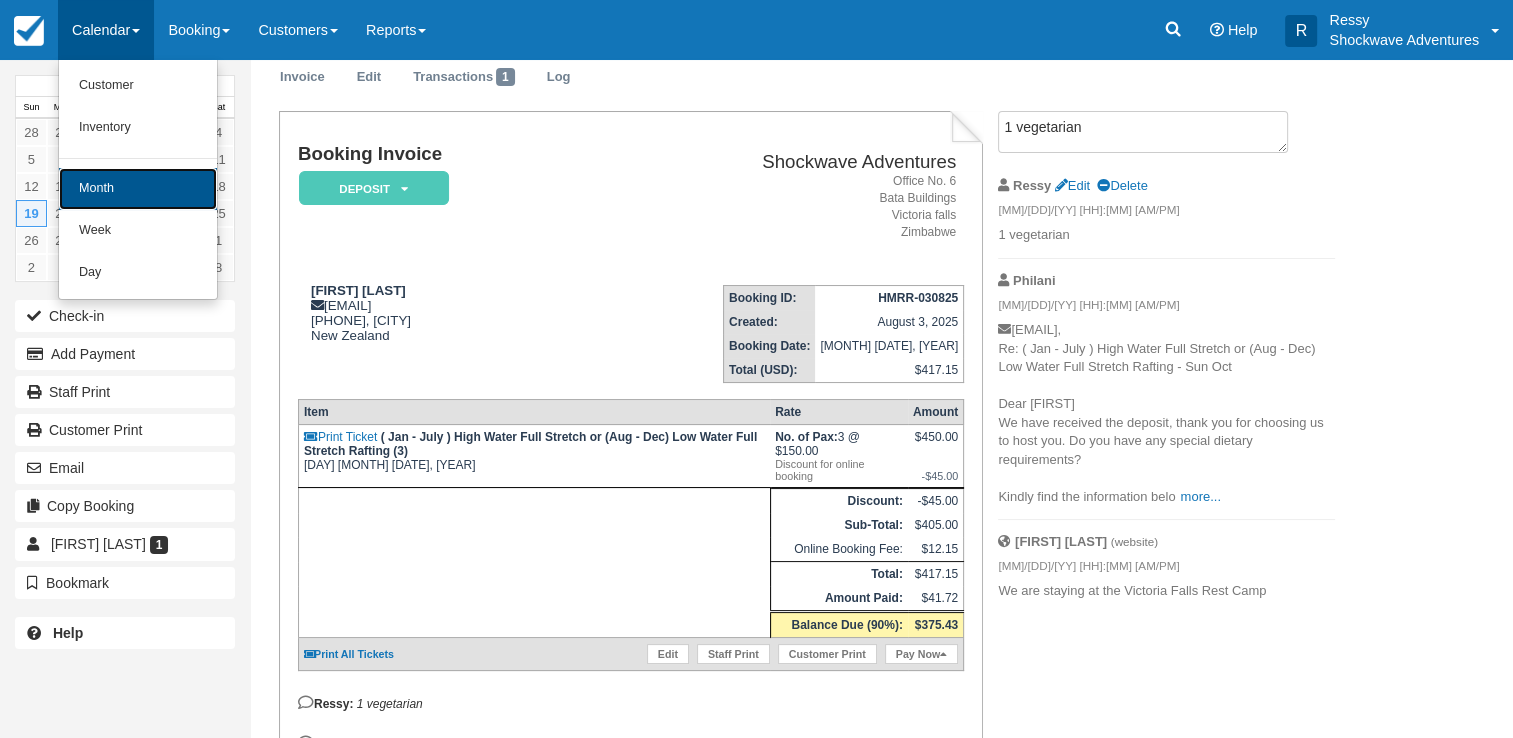 click on "Month" at bounding box center [138, 189] 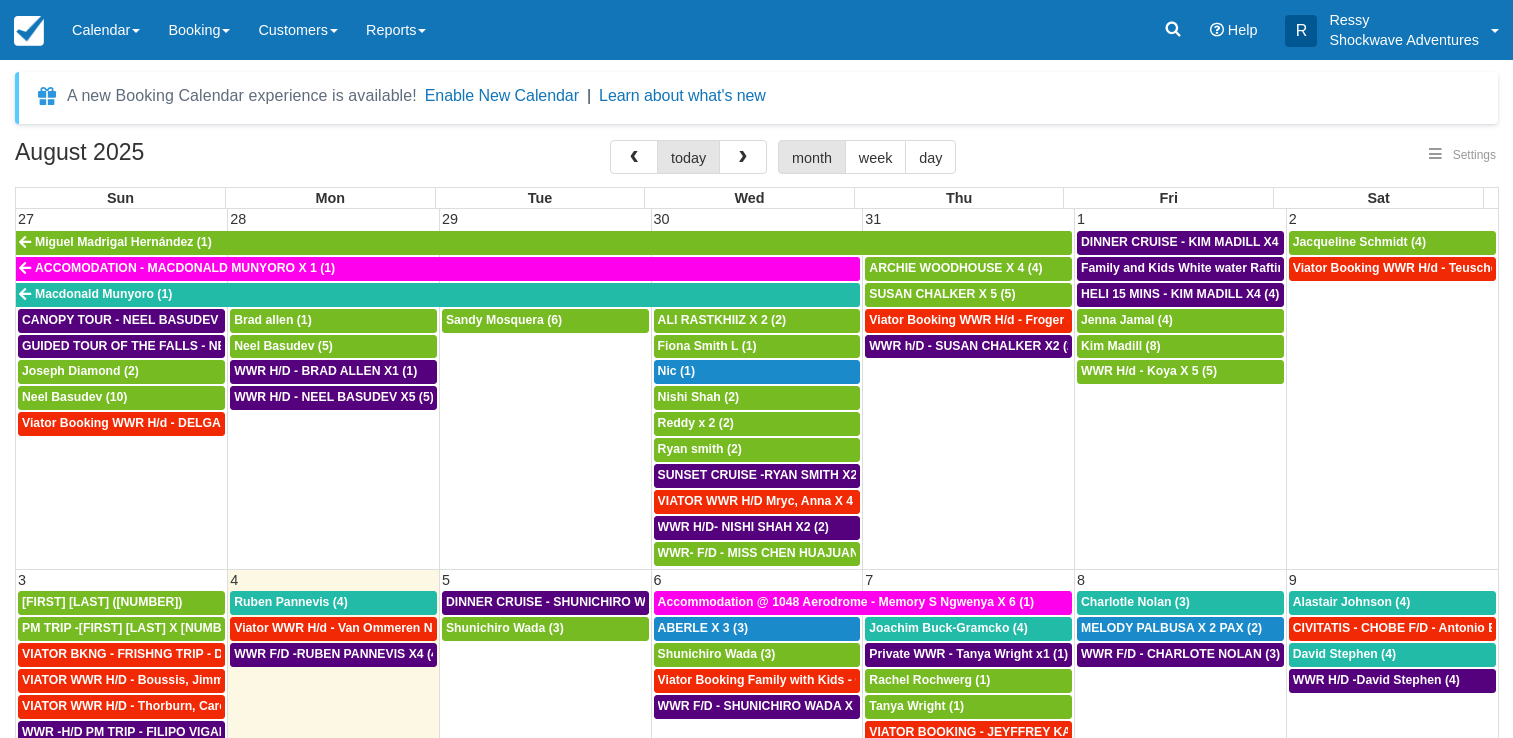 scroll, scrollTop: 0, scrollLeft: 0, axis: both 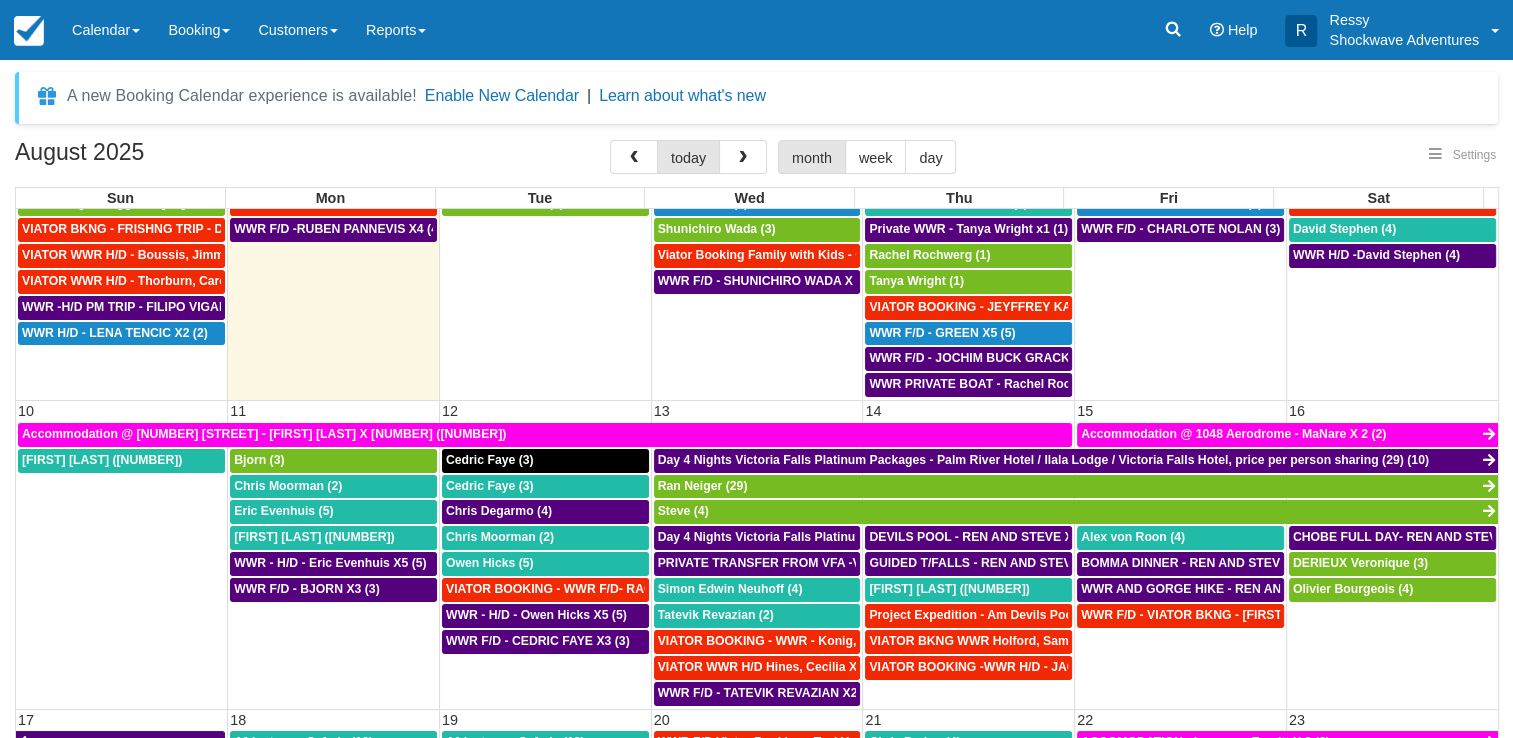 select 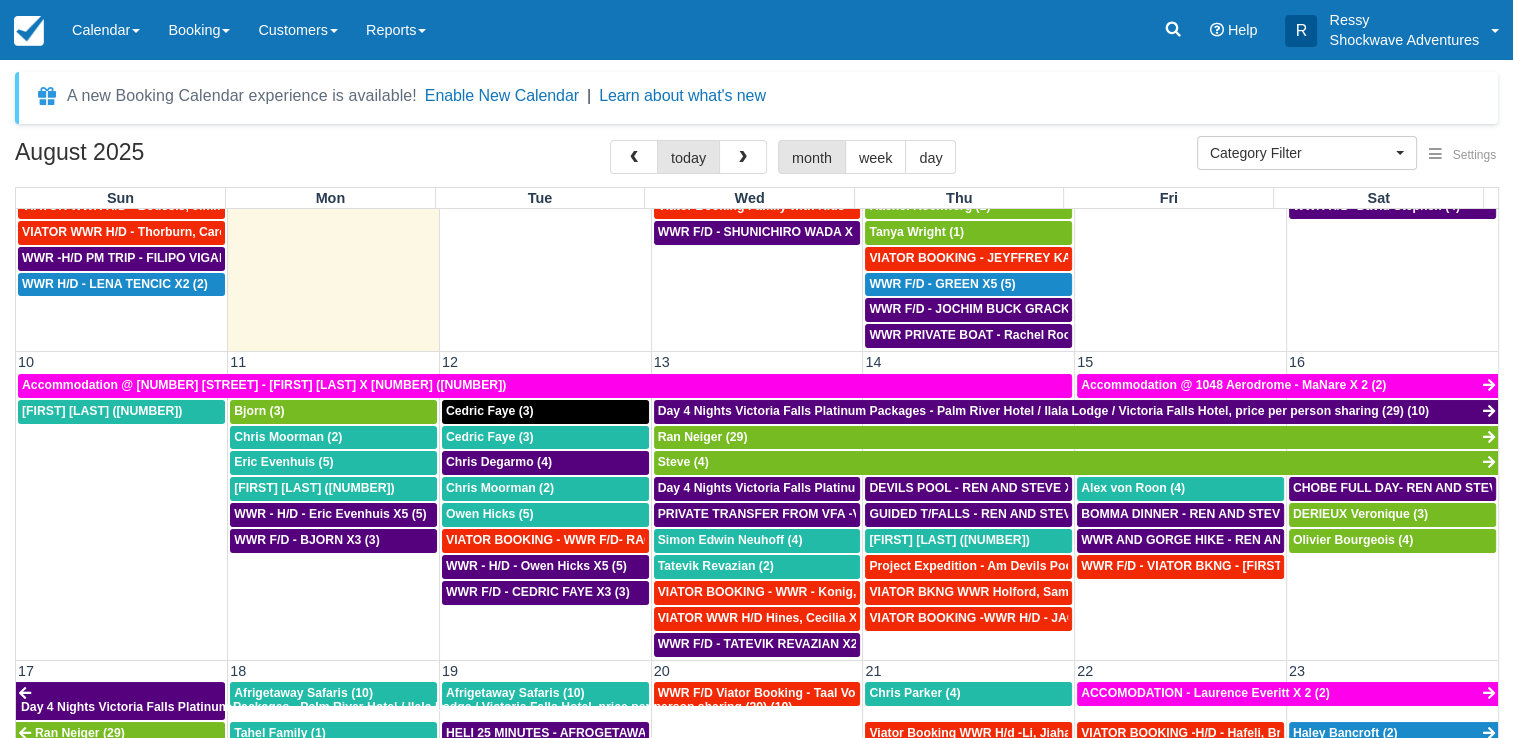 scroll, scrollTop: 478, scrollLeft: 0, axis: vertical 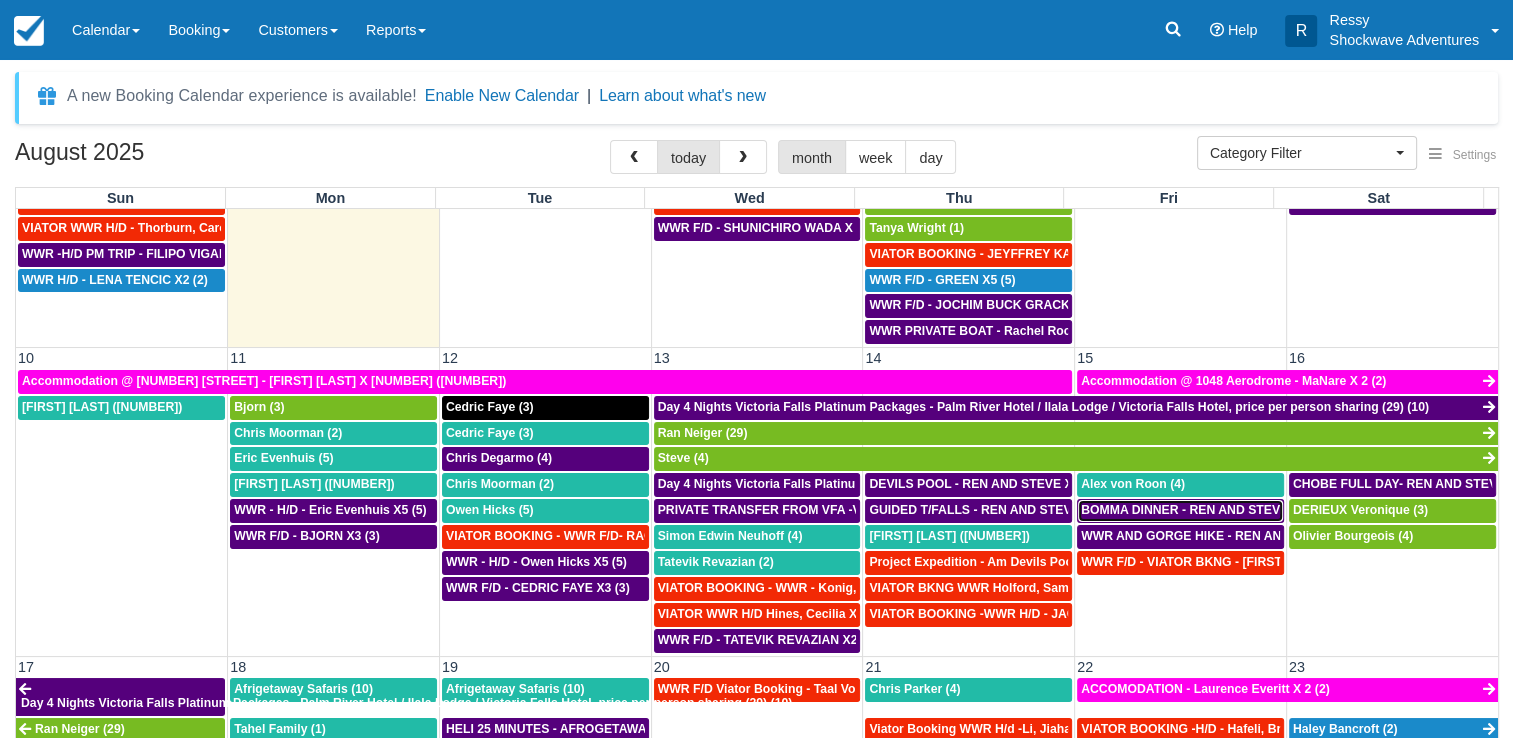 click on "BOMMA DINNER - REN AND STEVE X4 (4)" at bounding box center (1203, 510) 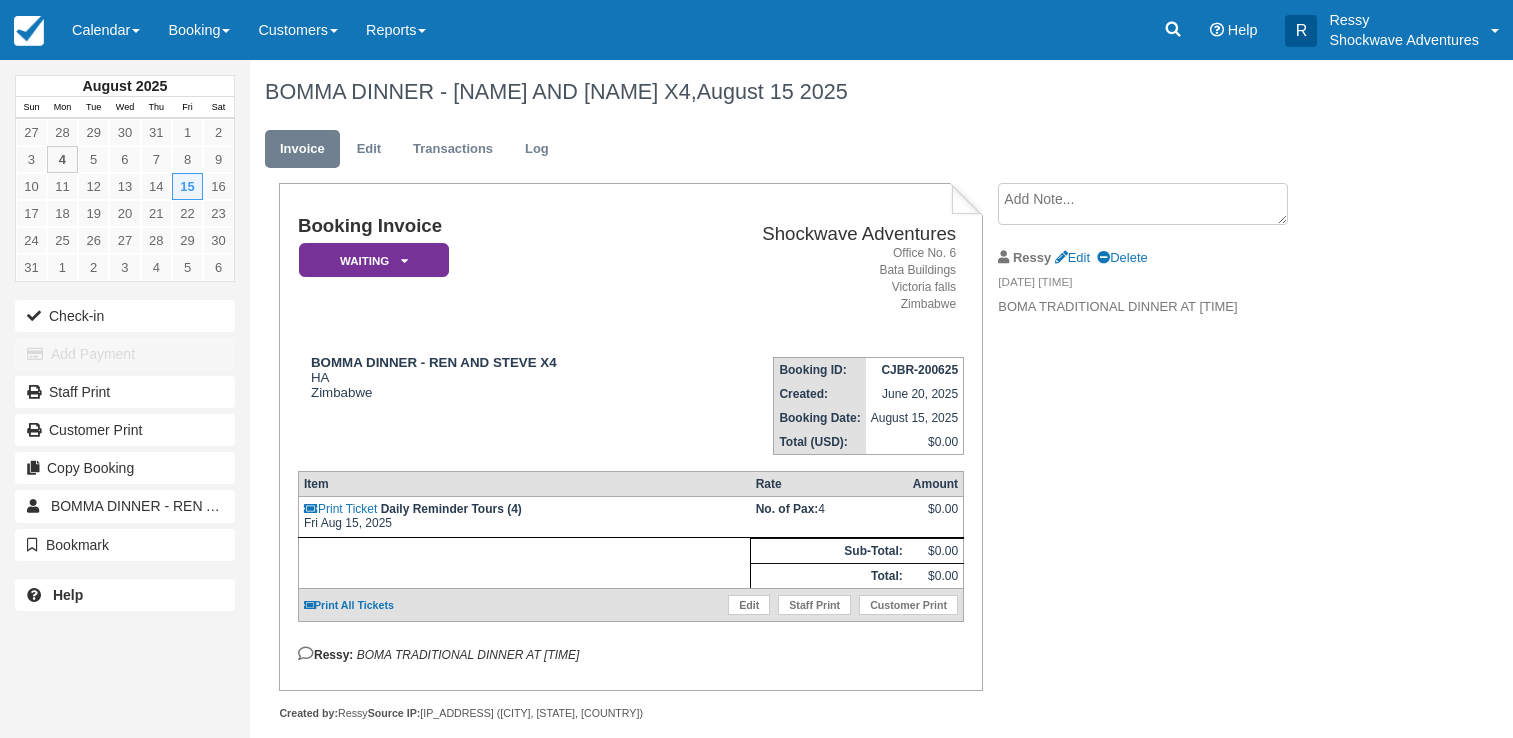 scroll, scrollTop: 0, scrollLeft: 0, axis: both 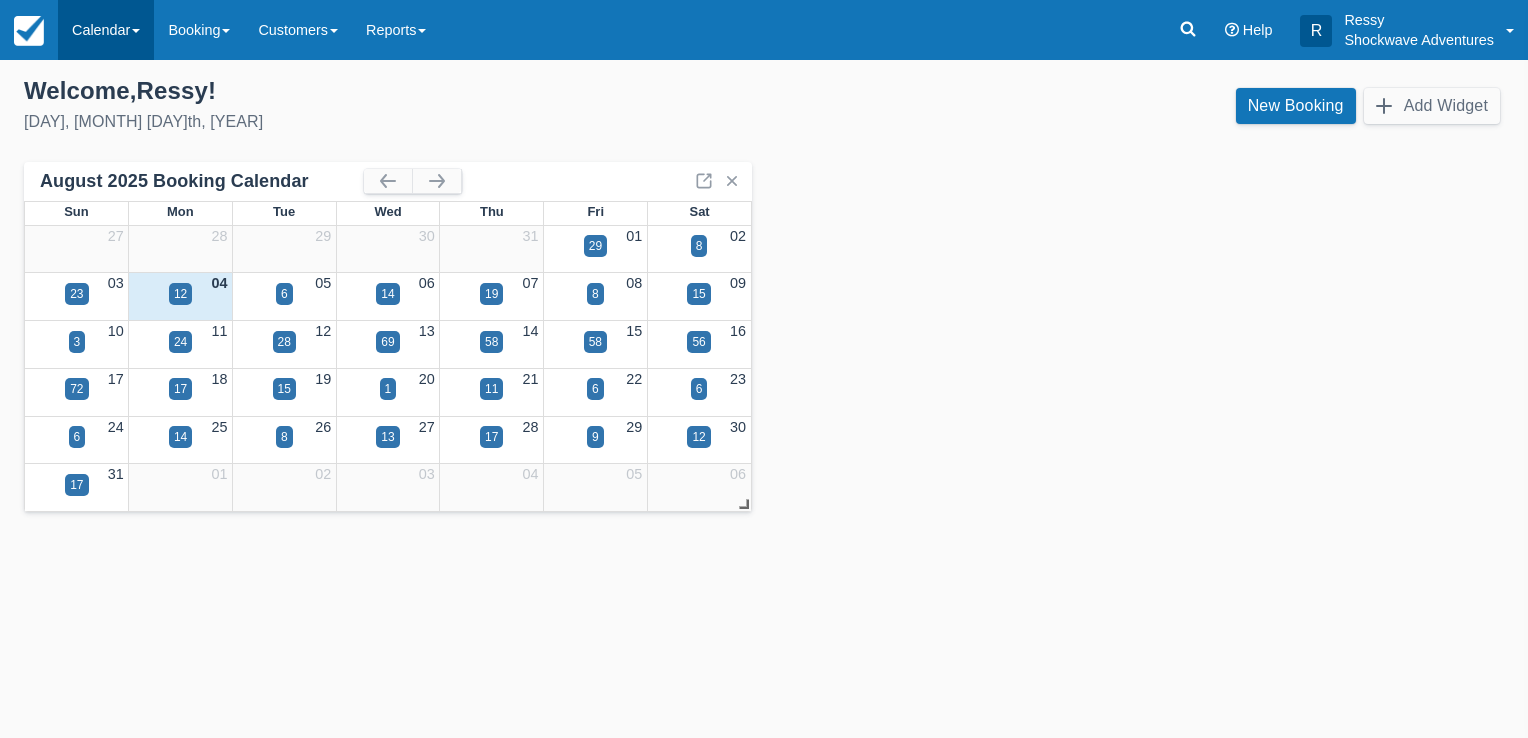 click on "Calendar" at bounding box center [106, 30] 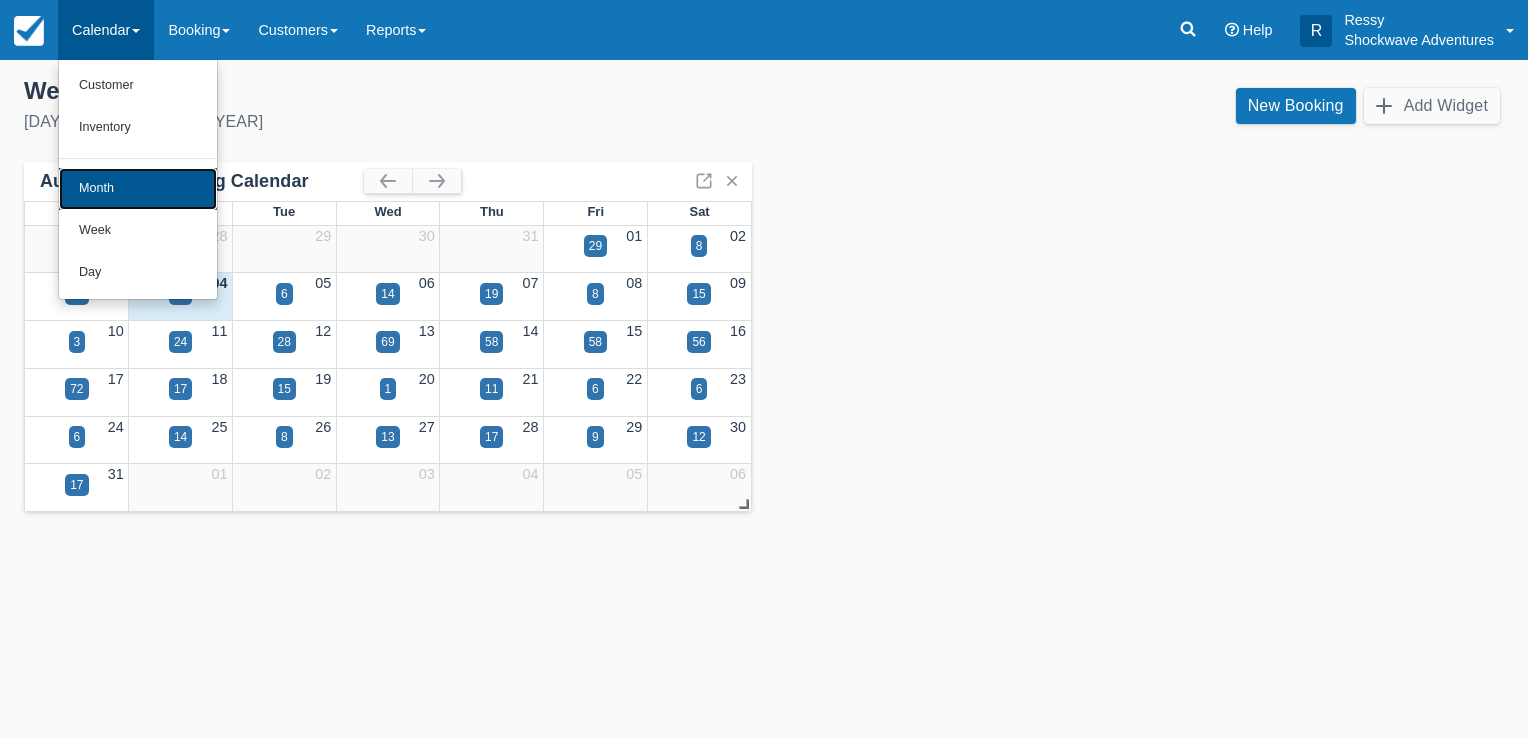 click on "Month" at bounding box center [138, 189] 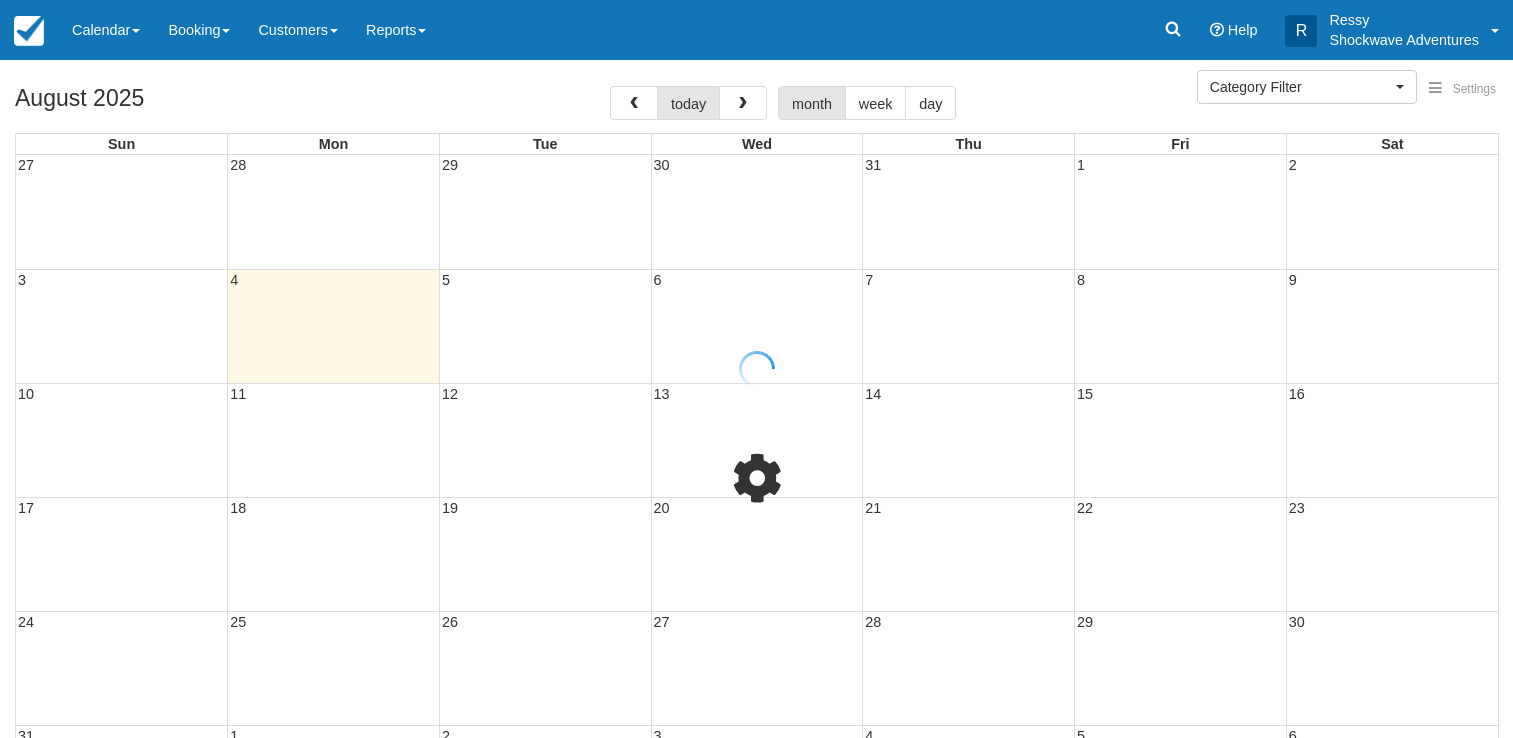 select 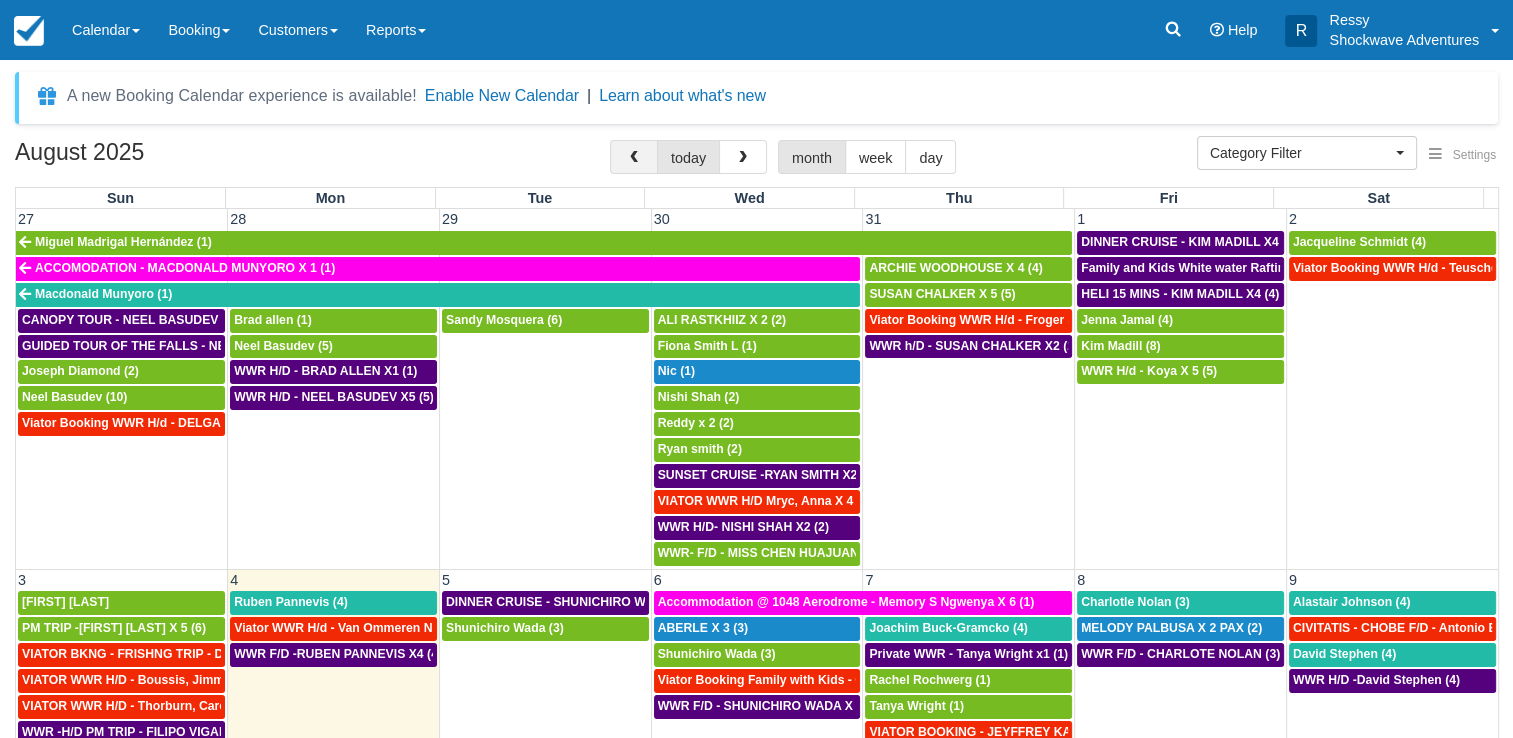 click at bounding box center [634, 157] 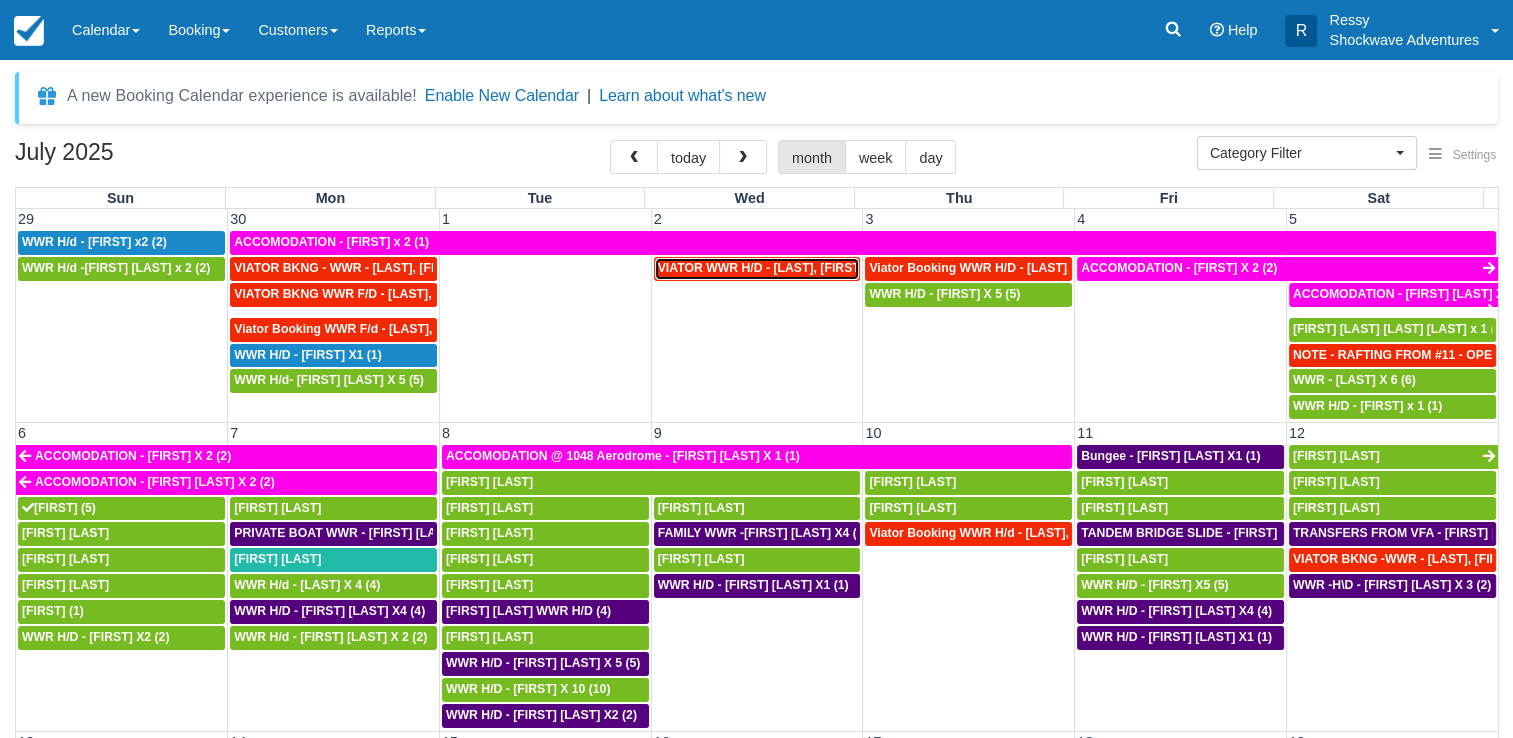 click on "VIATOR WWR H/D - [LAST], [FIRST] X 2 (2)" at bounding box center (781, 268) 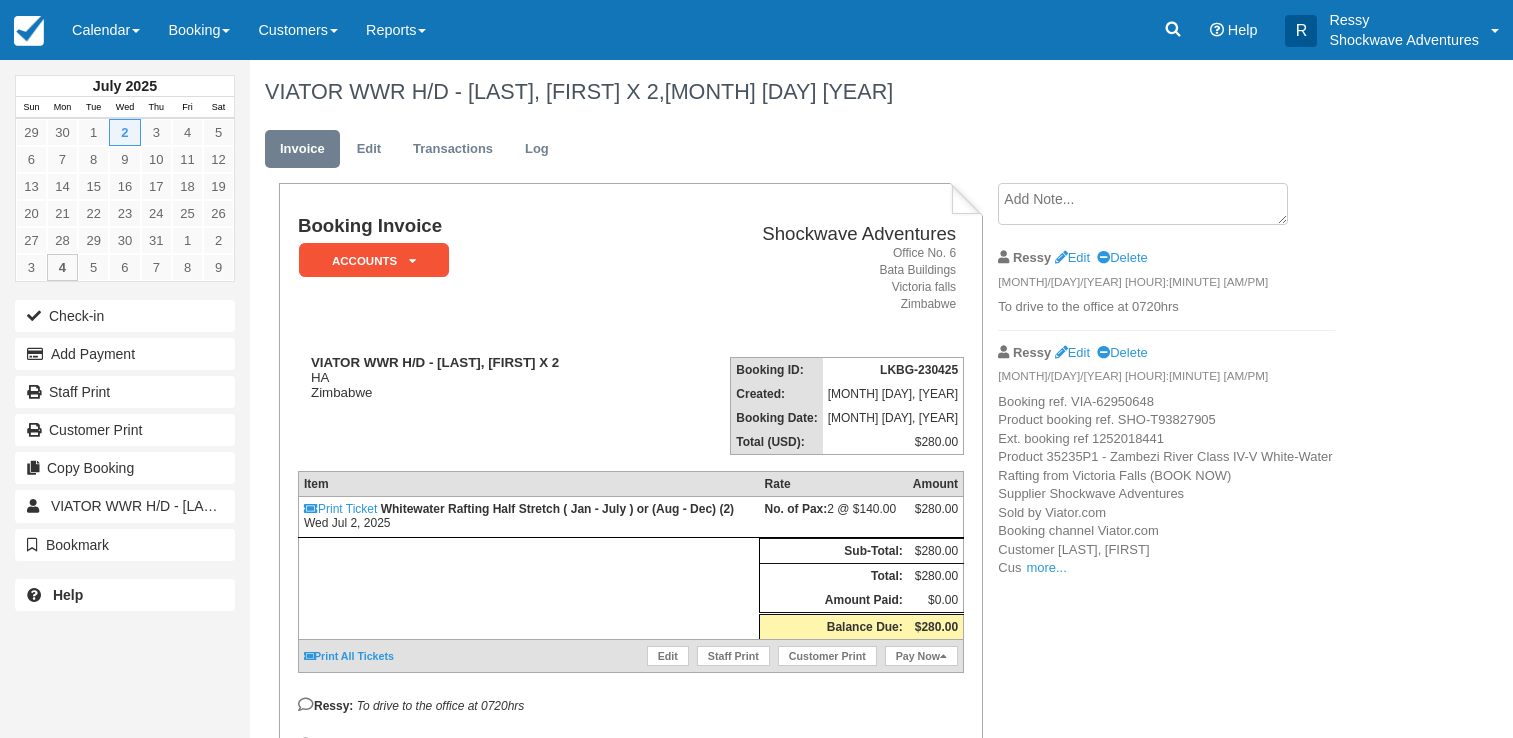 scroll, scrollTop: 0, scrollLeft: 0, axis: both 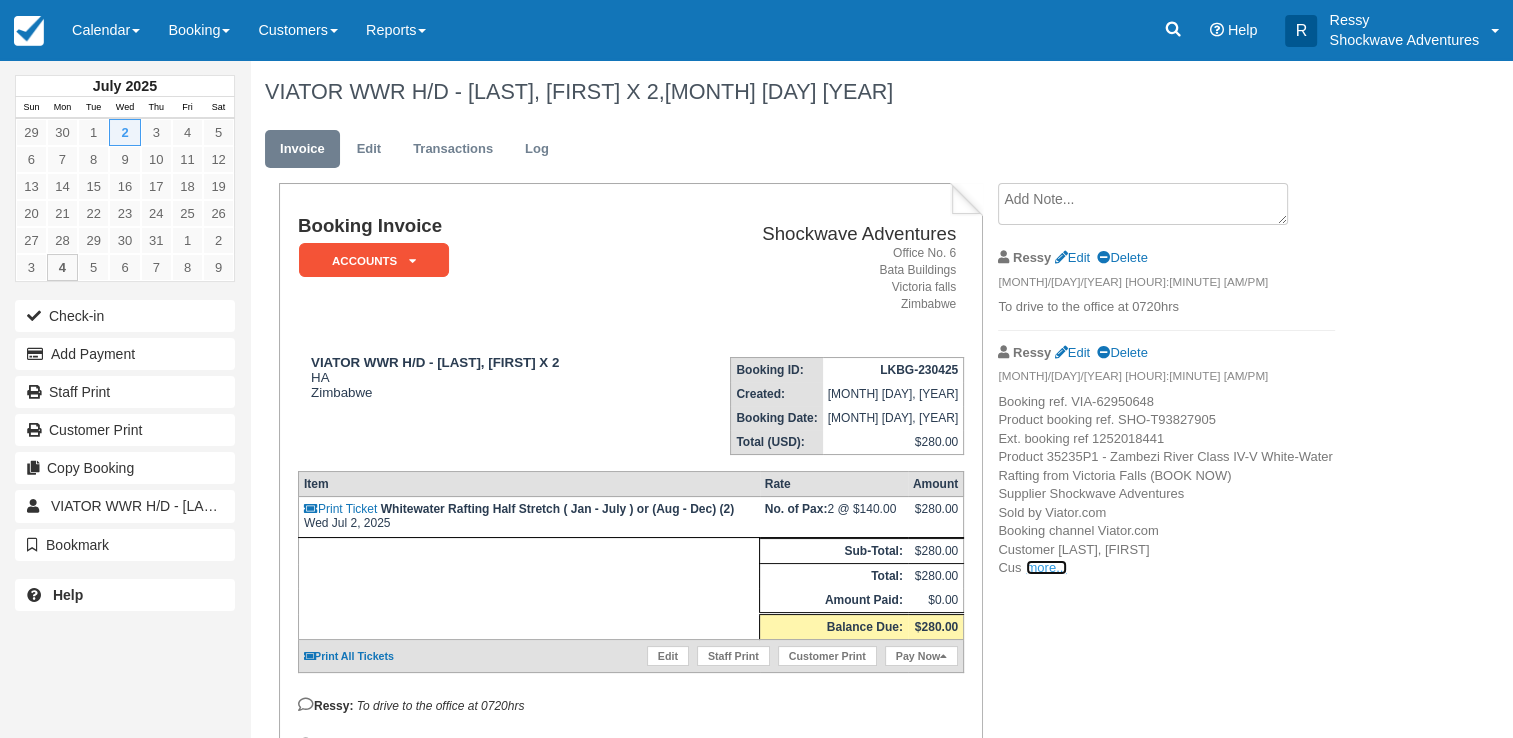 click on "more..." at bounding box center (1046, 567) 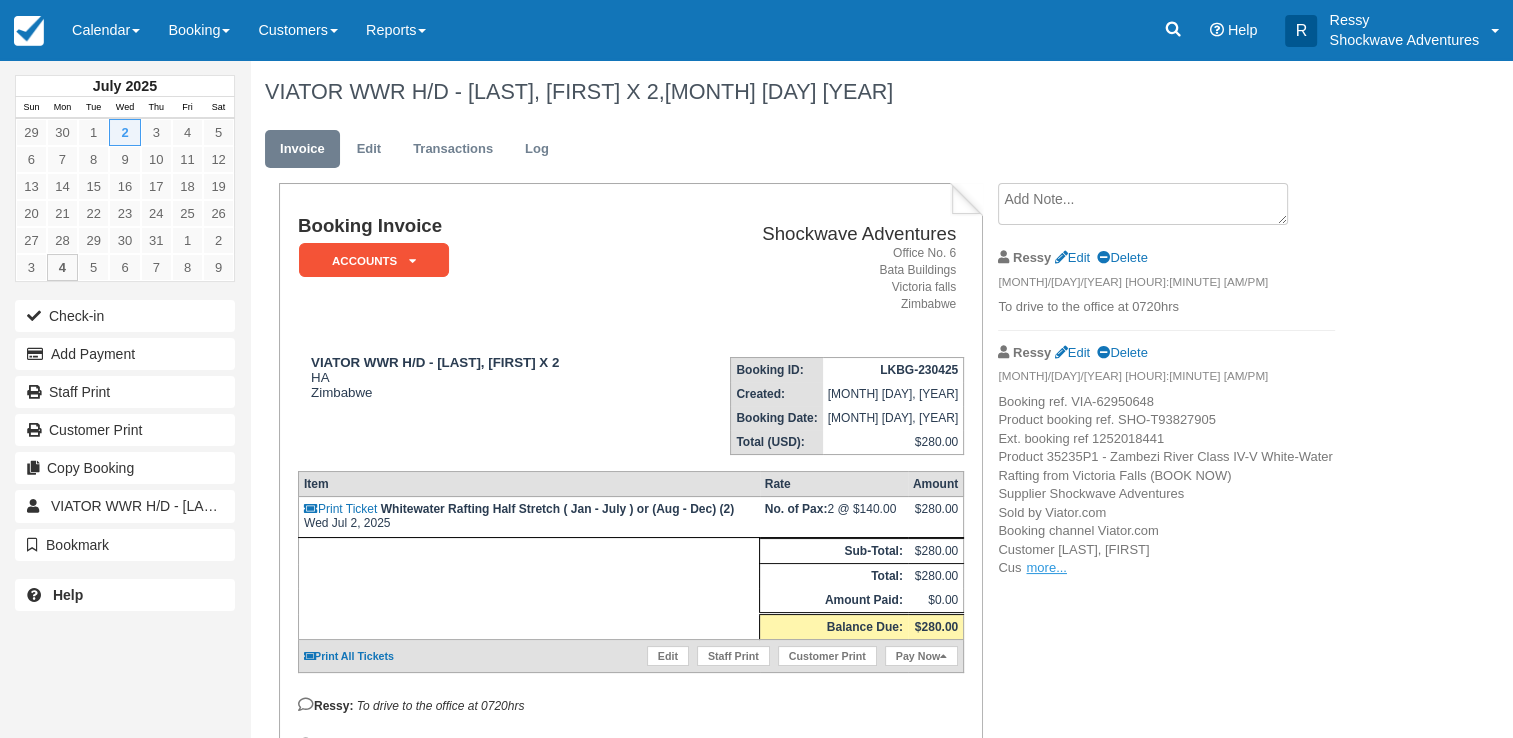 click on "tomer email 	S-9f1dfab0f783448ba47bc9e73a08519a+1252018441-2lhar6hxvvcr7@expmessaging.tripadvisor.com
Customer phone 	US+1 (336) 908-4143
Date 	Wed 2.Jul '25 @ 07:30
Rate 	Half Stretch Rafting
PAX
2 Adult
Pick-up
No pick up place provided.
Extras
Created 	Wed, April 23 2025 @ 13:53
Notes
--- Inclusions: ---
All rafting gear (helmet, life jacket, and paddle)
Local guide
Light refreshments during rafting
Lunch
Unlimited drinks (open bar)
Hotel pickup and drop-off
Viator amount: USD 218.4" at bounding box center [0, 0] 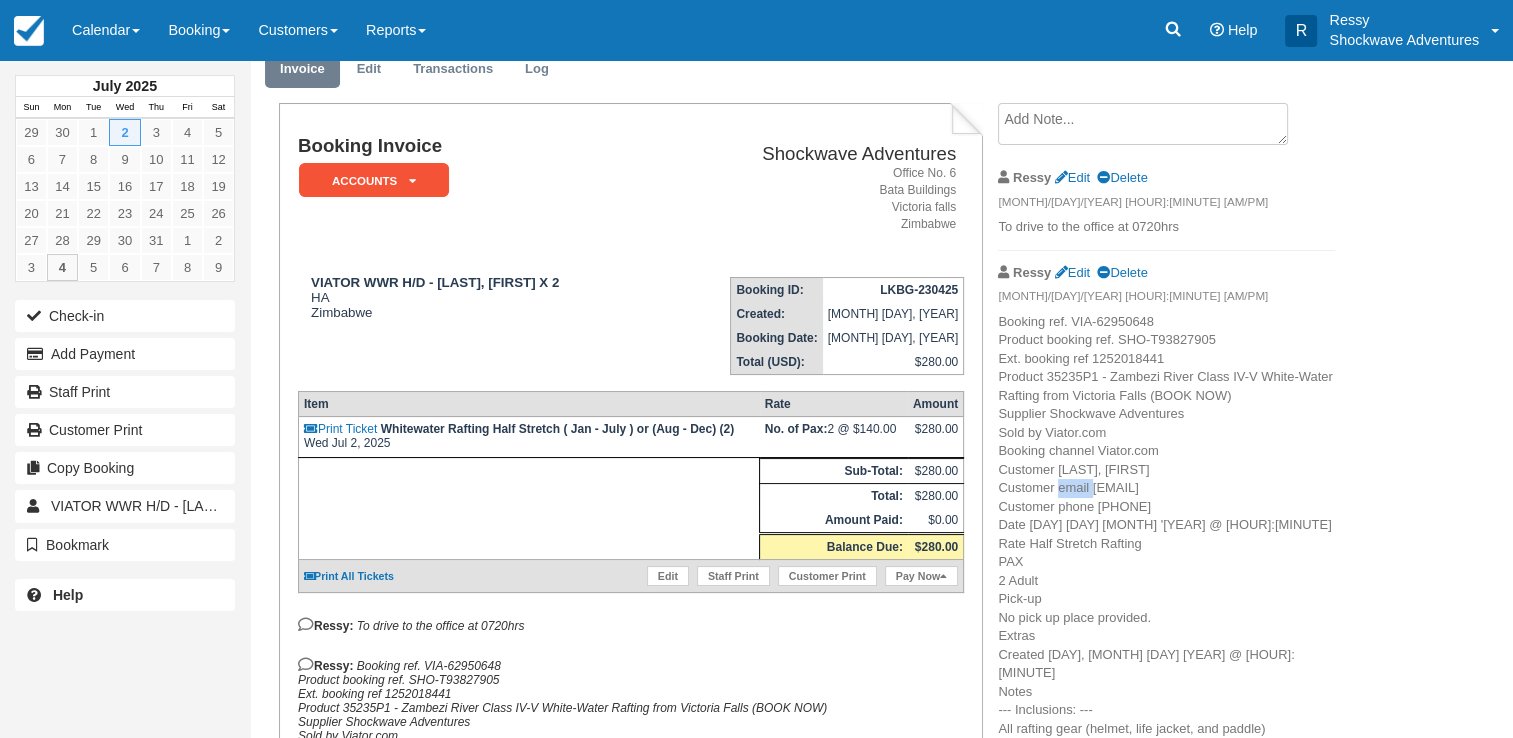 scroll, scrollTop: 0, scrollLeft: 0, axis: both 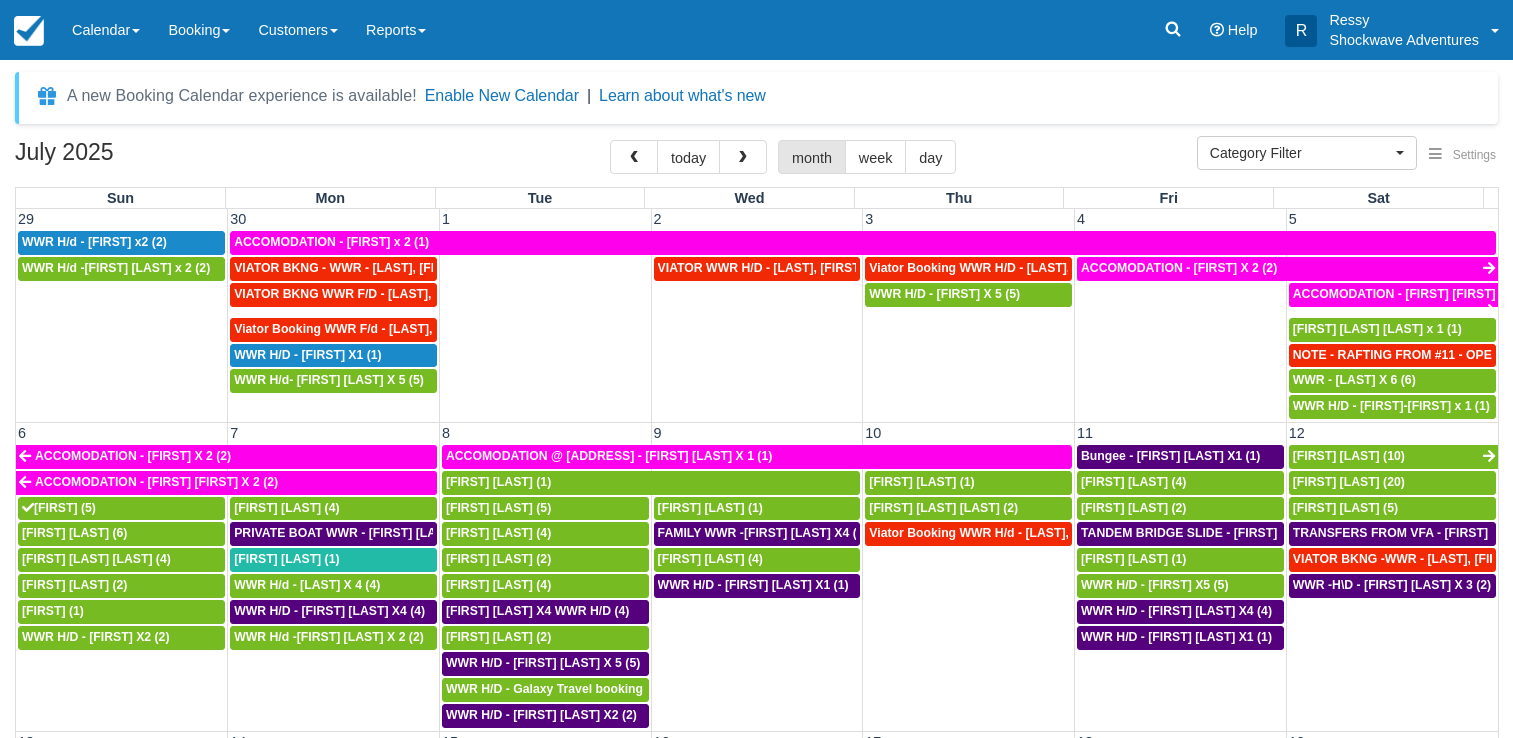 select 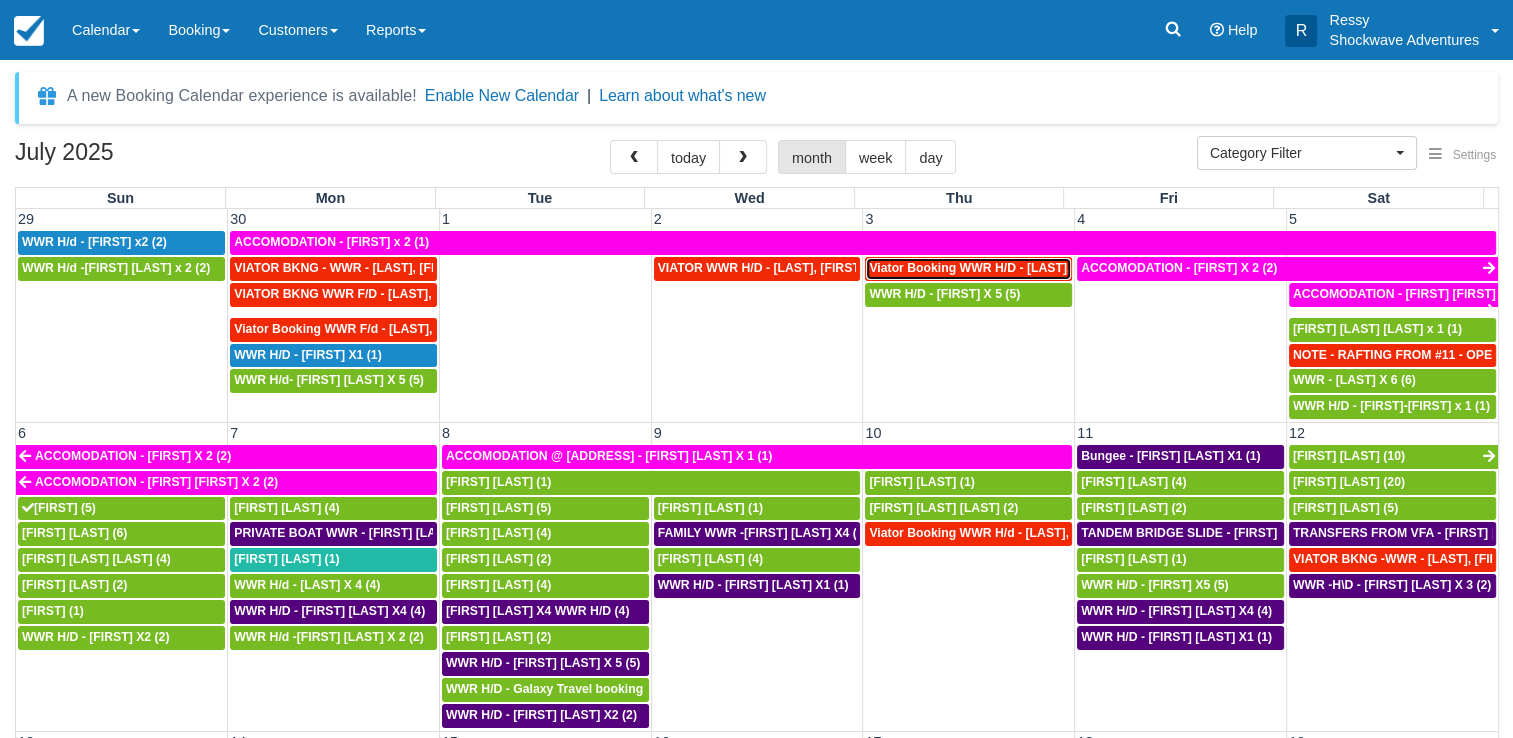 click on "Viator Booking WWR H/D - Lau, Kenneth X 4 (3)" at bounding box center [1013, 268] 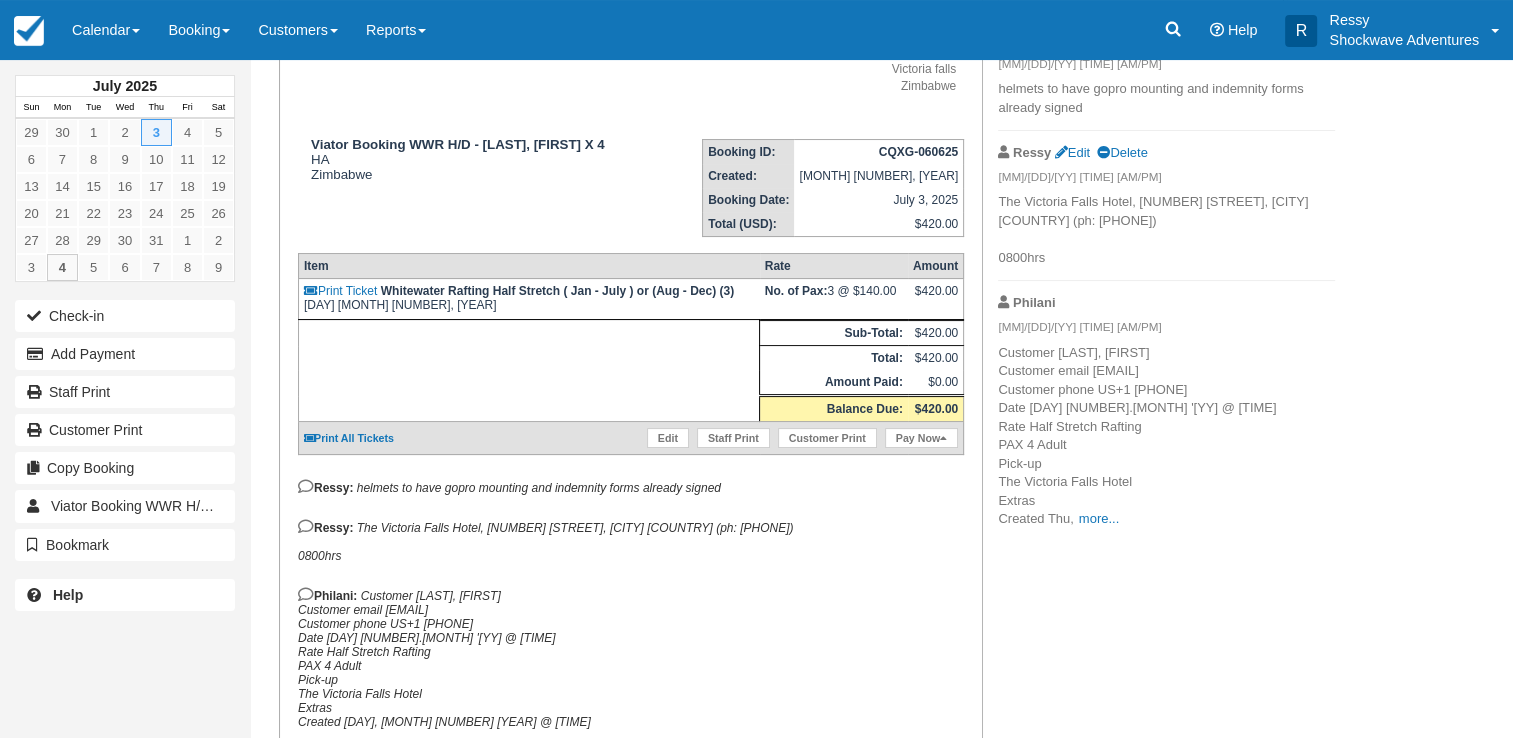 scroll, scrollTop: 200, scrollLeft: 0, axis: vertical 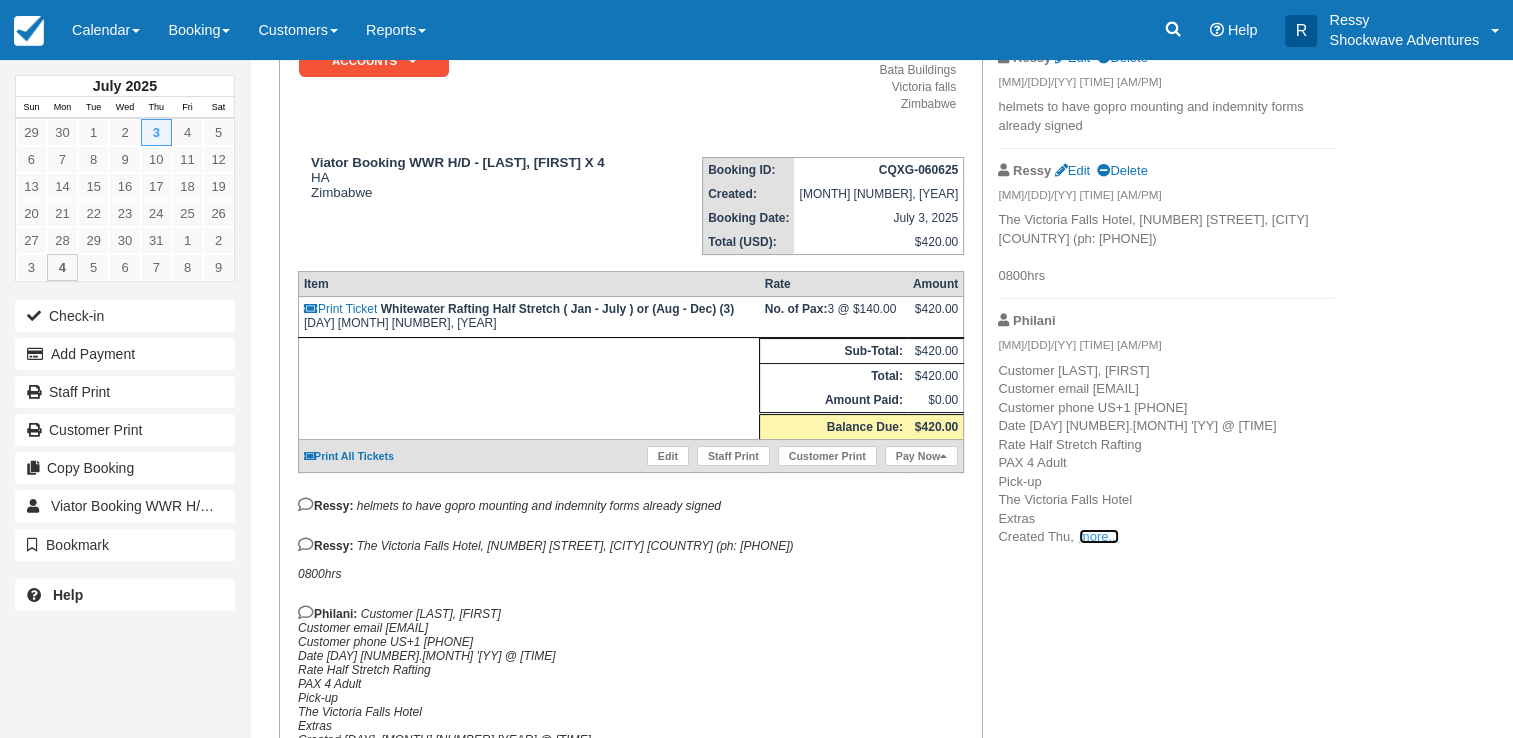 click on "more..." at bounding box center [1099, 536] 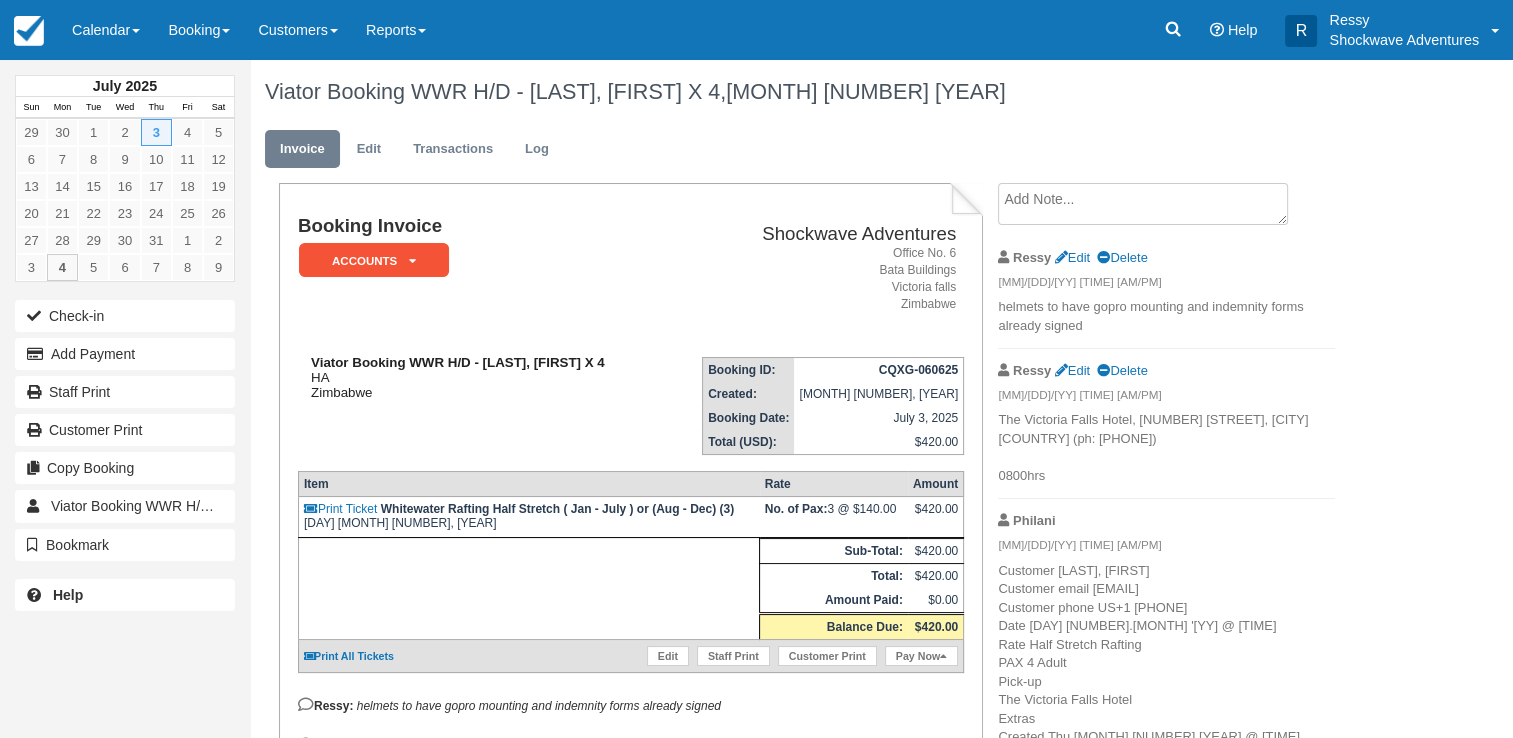 scroll, scrollTop: 0, scrollLeft: 0, axis: both 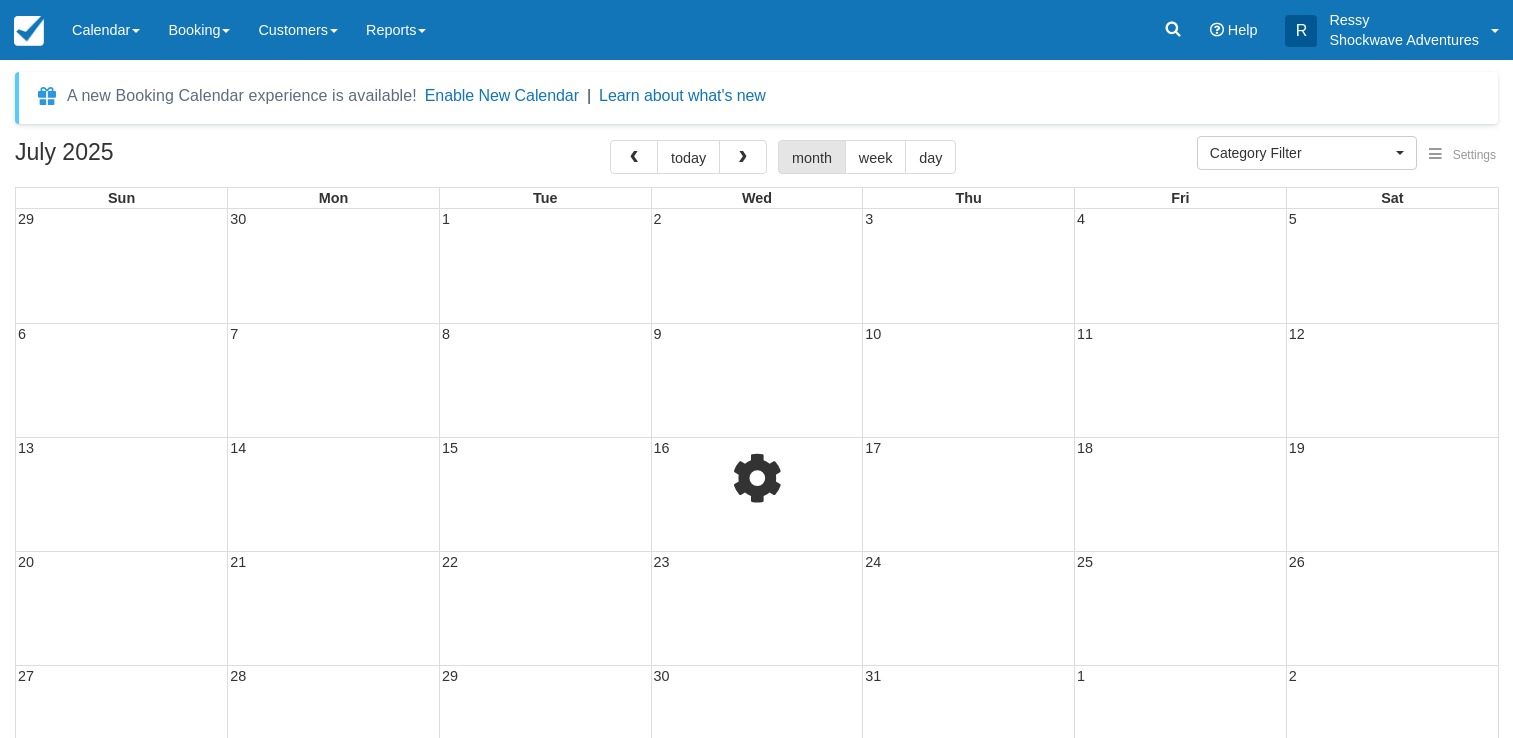 select 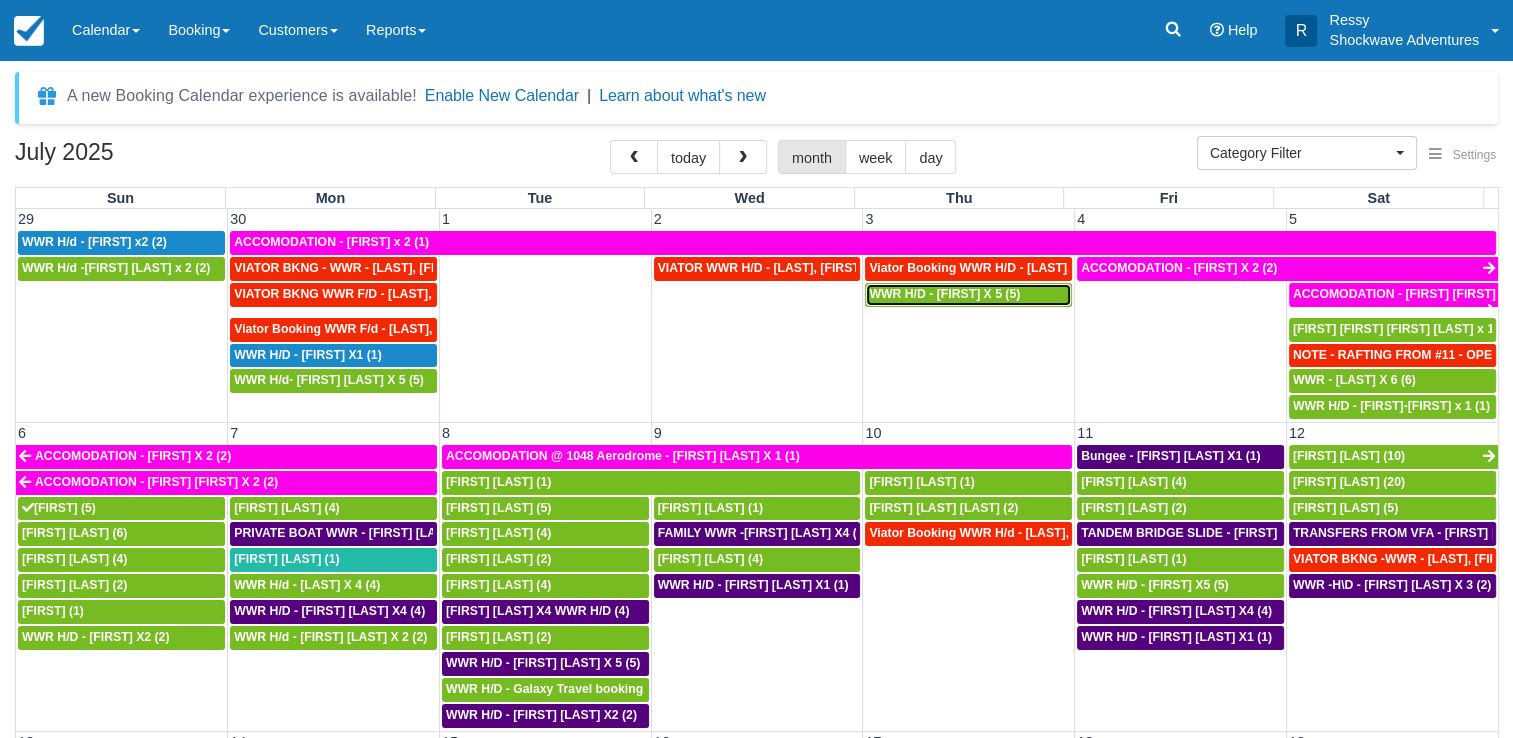 click on "WWR H/D - PAULO X 5 (5)" at bounding box center (944, 294) 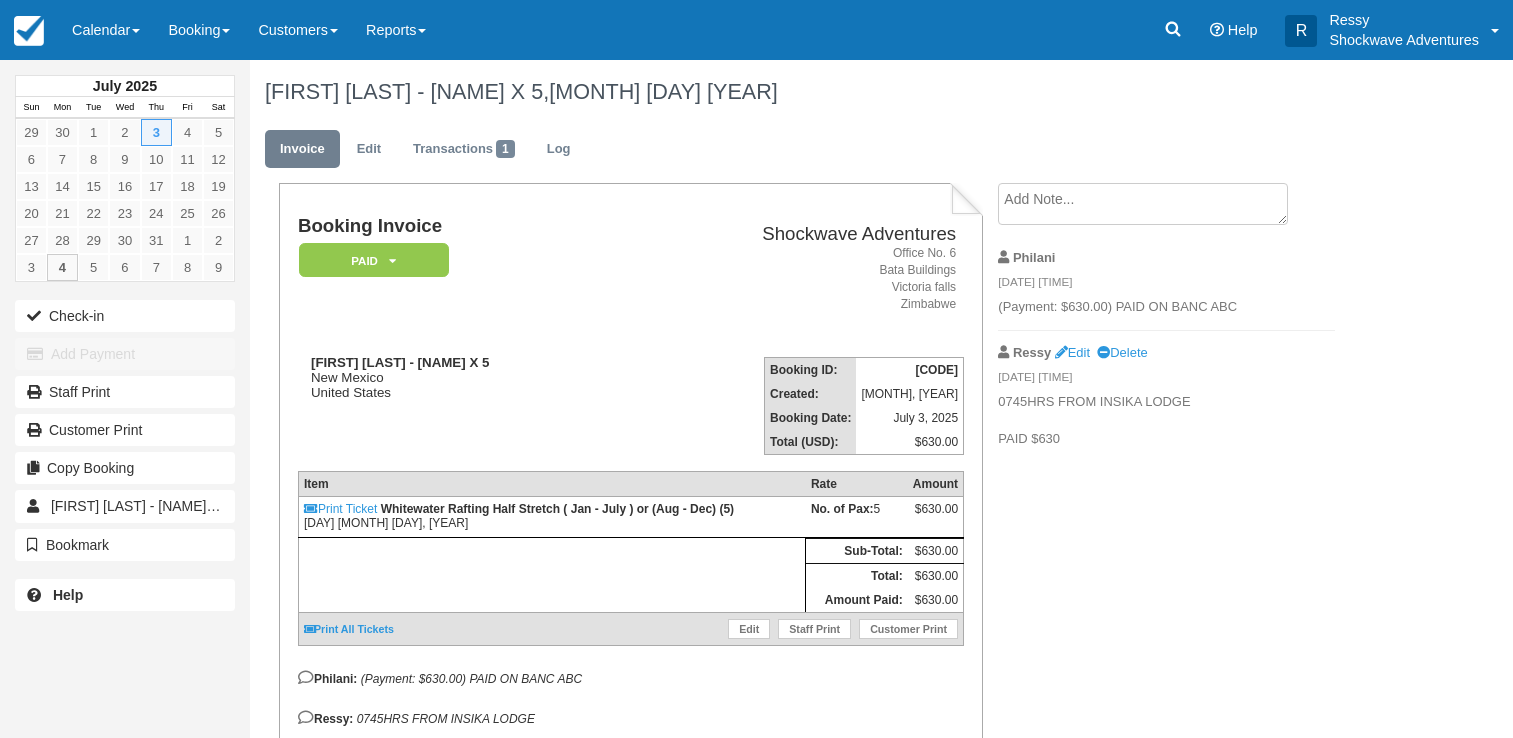 scroll, scrollTop: 0, scrollLeft: 0, axis: both 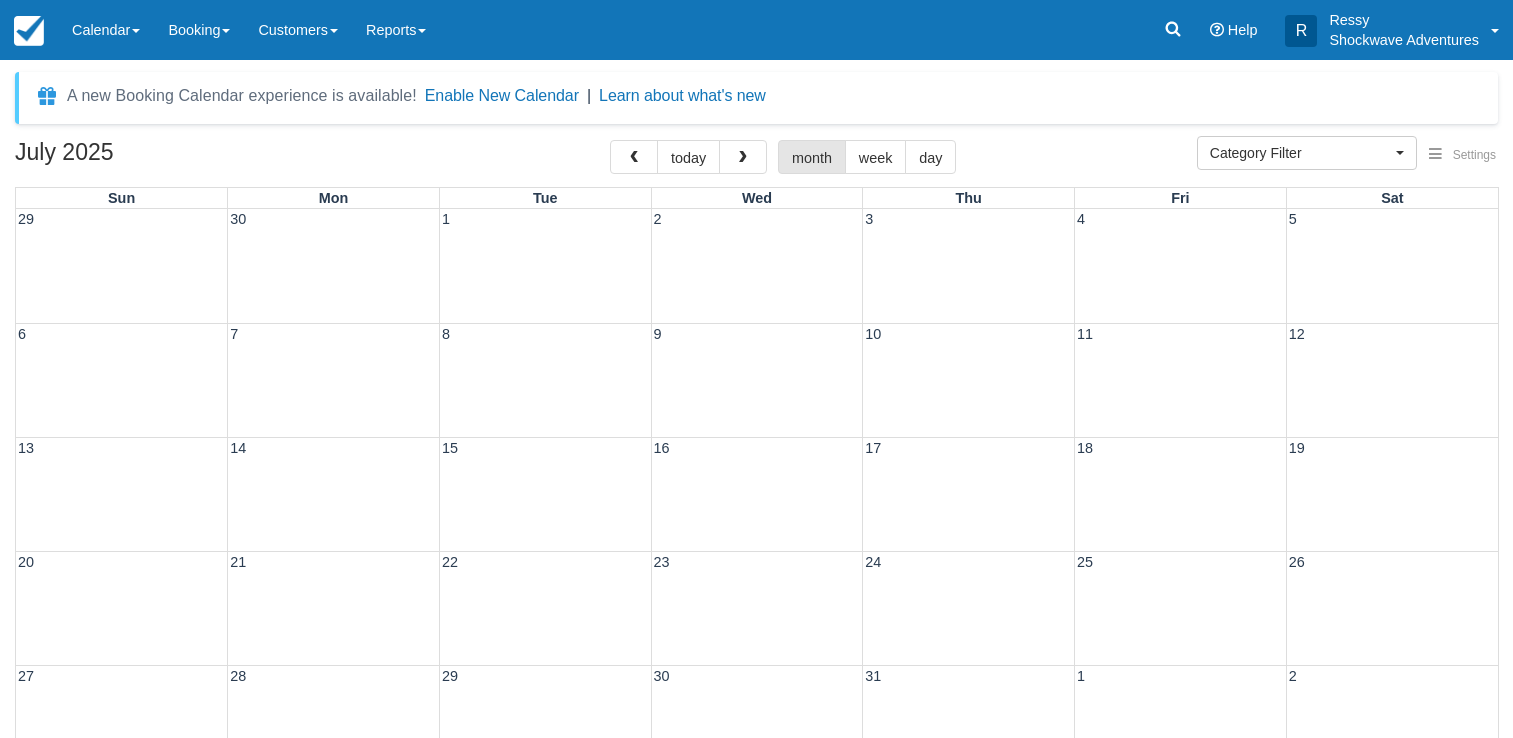 select 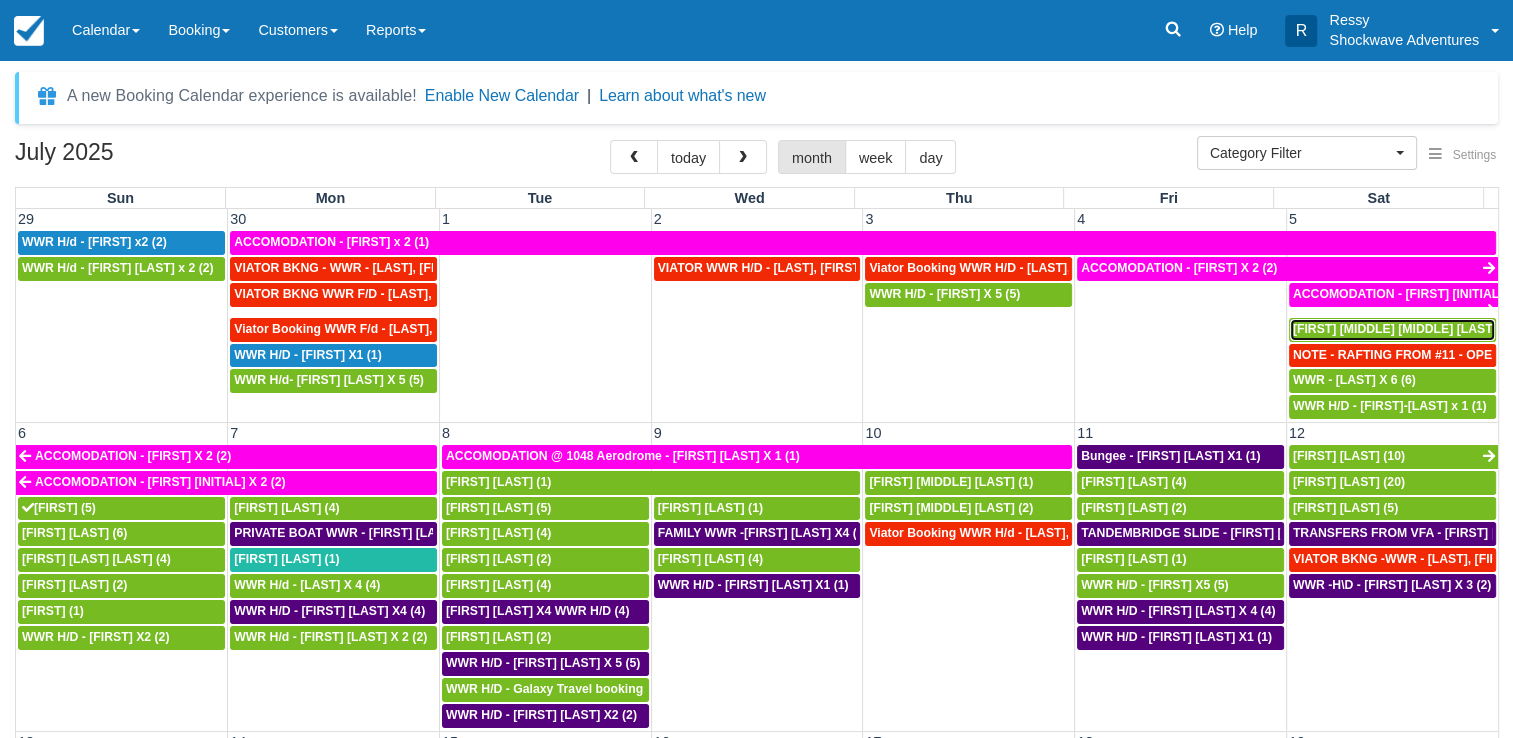 click on "[FIRST] [MIDDLE] [MIDDLE] [LAST] x 1 (1)" at bounding box center (1414, 329) 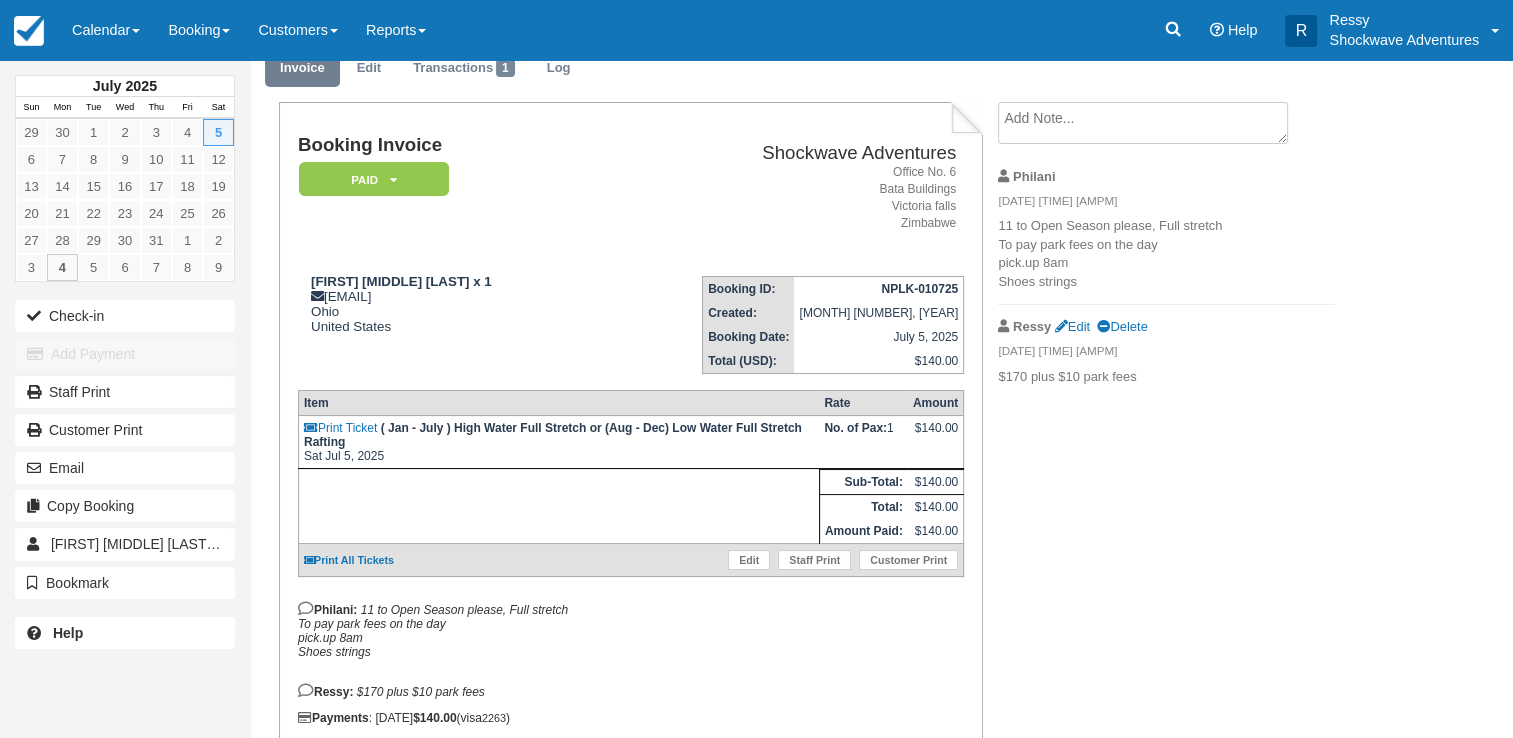 scroll, scrollTop: 152, scrollLeft: 0, axis: vertical 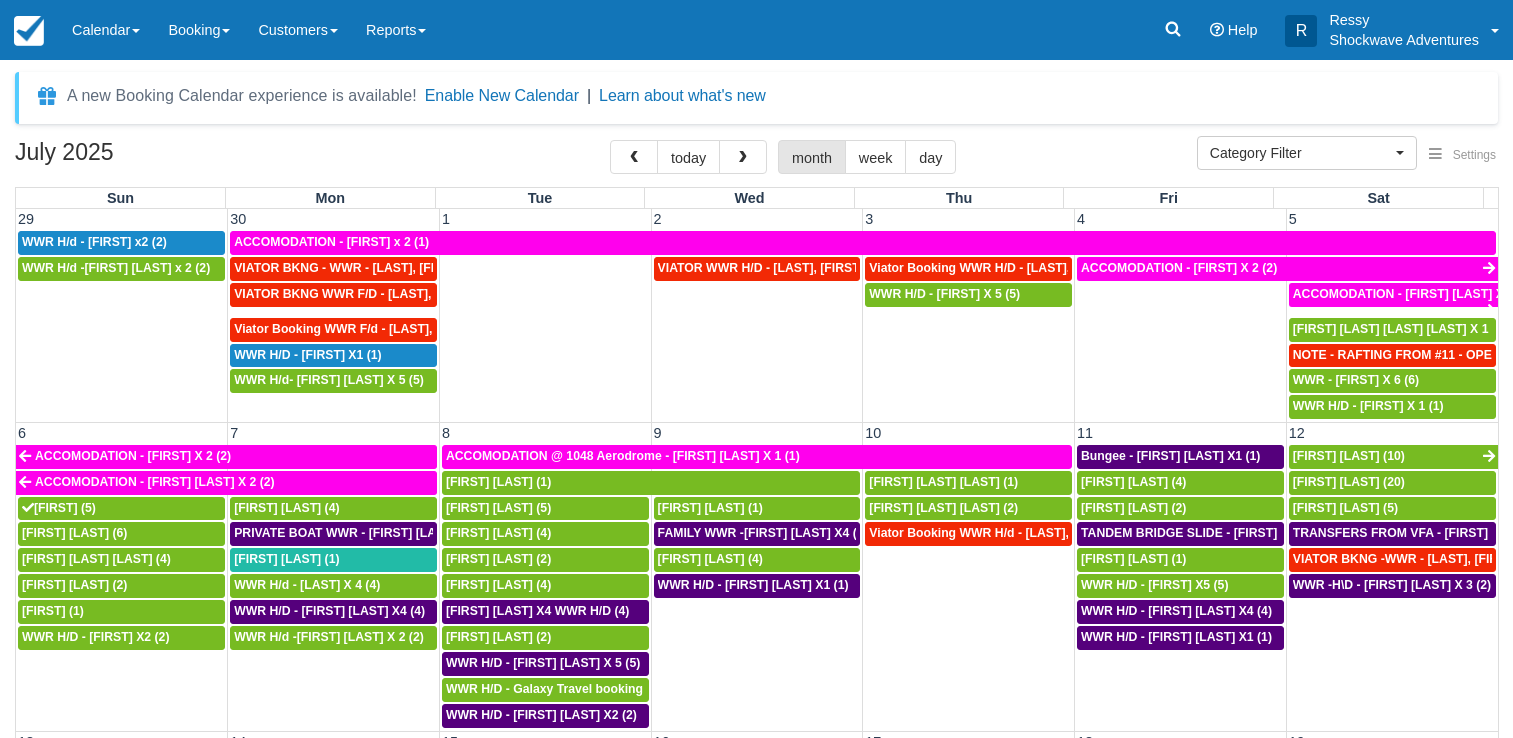 select 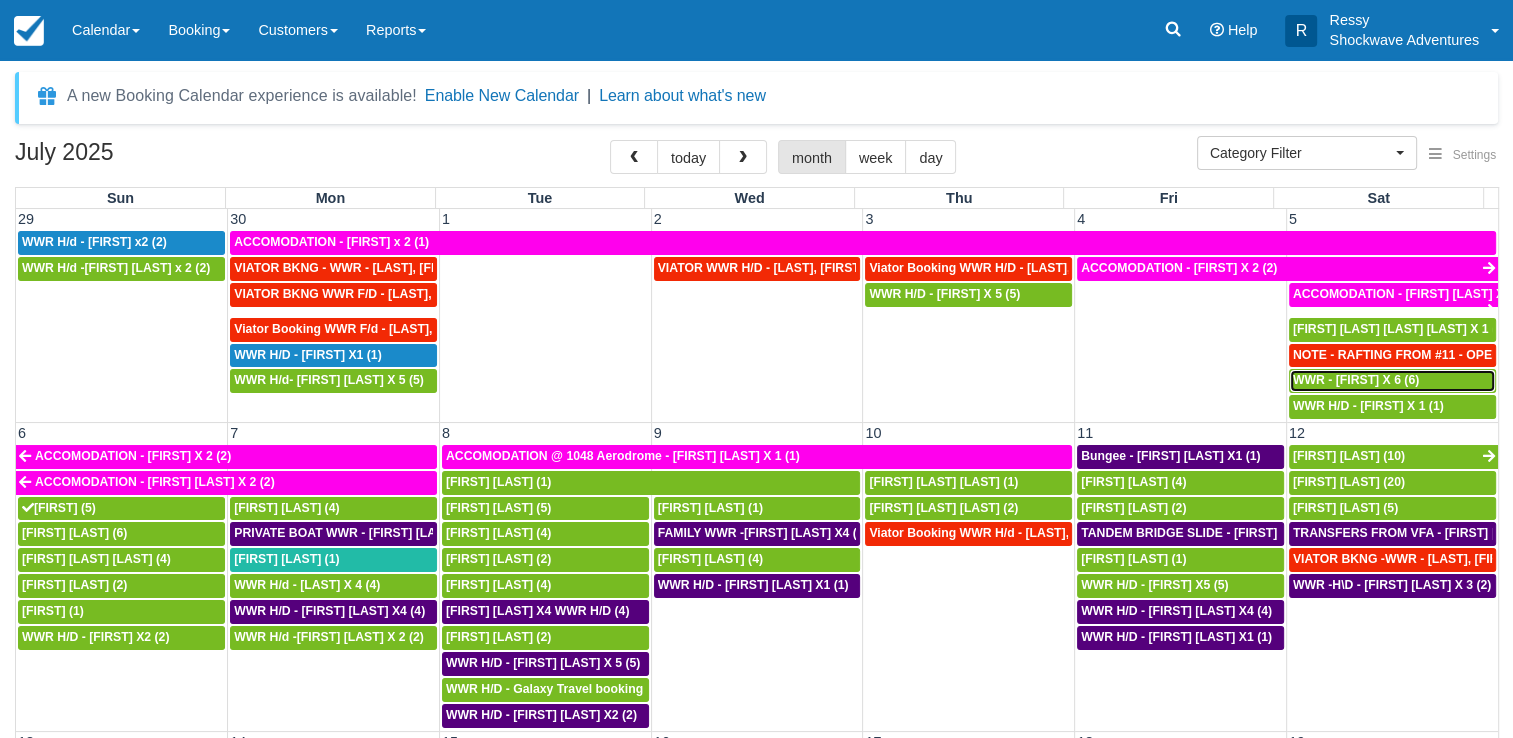 click on "WWR - [FIRST] X 6 (6)" at bounding box center [1356, 380] 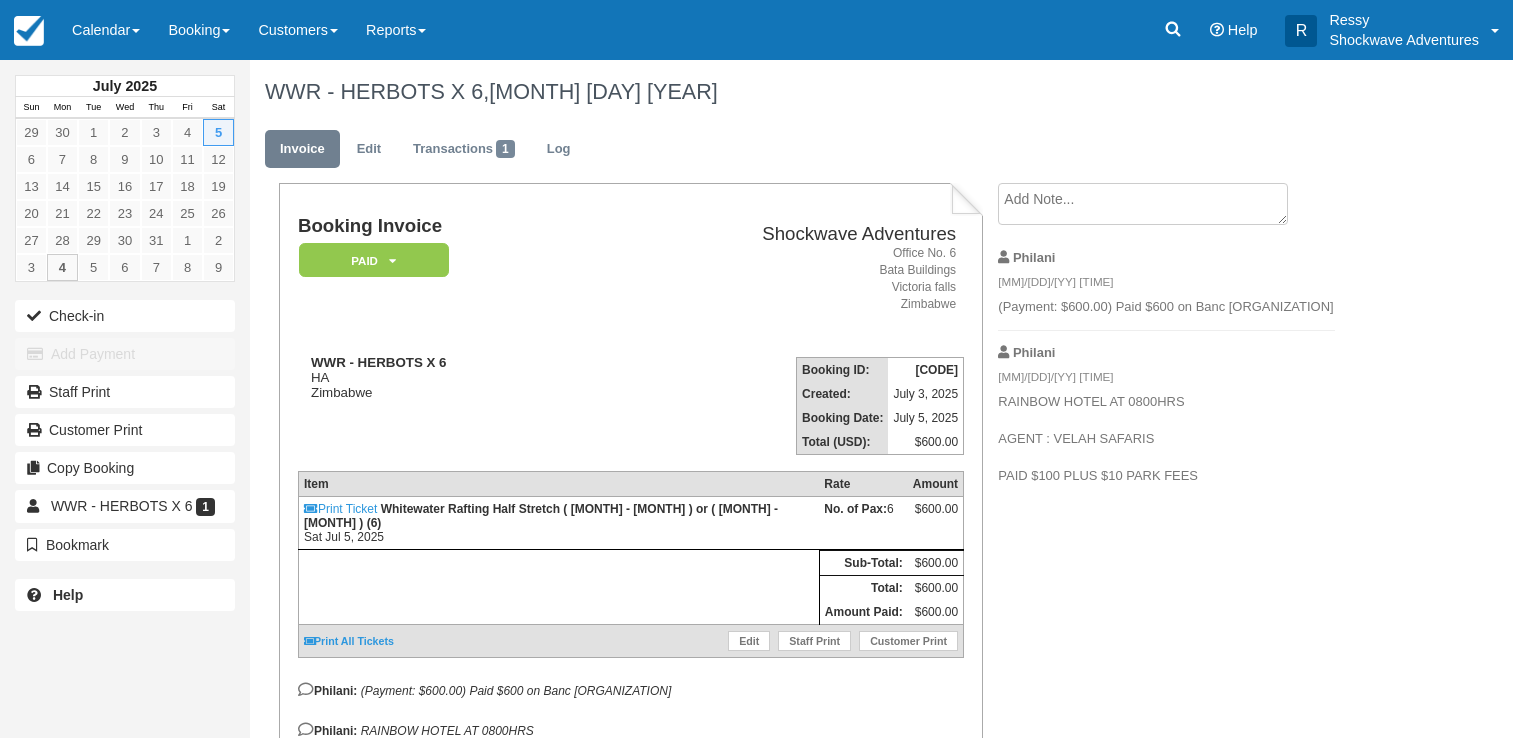 scroll, scrollTop: 0, scrollLeft: 0, axis: both 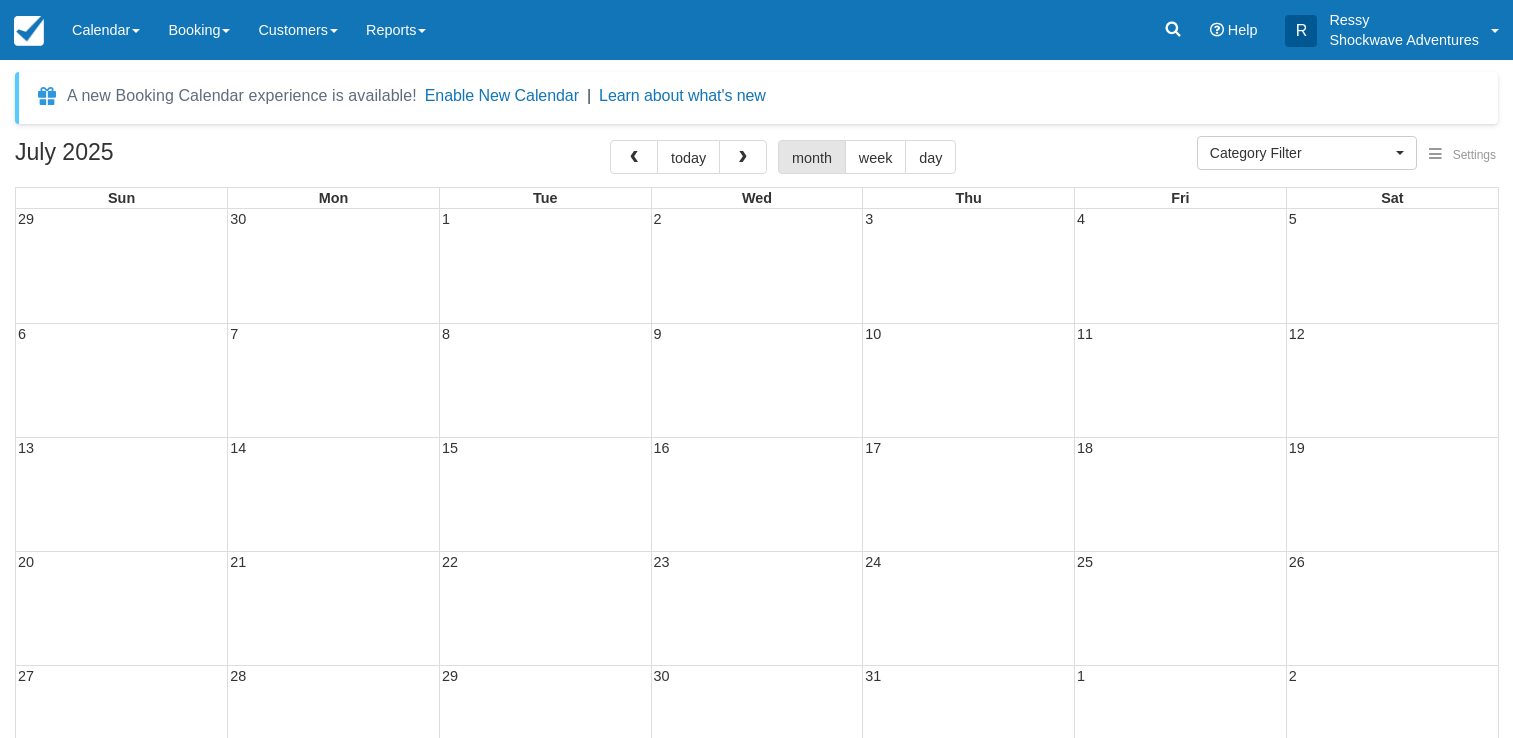 select 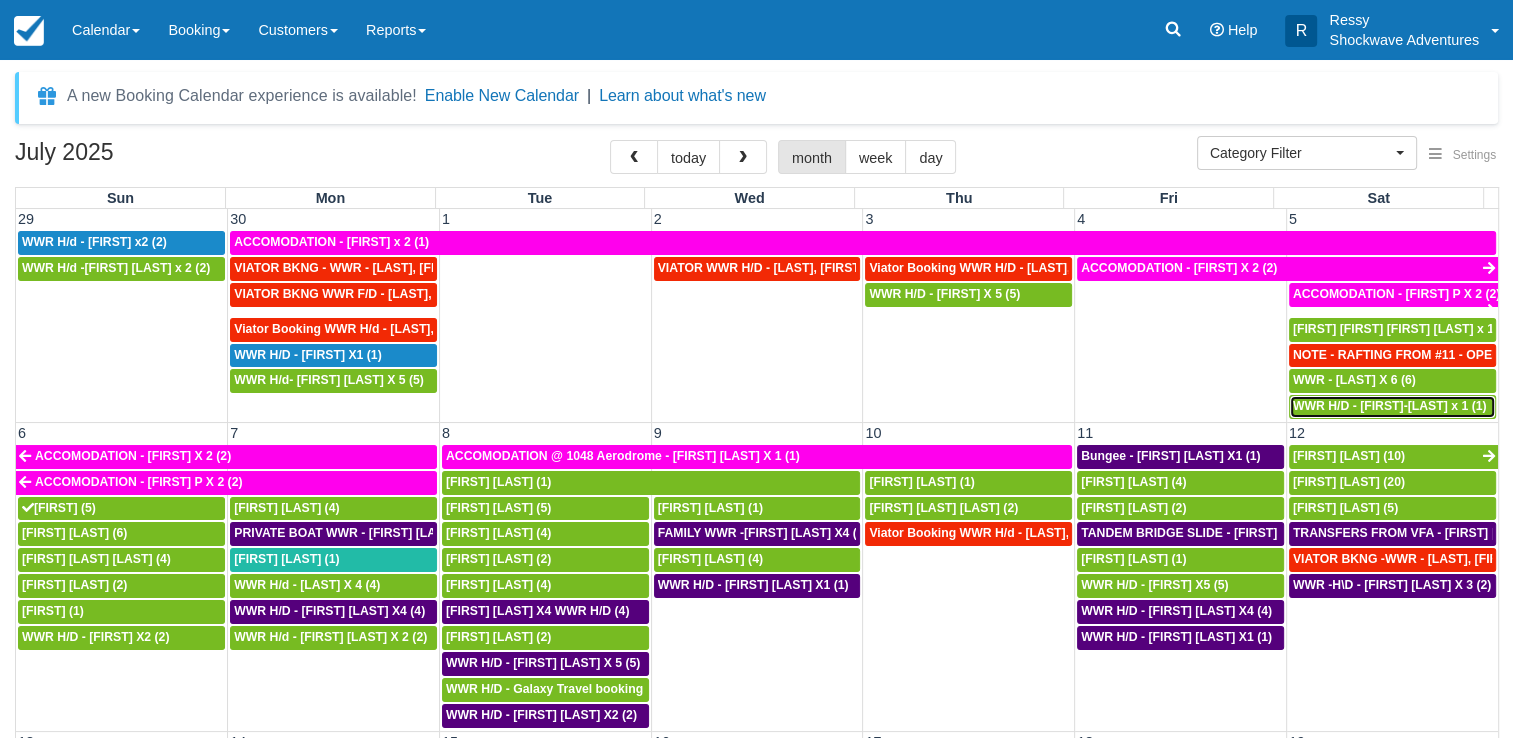 click on "WWR H/D - [FIRST]-[LAST] x 1 (1)" at bounding box center [1390, 406] 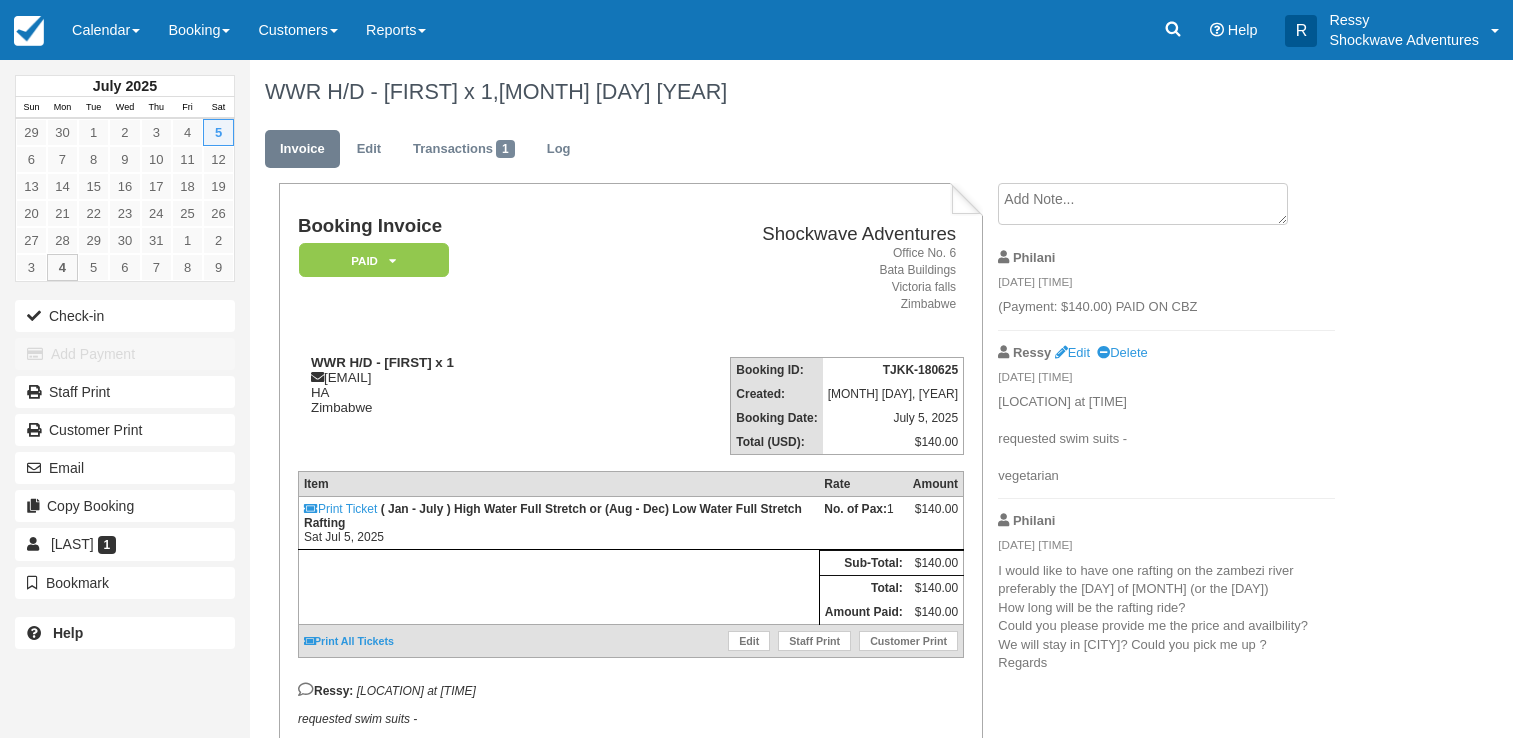 scroll, scrollTop: 0, scrollLeft: 0, axis: both 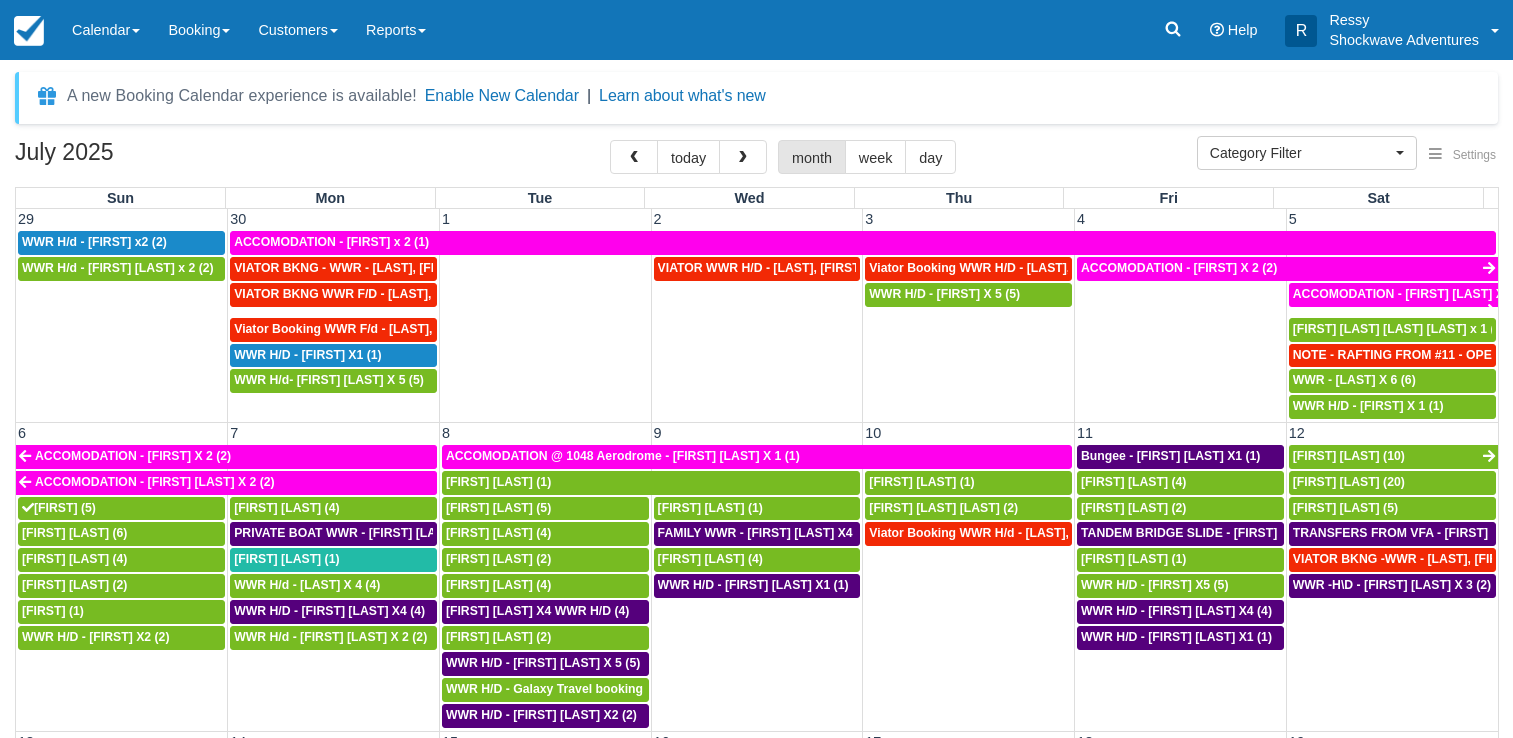 select 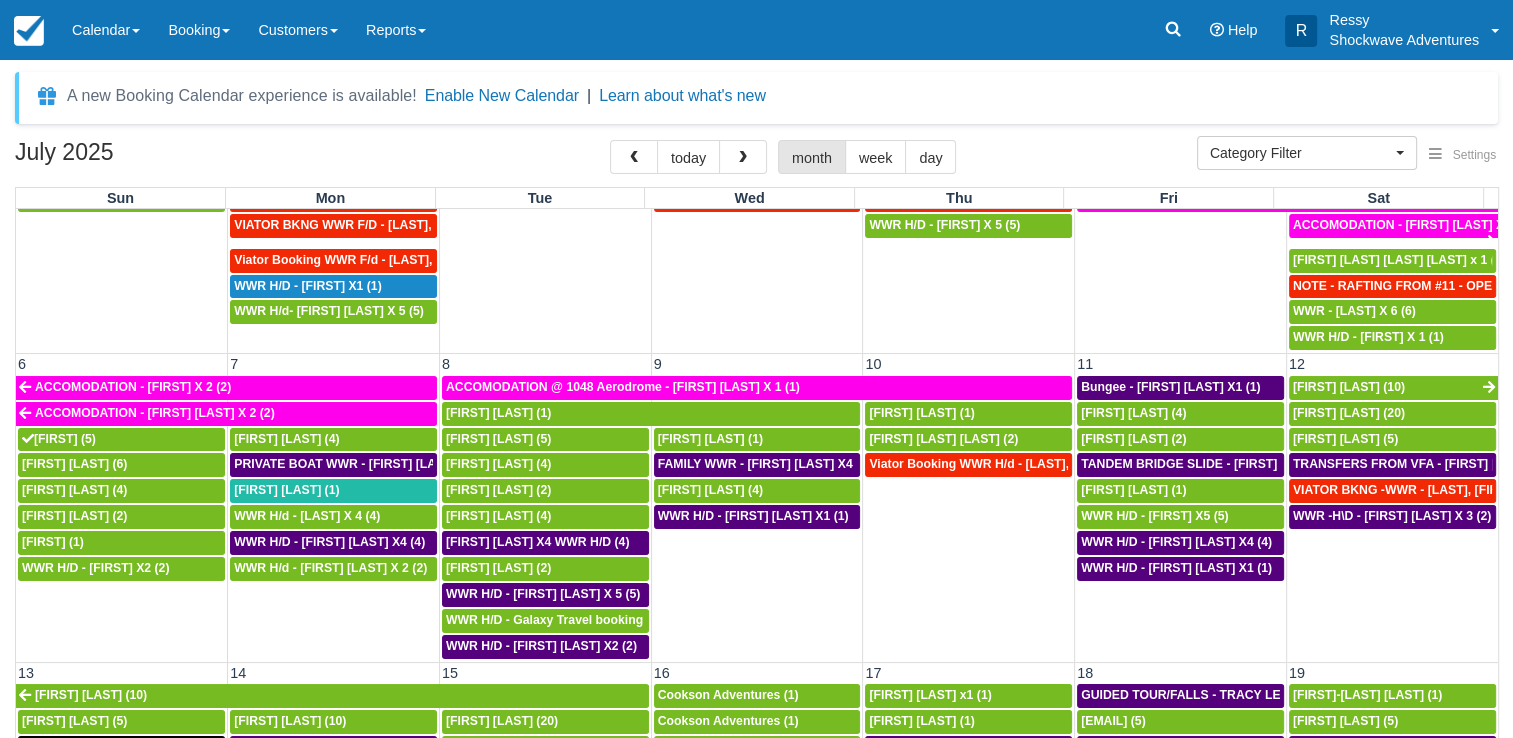 scroll, scrollTop: 100, scrollLeft: 0, axis: vertical 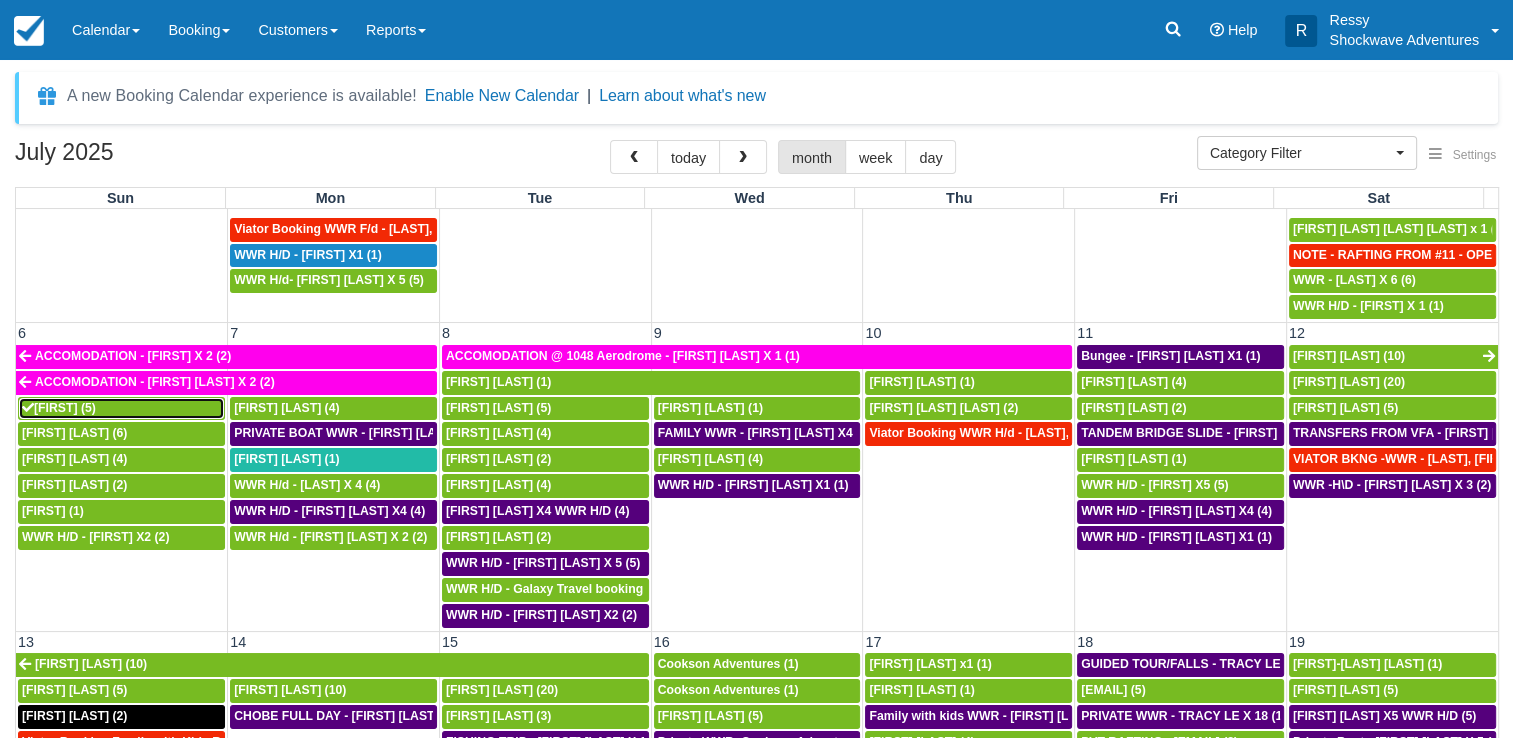 click on "[FIRST] (5)" at bounding box center [121, 409] 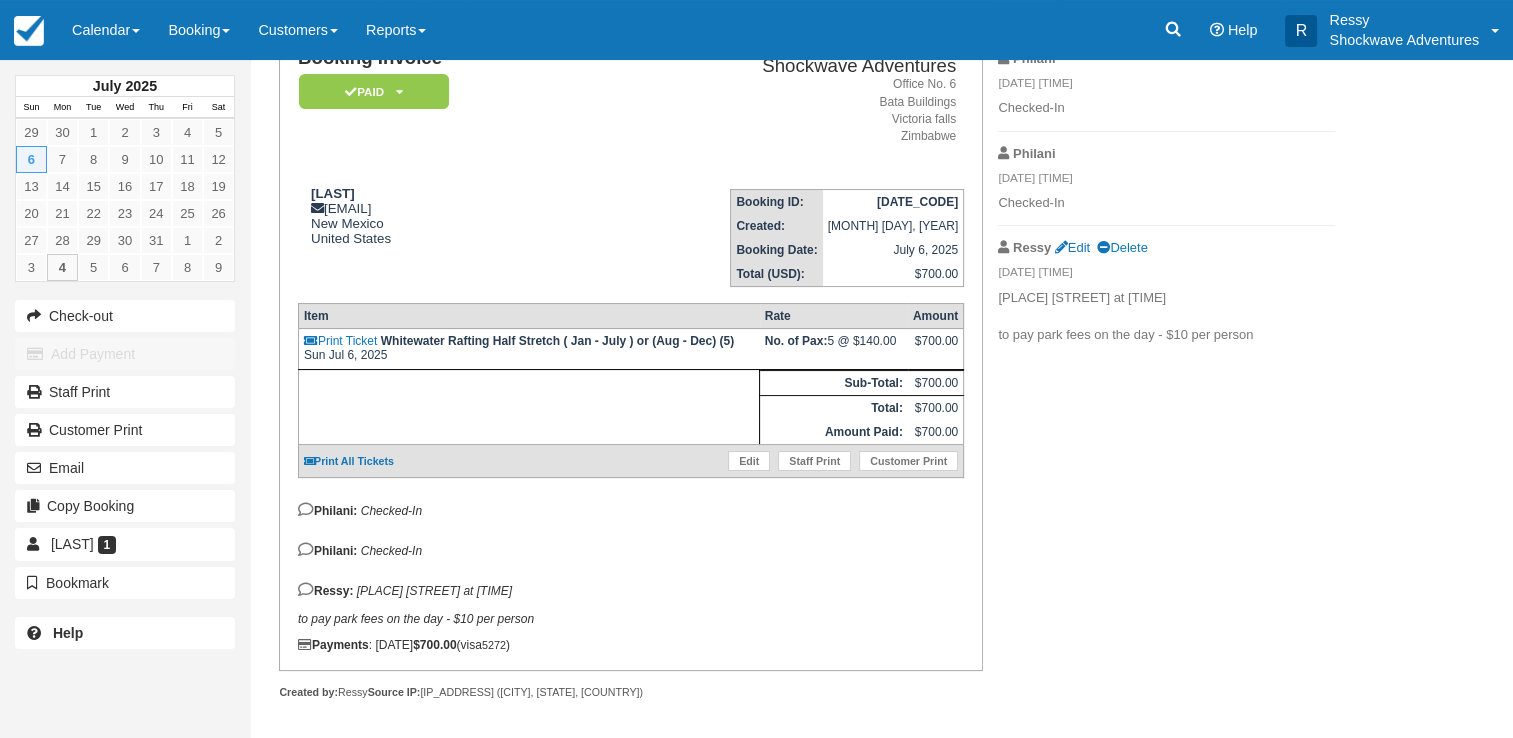 scroll, scrollTop: 0, scrollLeft: 0, axis: both 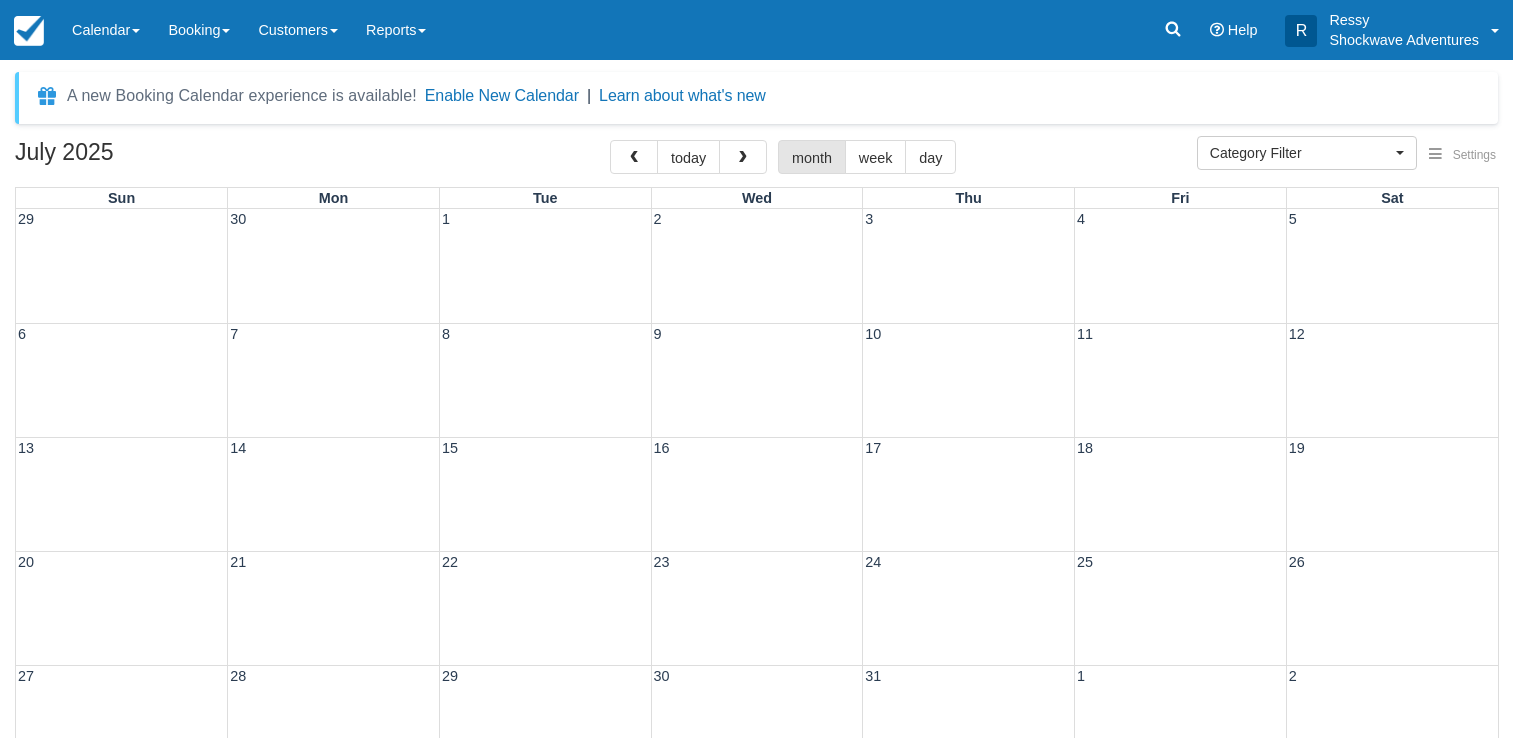 select 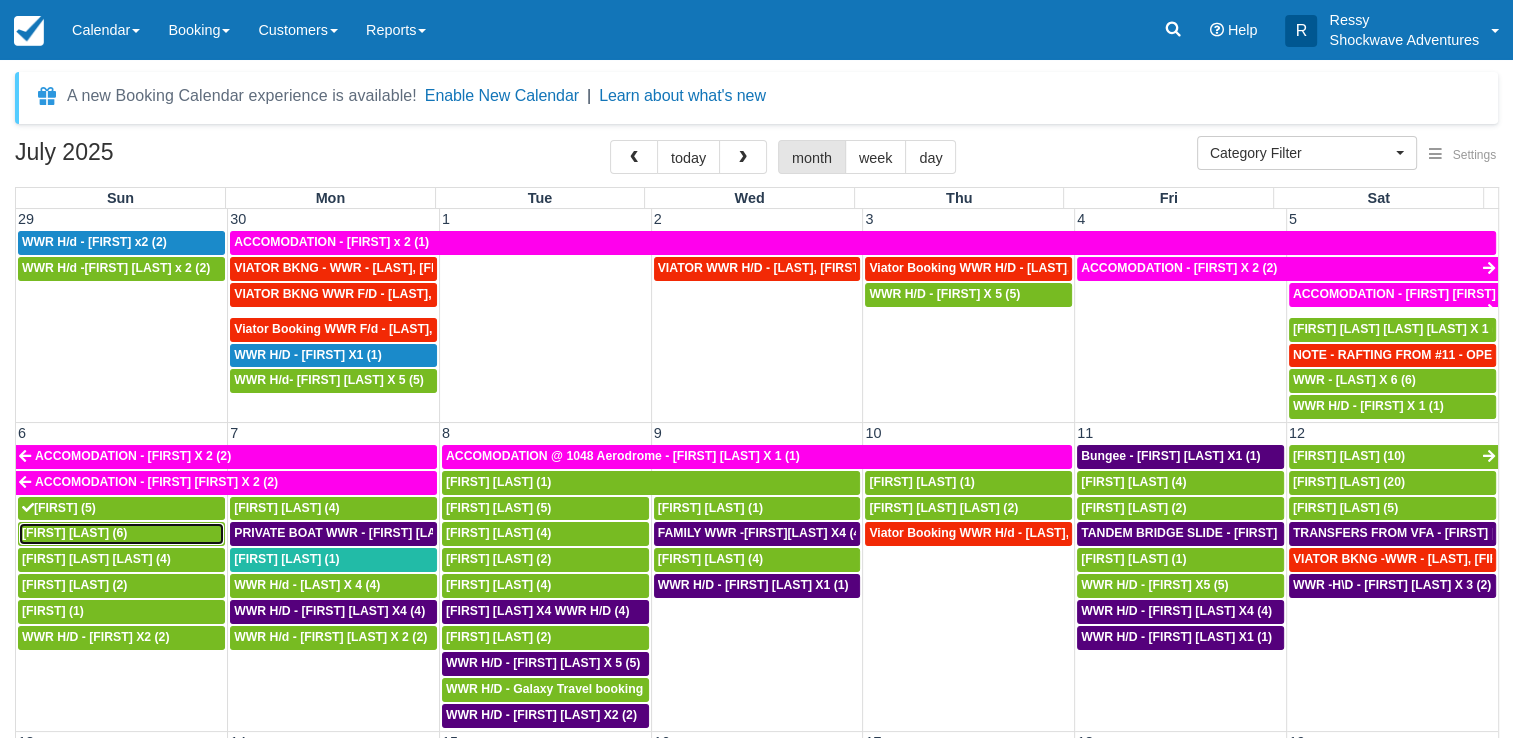 click on "[FIRST] [LAST] (6)" at bounding box center (74, 533) 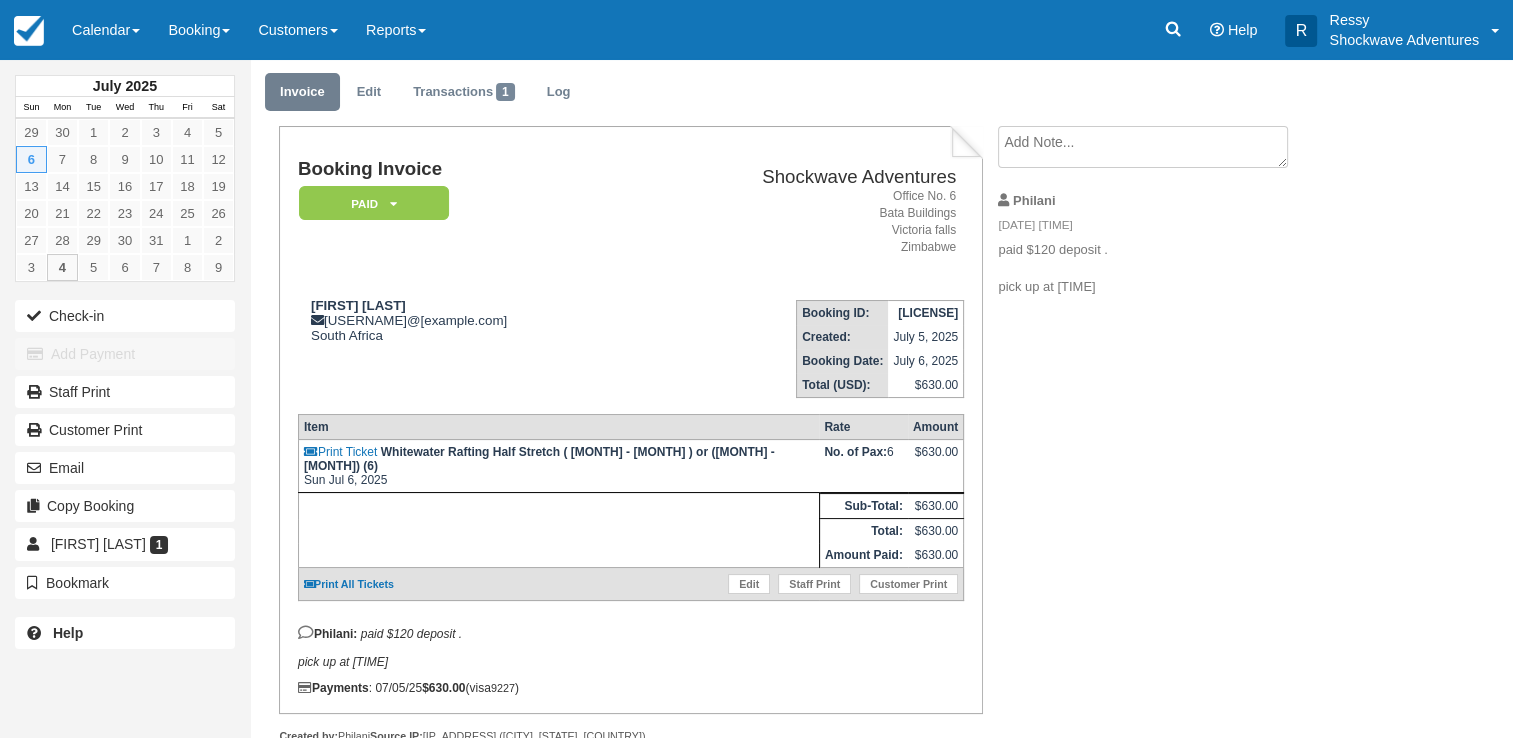 scroll, scrollTop: 88, scrollLeft: 0, axis: vertical 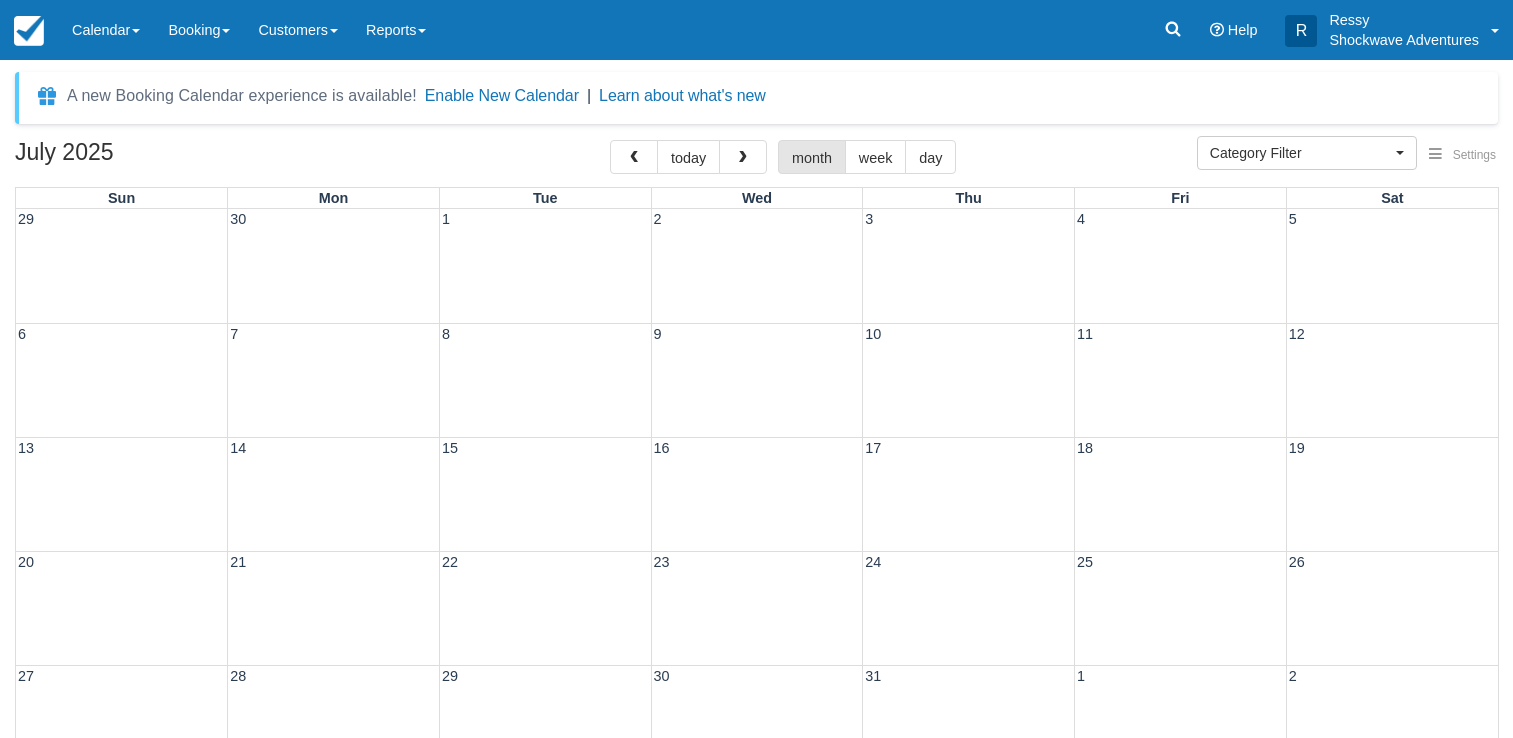 select 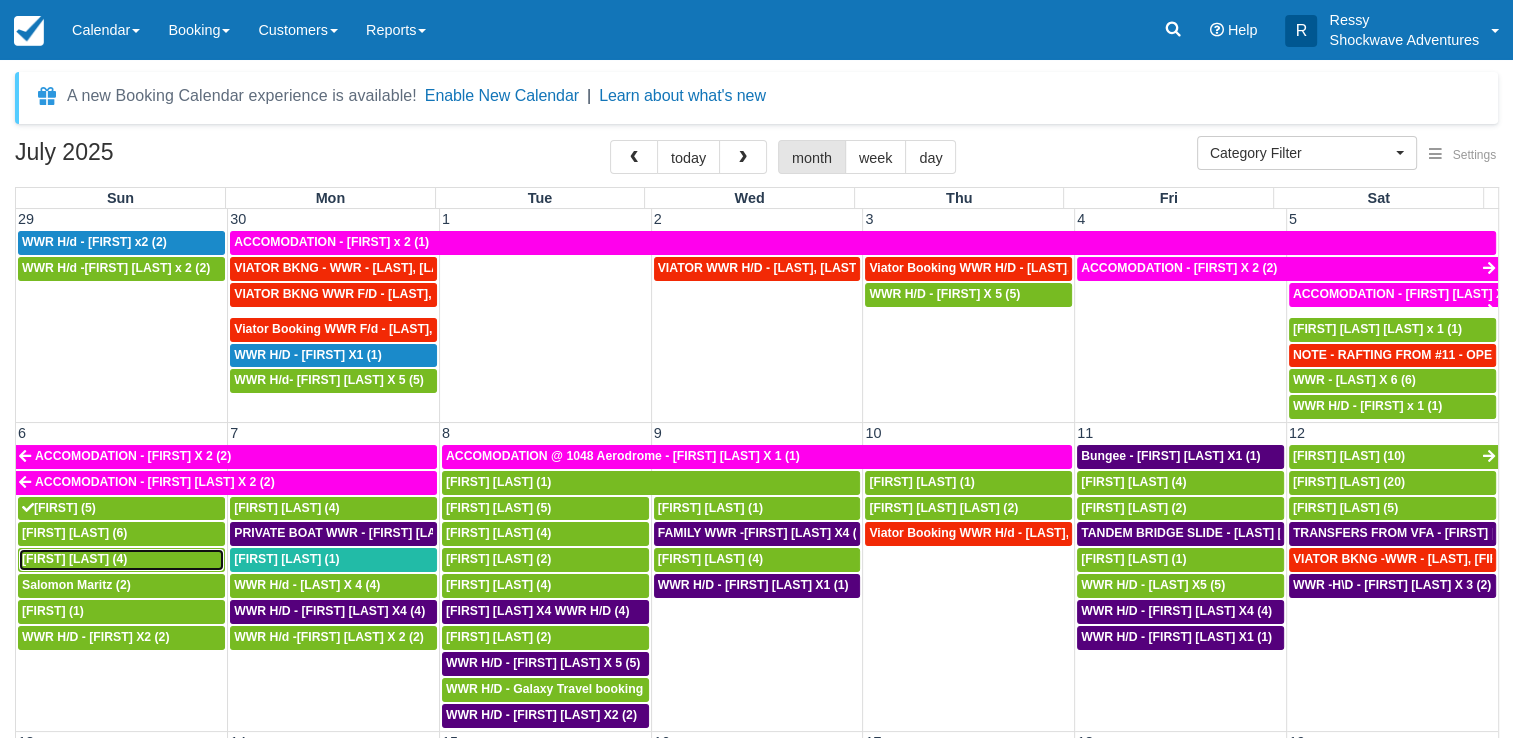 click on "Kobus van den Berg (4)" at bounding box center (74, 559) 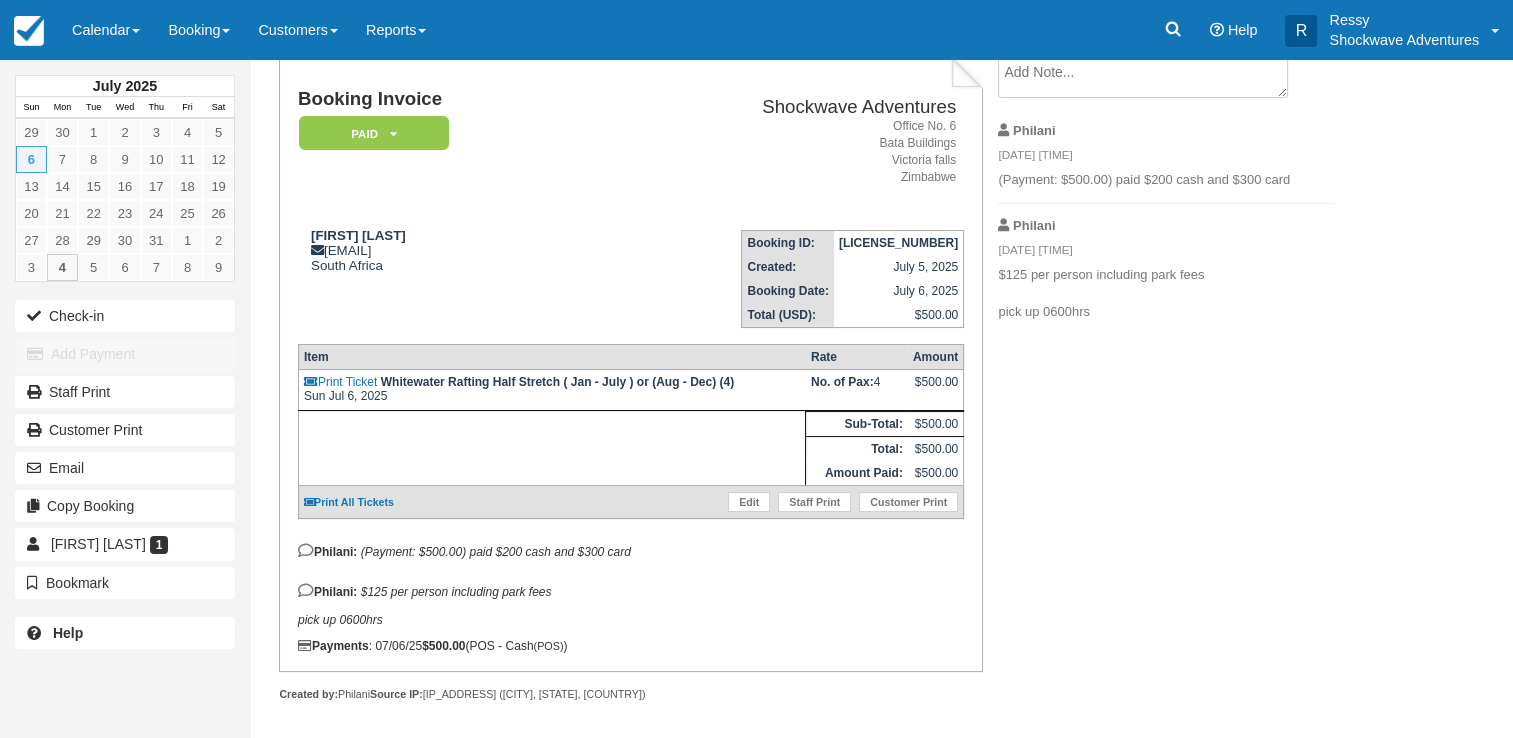 scroll, scrollTop: 128, scrollLeft: 0, axis: vertical 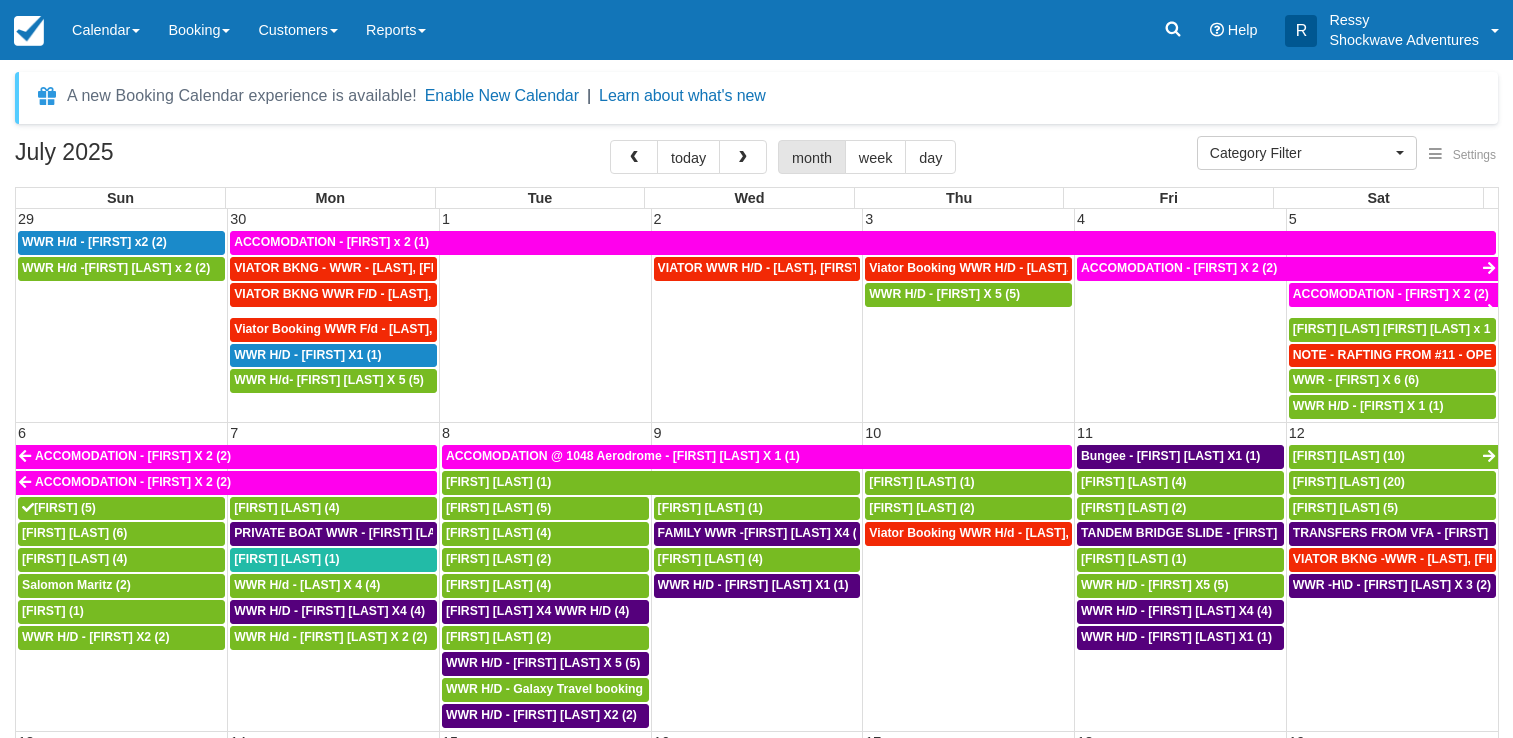 select 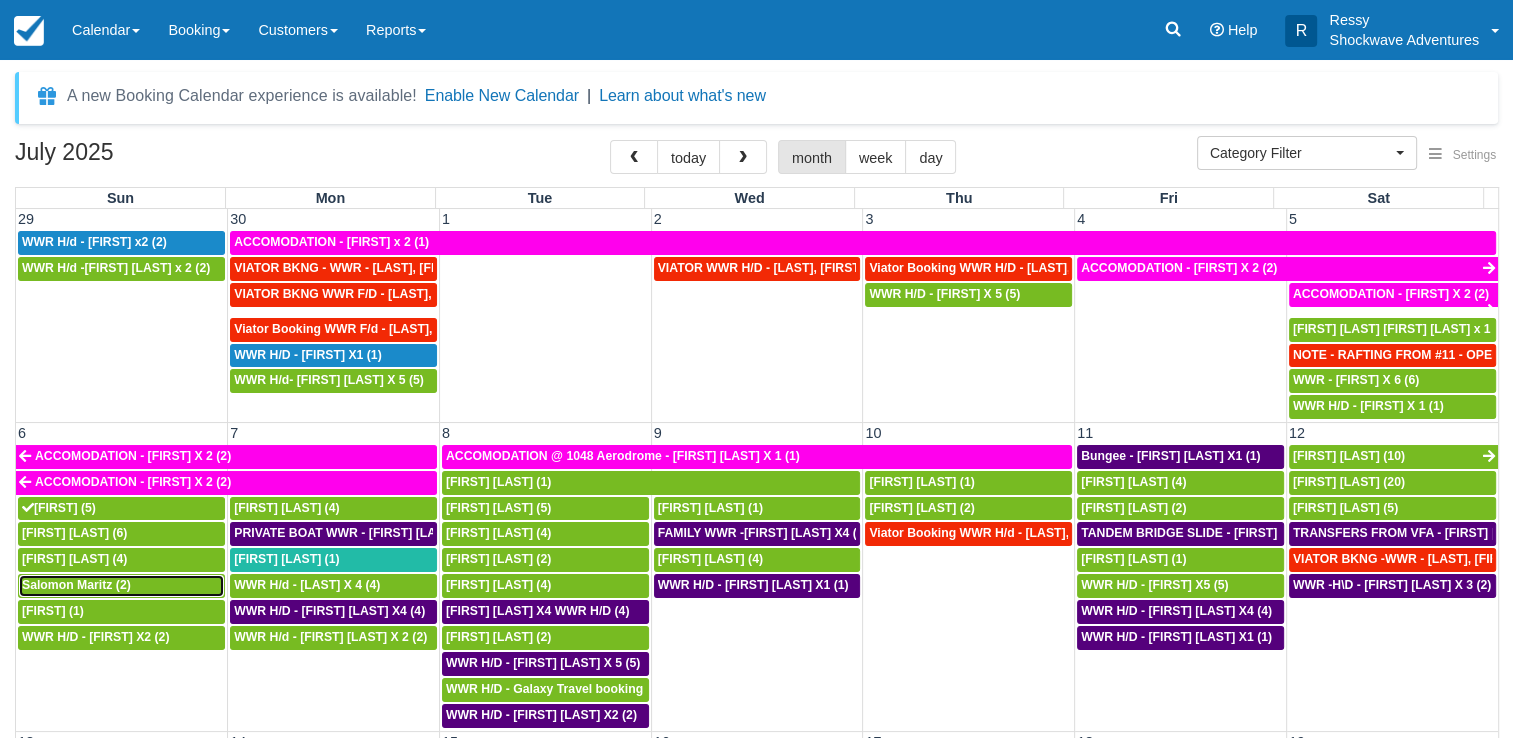 click on "[FIRST] [LAST] (2)" at bounding box center (121, 586) 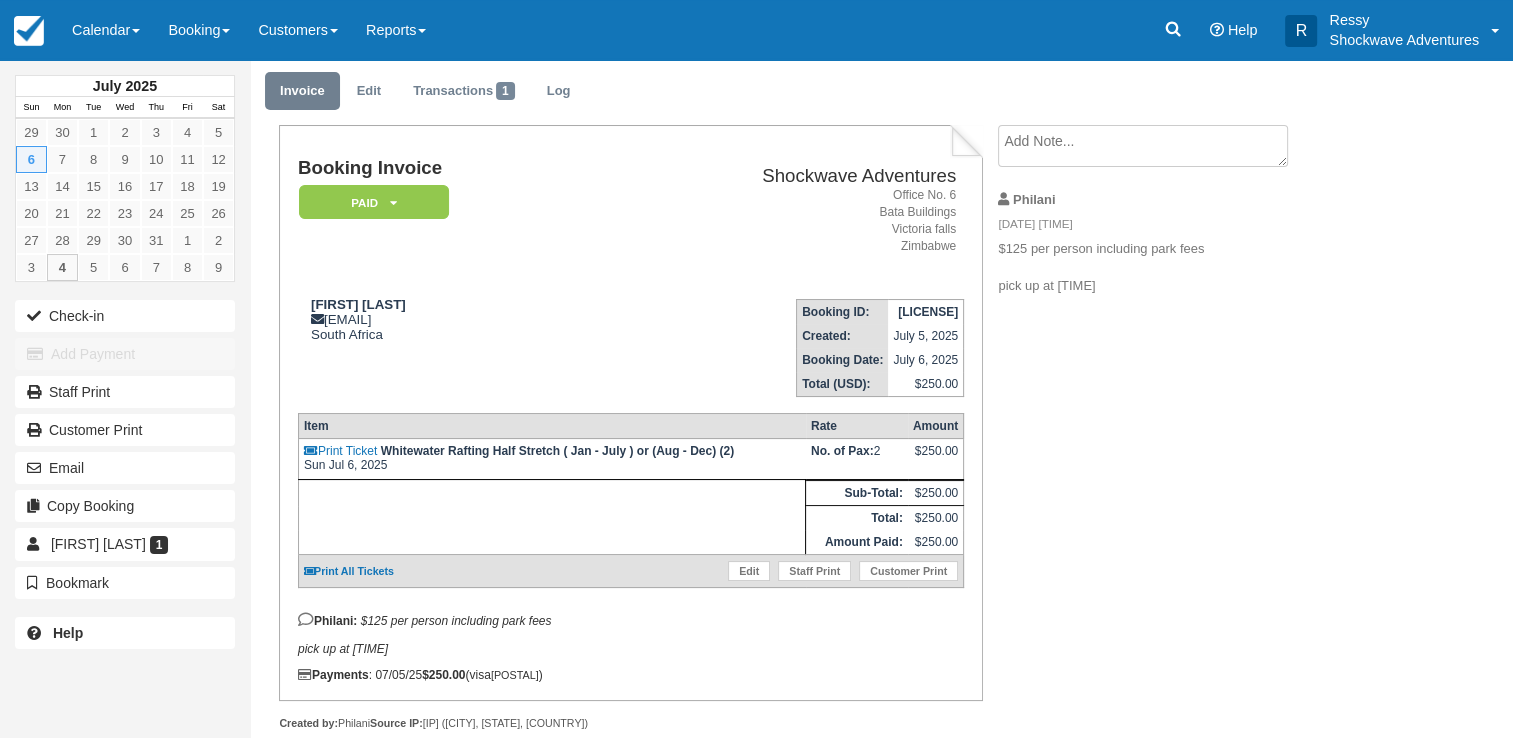 scroll, scrollTop: 88, scrollLeft: 0, axis: vertical 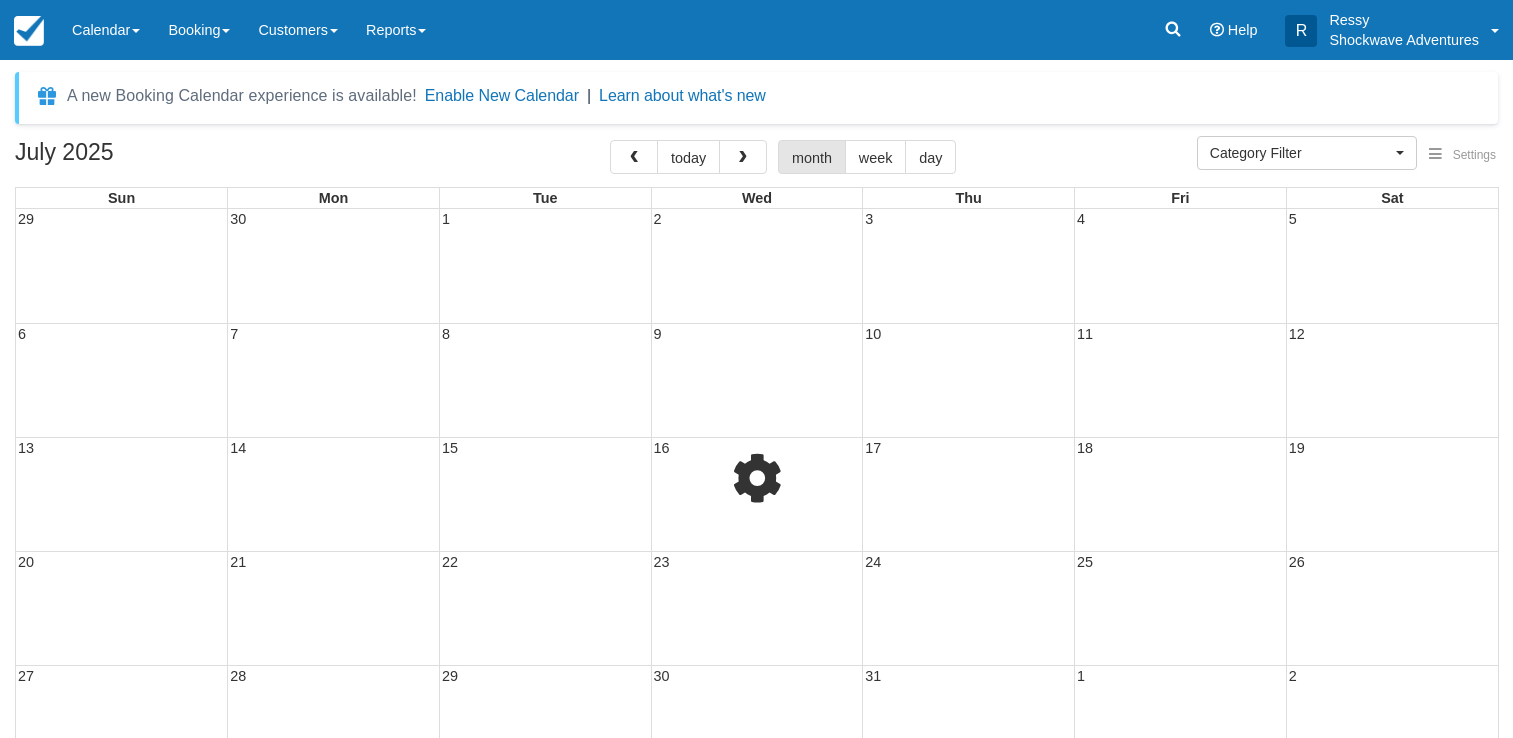 select 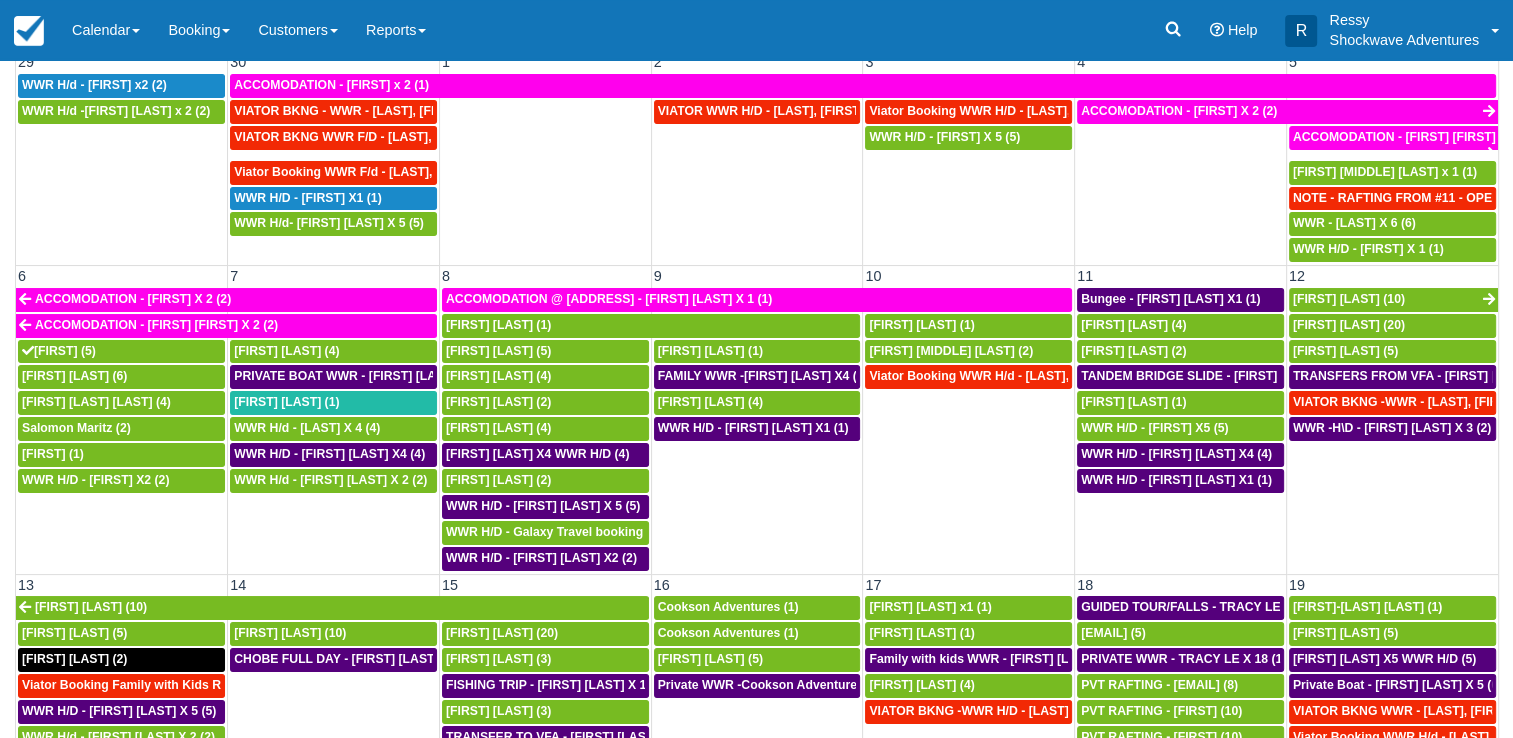 scroll, scrollTop: 163, scrollLeft: 0, axis: vertical 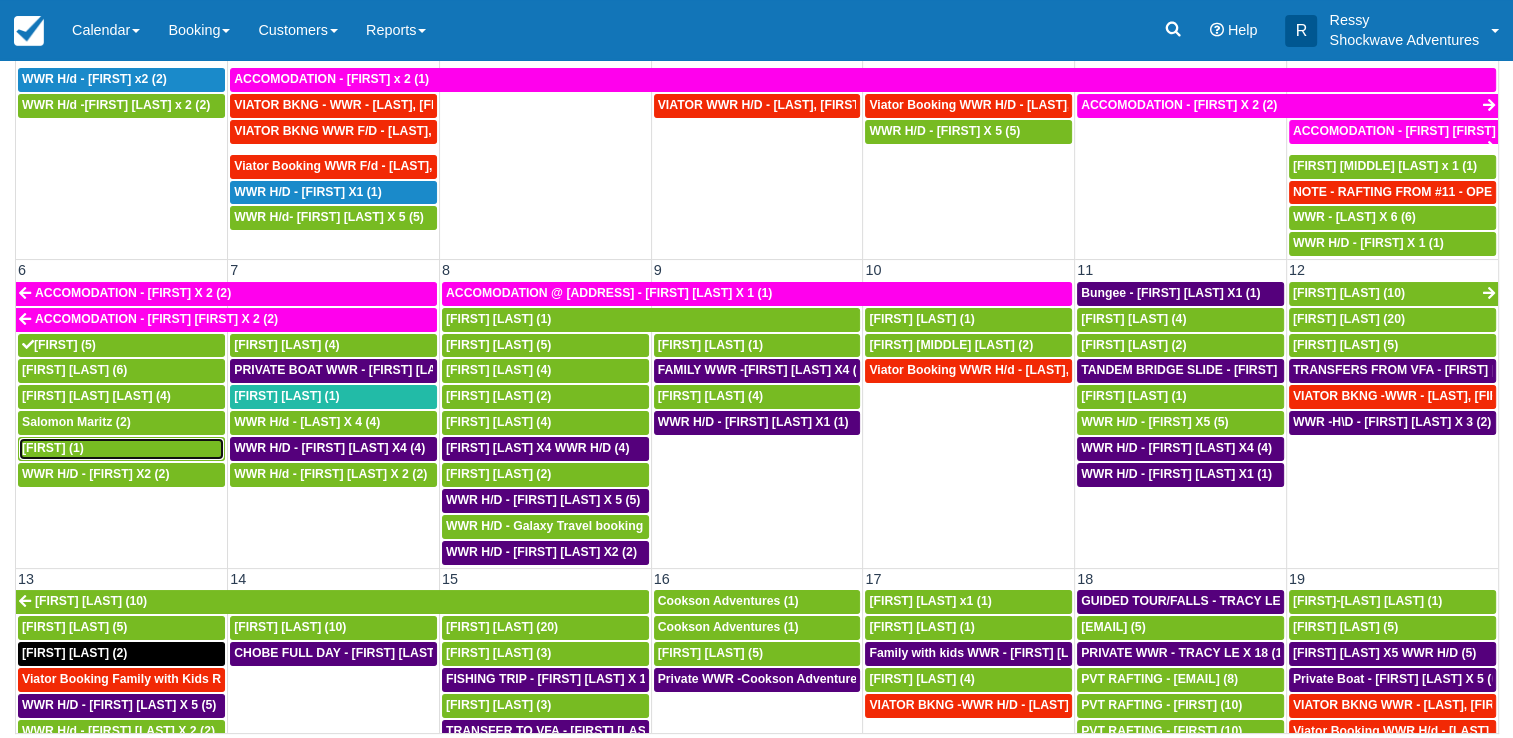 click on "[FIRST] (1)" at bounding box center (121, 449) 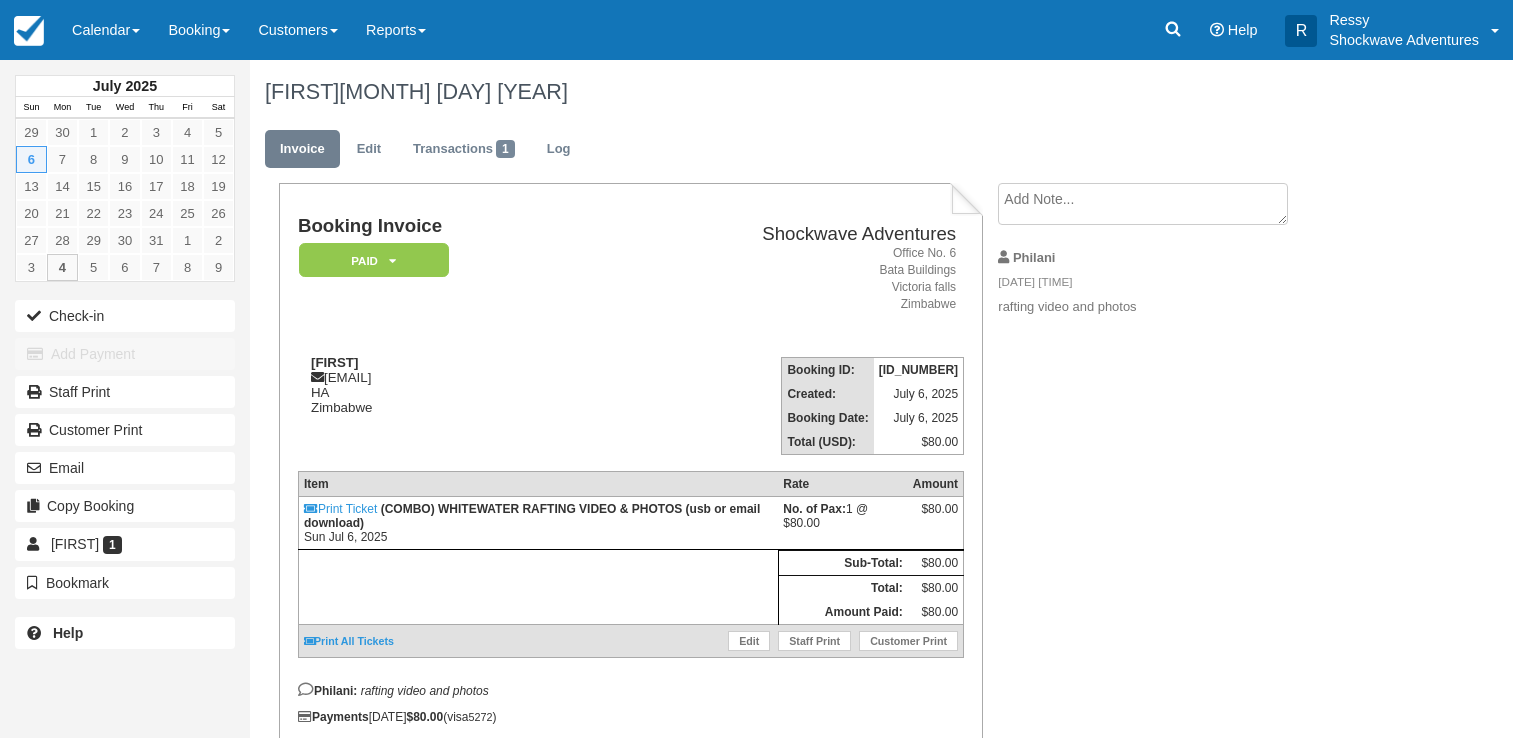 scroll, scrollTop: 0, scrollLeft: 0, axis: both 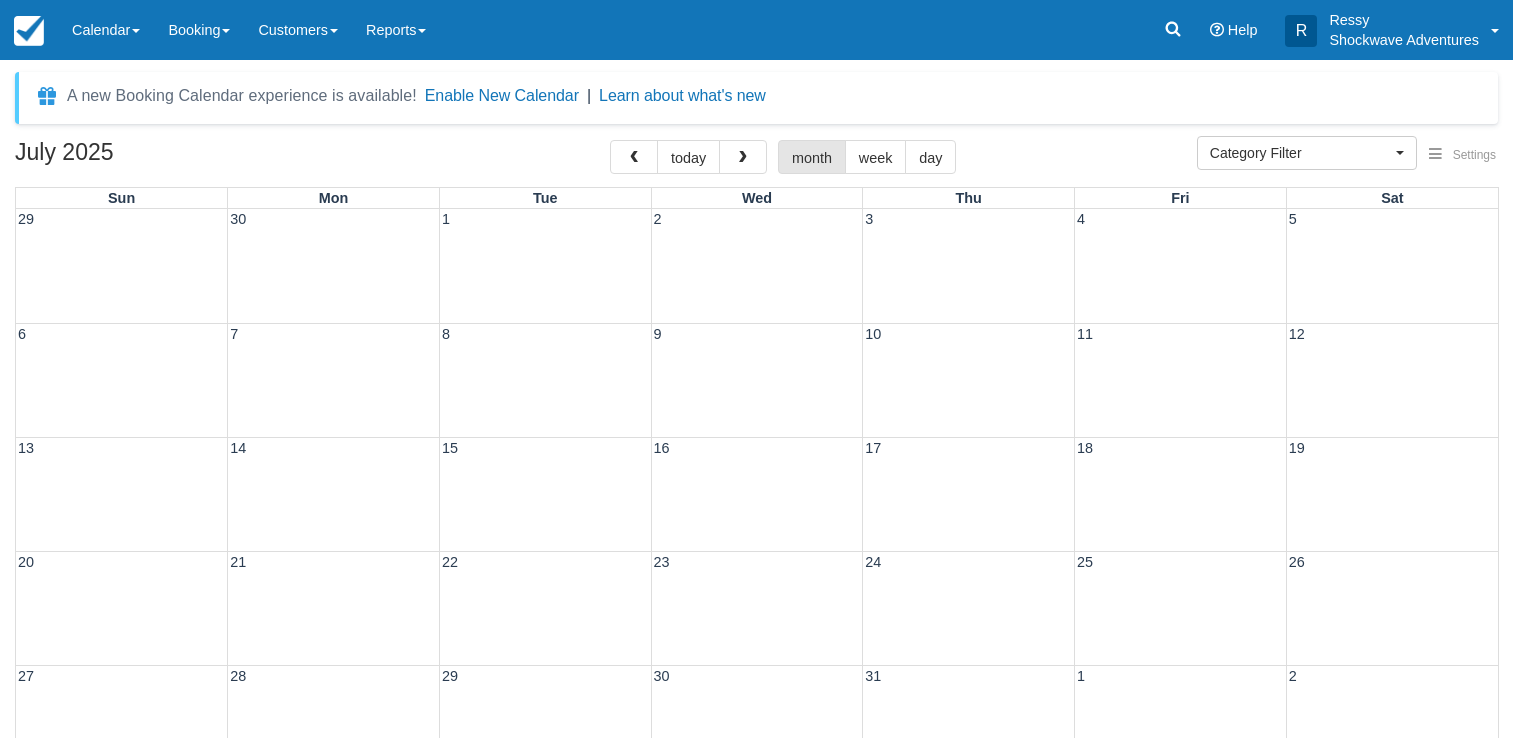 select 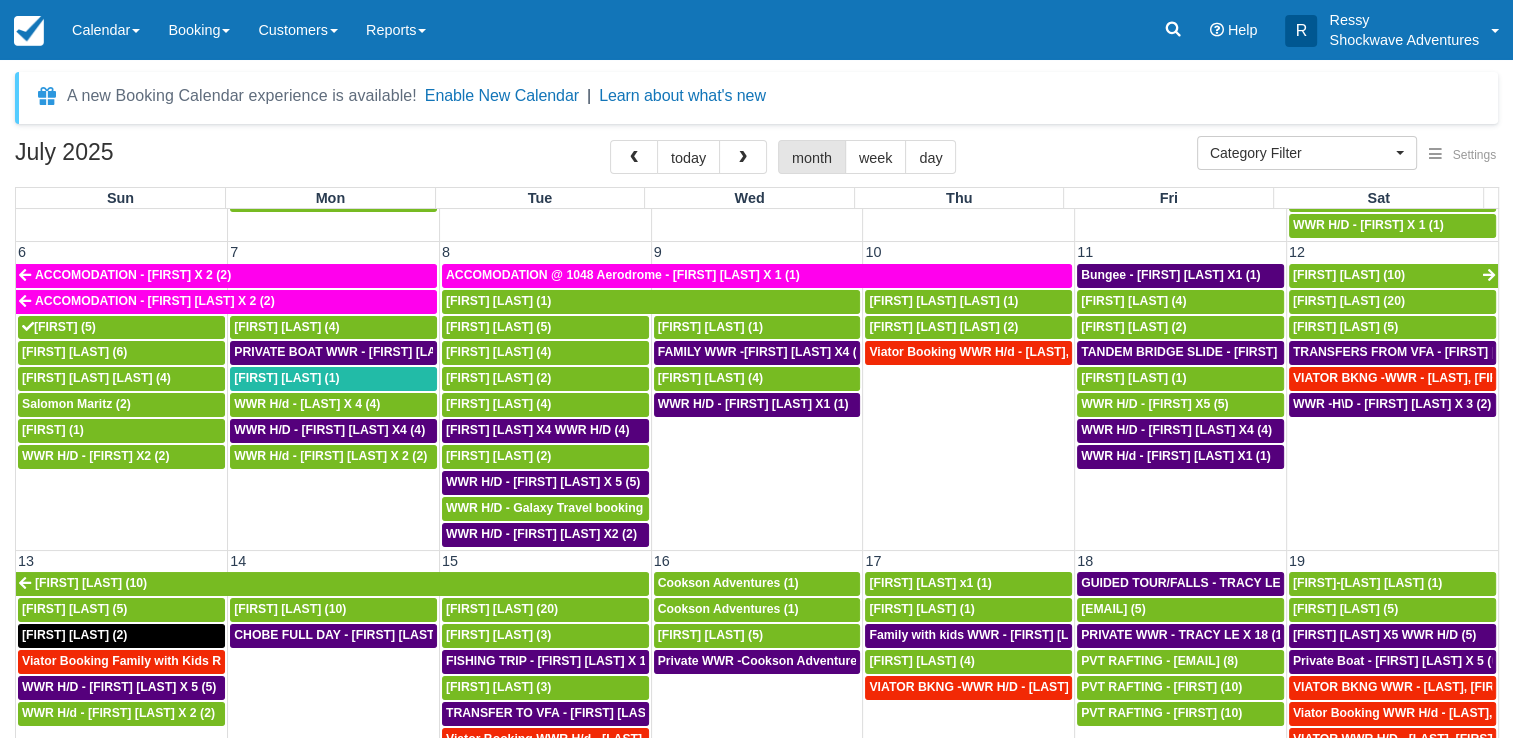 scroll, scrollTop: 300, scrollLeft: 0, axis: vertical 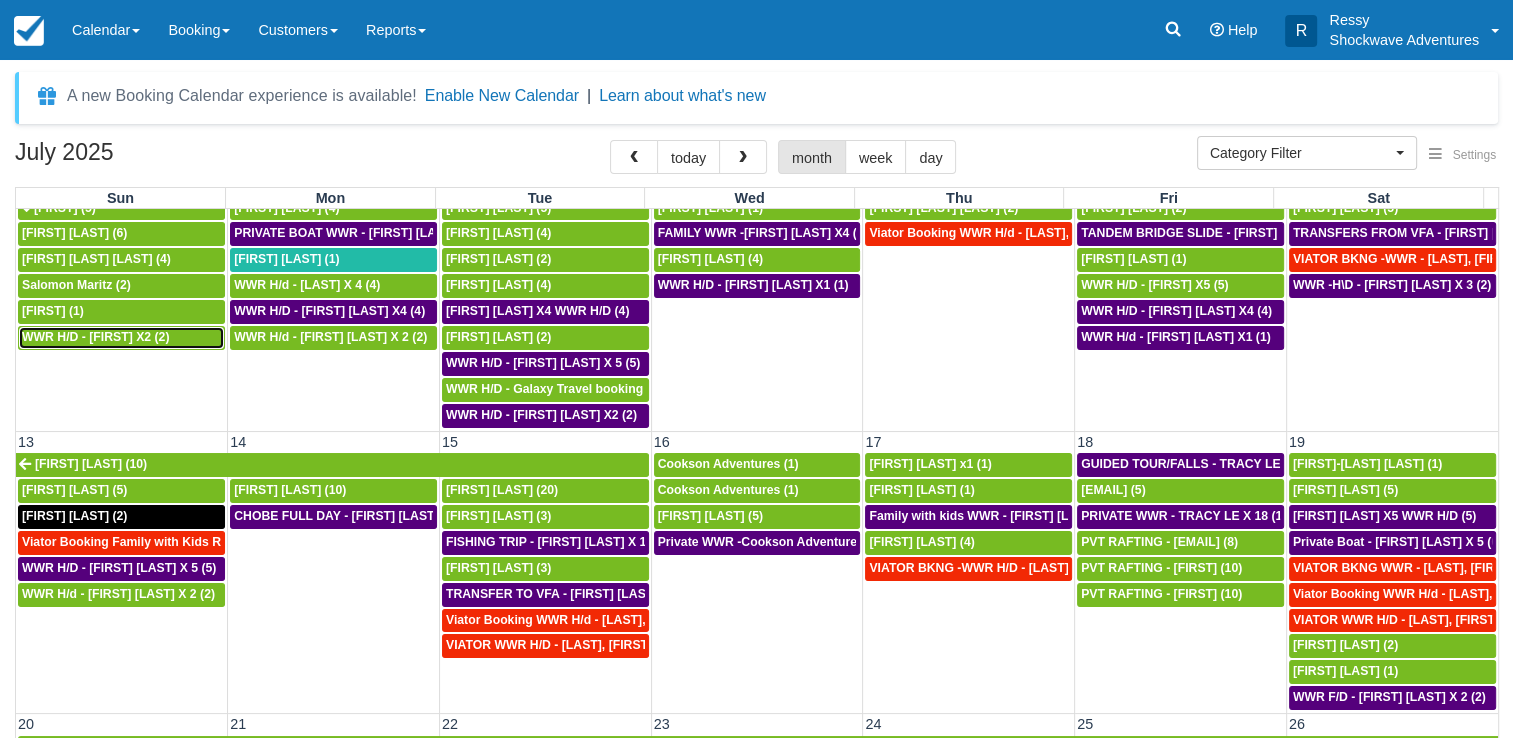 click on "WWR H/D - [FIRST] X2 (2)" at bounding box center [121, 338] 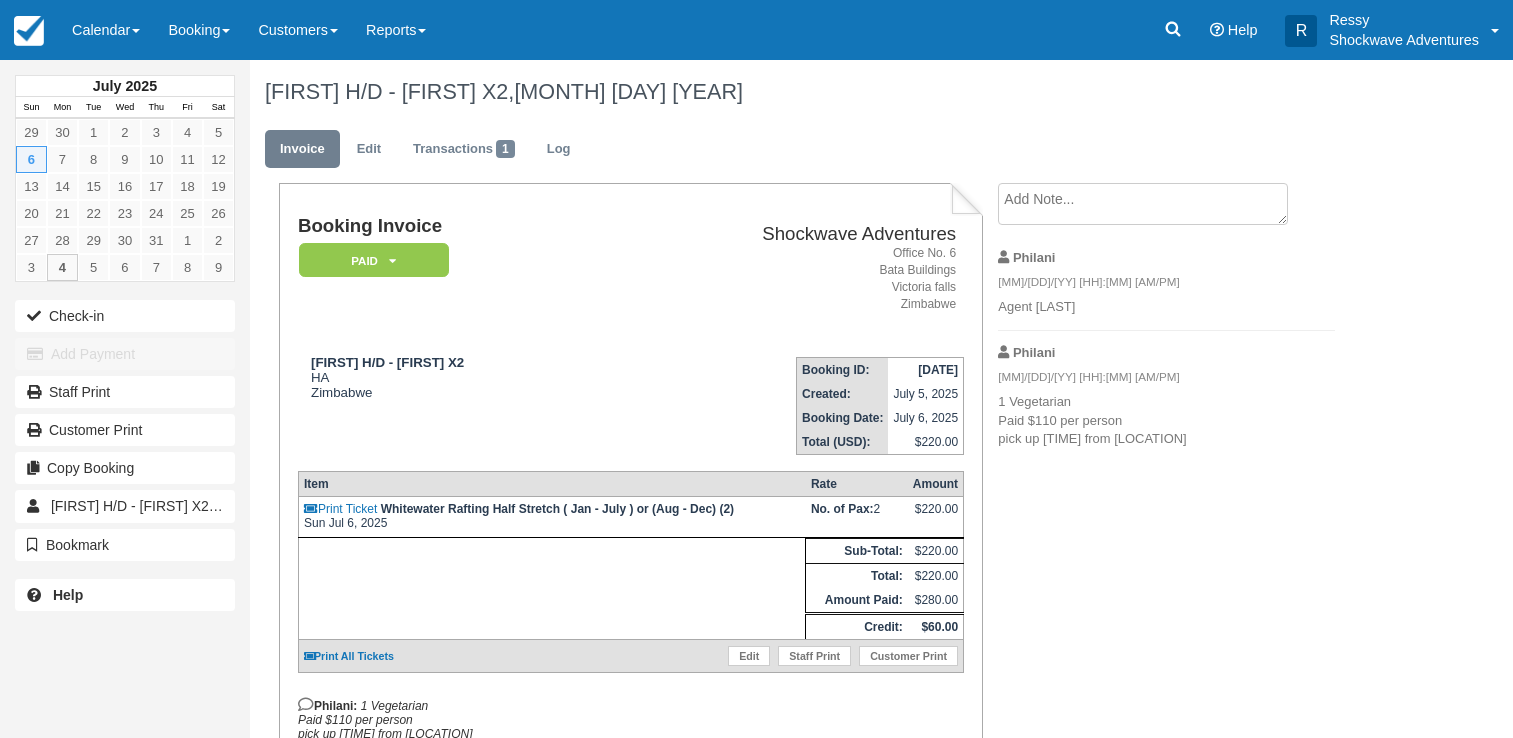 scroll, scrollTop: 0, scrollLeft: 0, axis: both 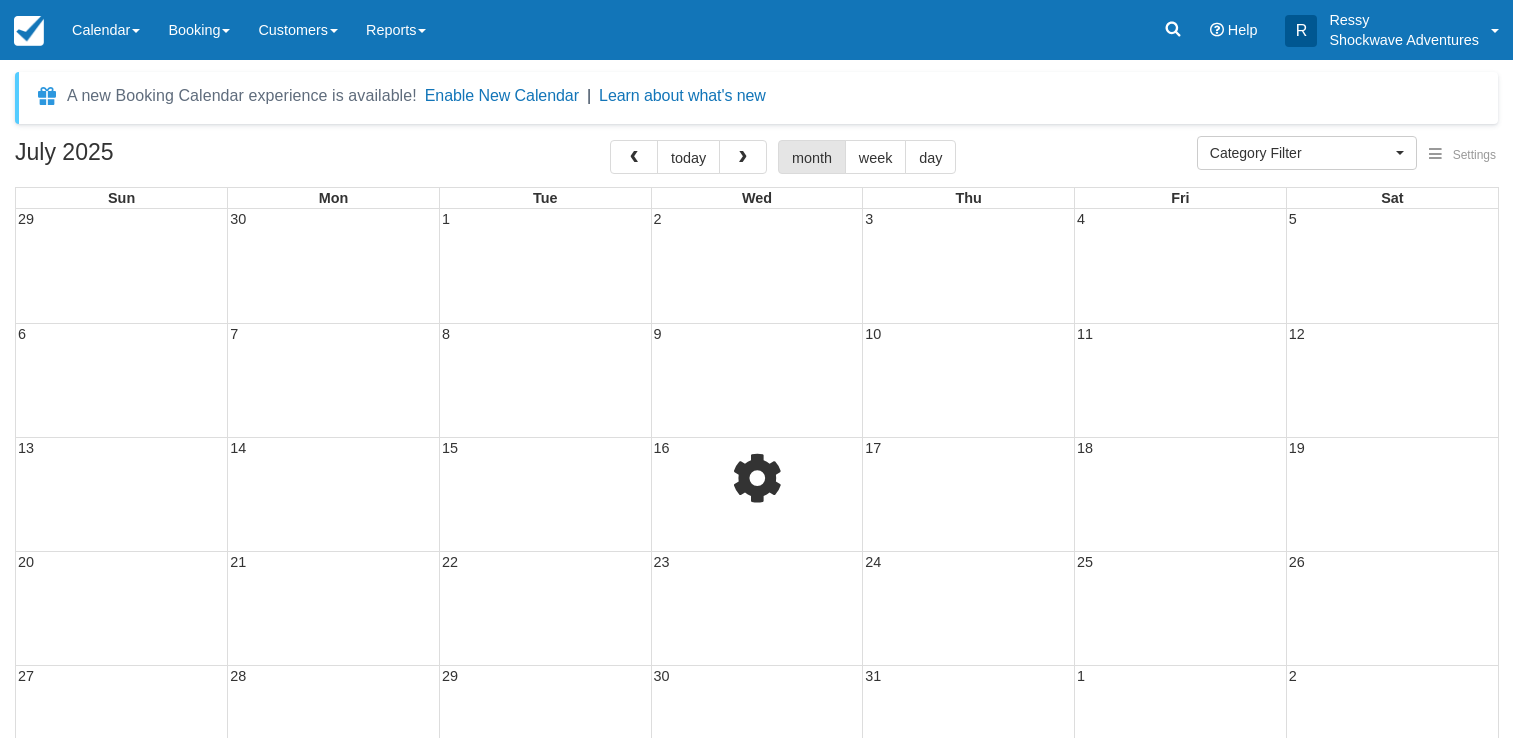 select 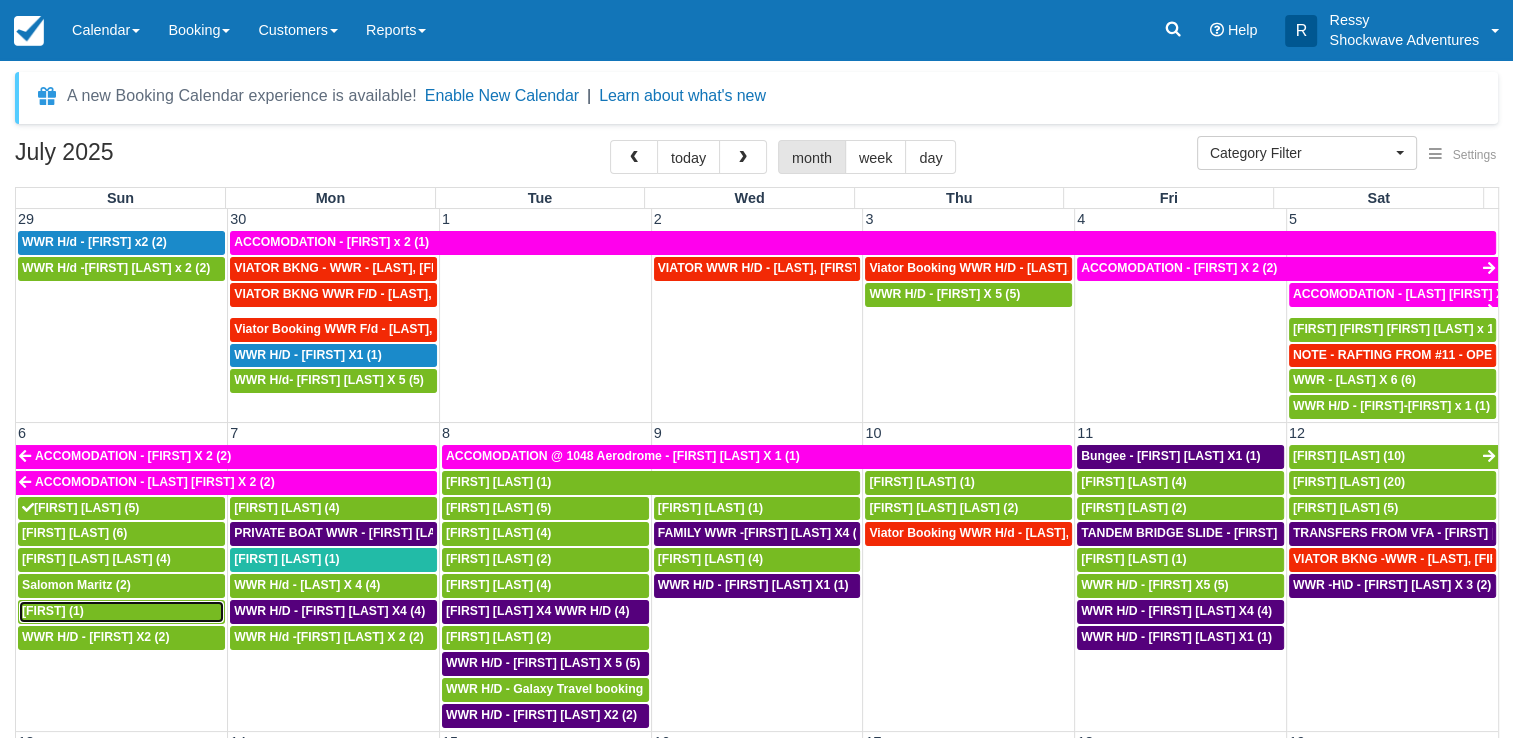 click on "[FIRST] (1)" at bounding box center [121, 612] 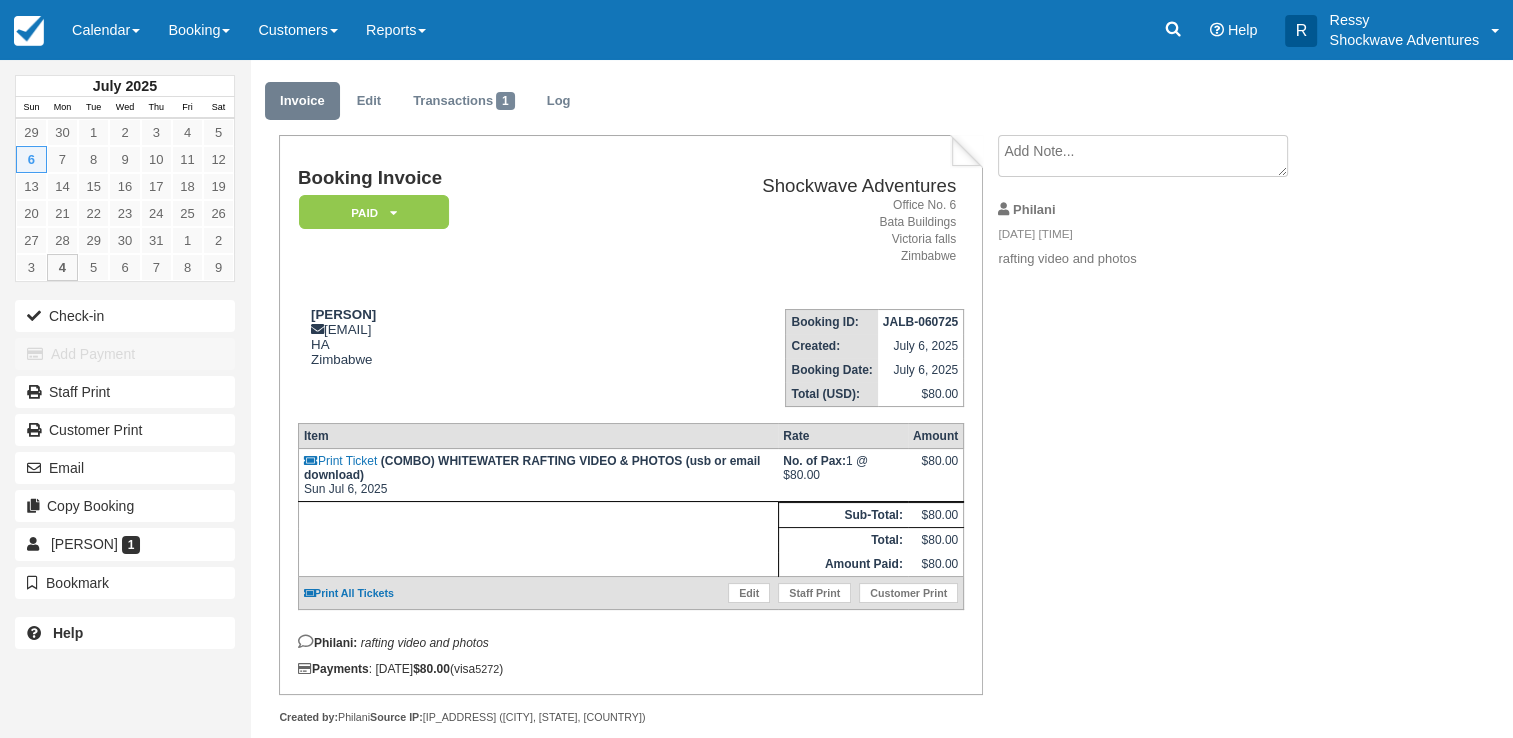 scroll, scrollTop: 72, scrollLeft: 0, axis: vertical 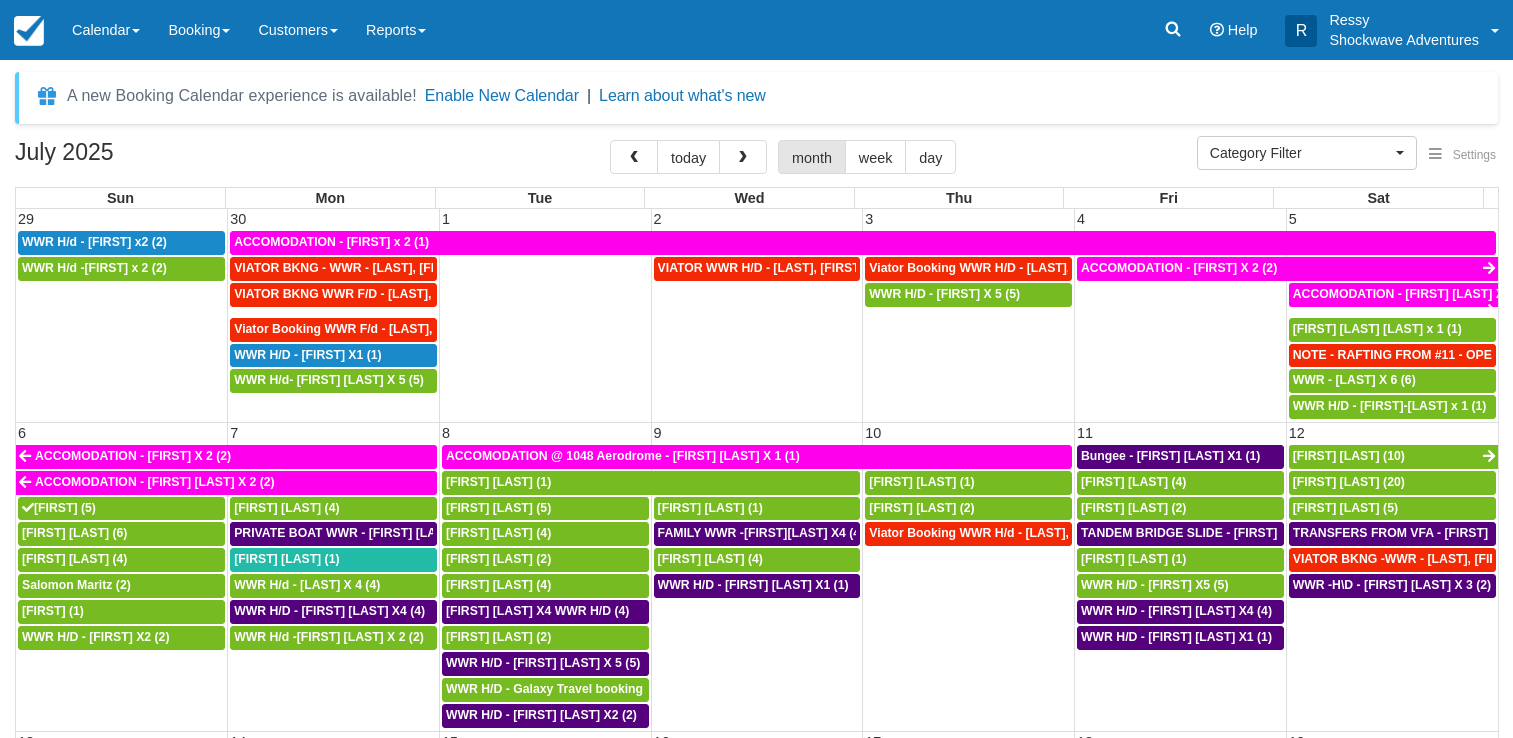 select 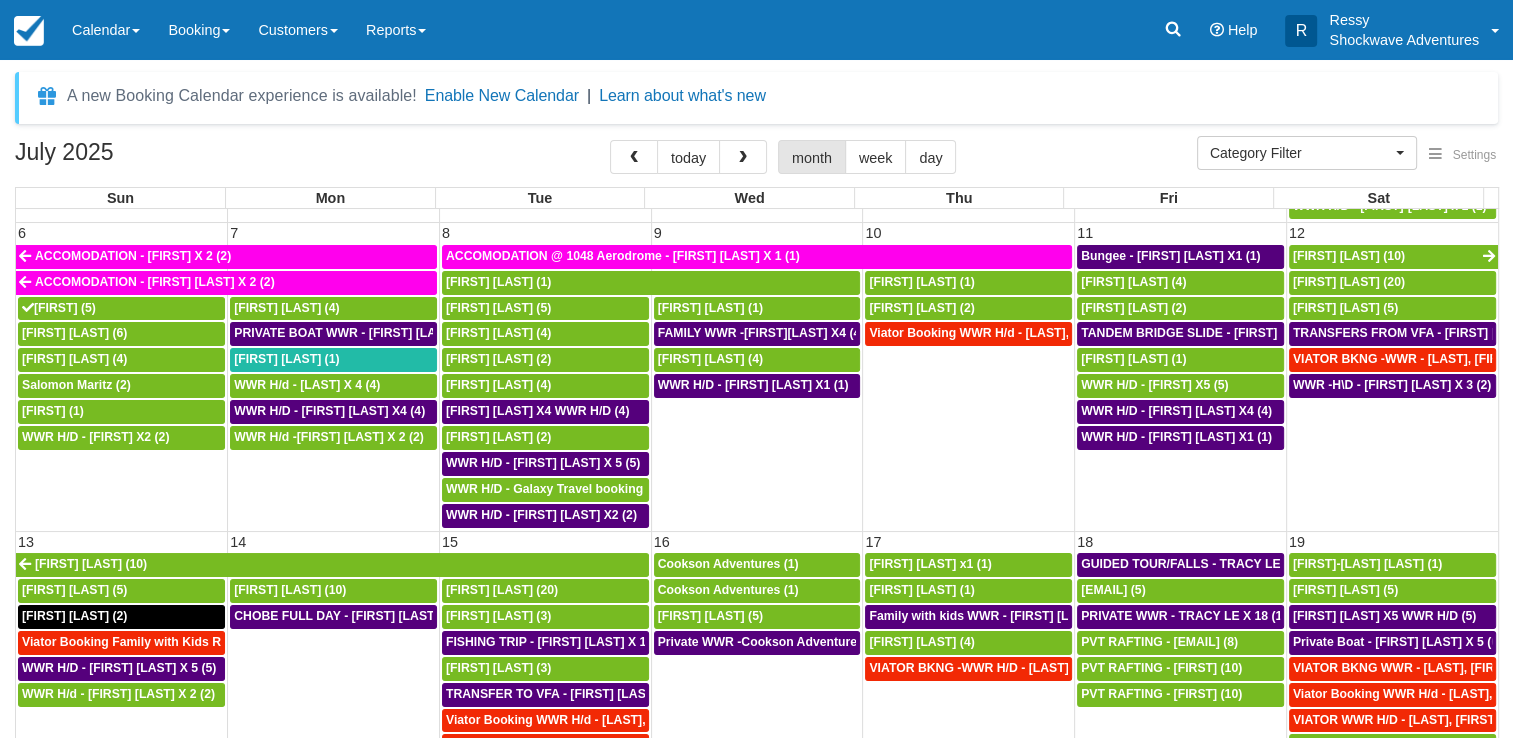 scroll, scrollTop: 400, scrollLeft: 0, axis: vertical 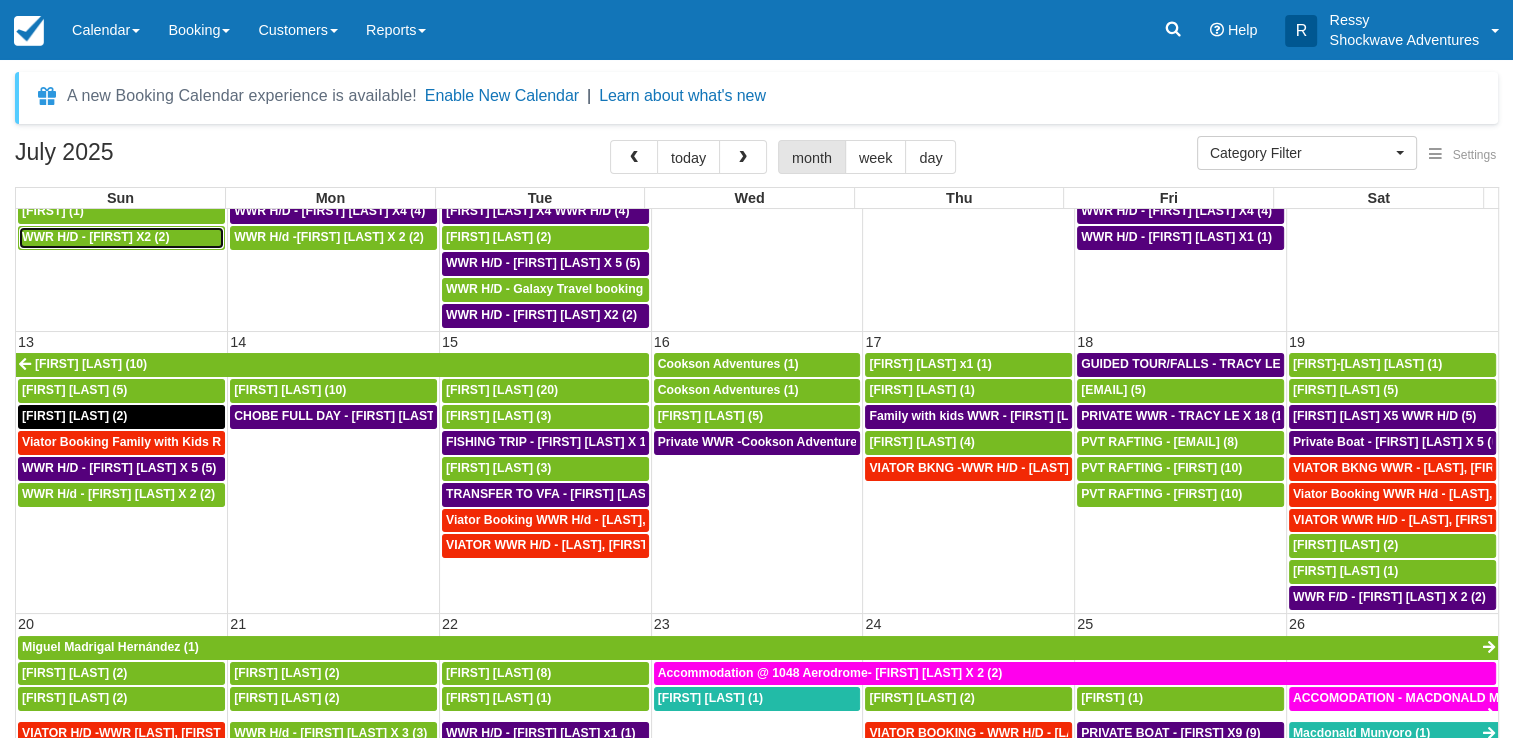 click on "WWR H/D - Ellie X2 (2)" at bounding box center (121, 238) 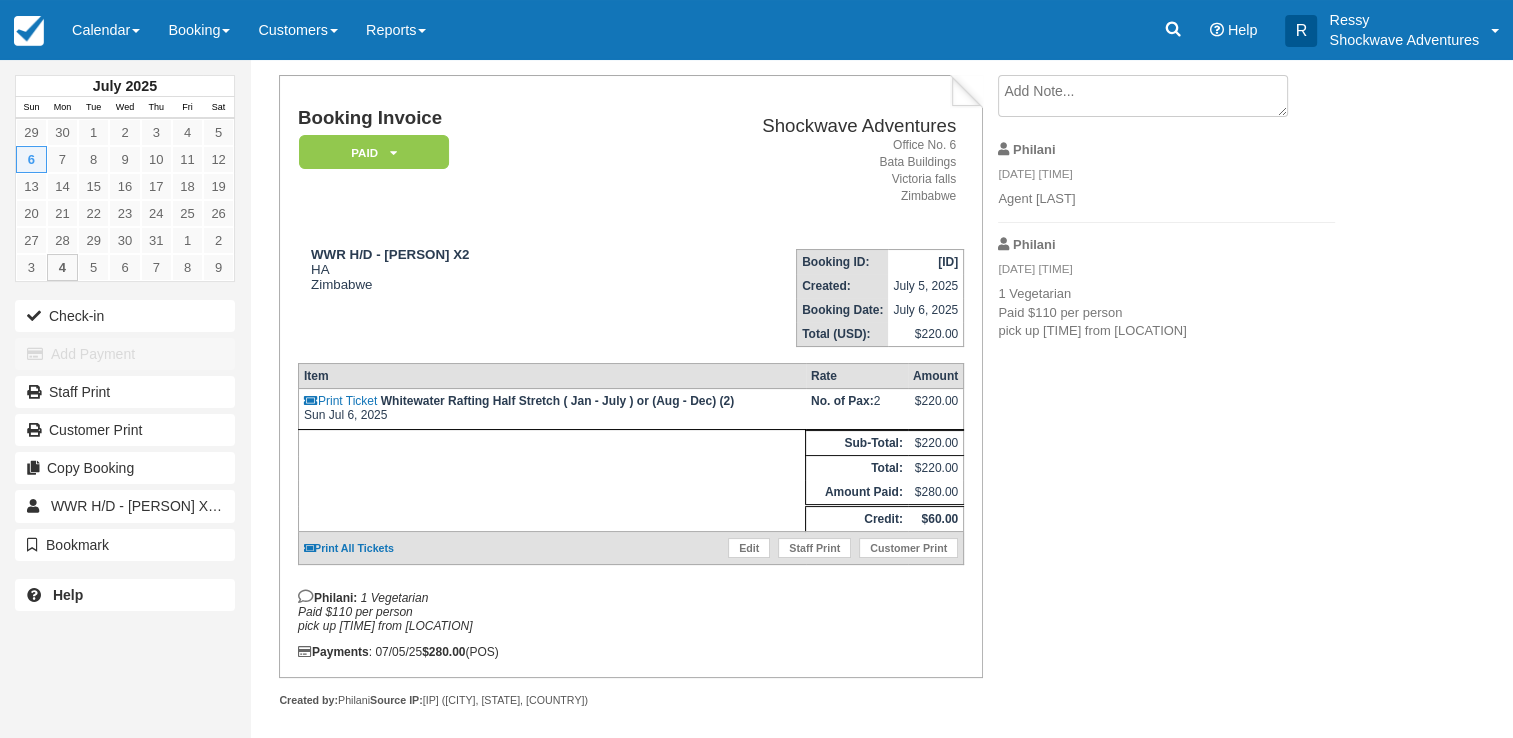 scroll, scrollTop: 115, scrollLeft: 0, axis: vertical 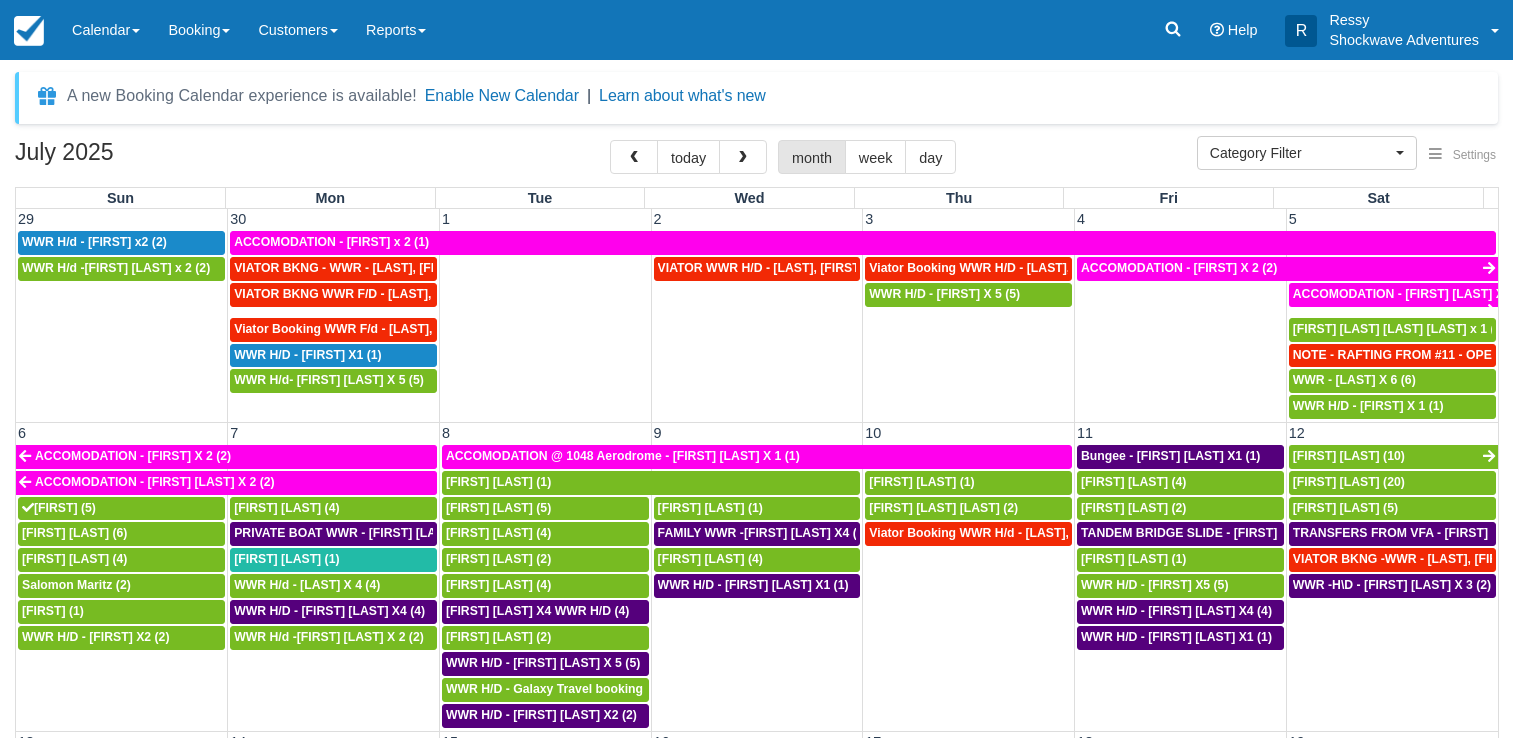 select 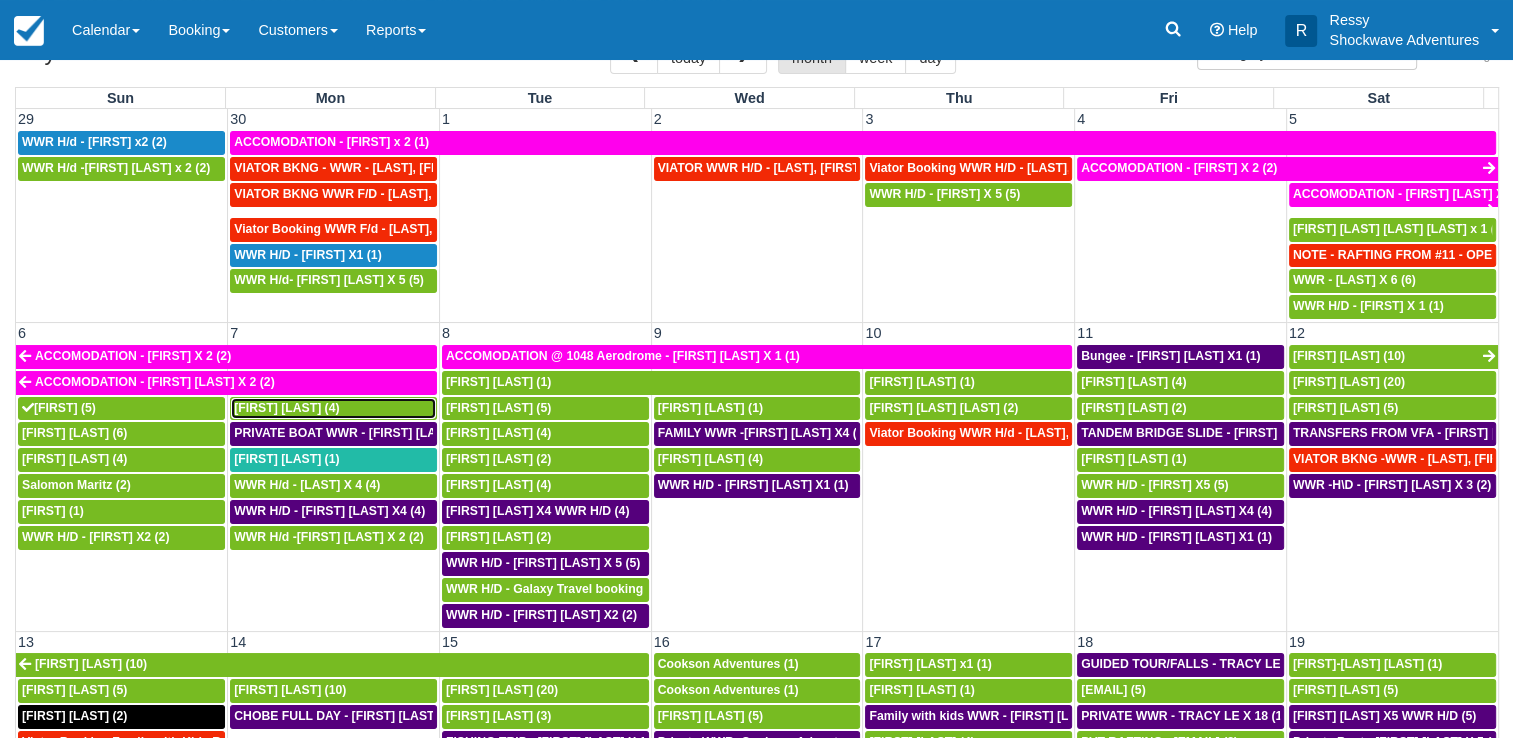 click on "[FIRST] [LAST] (4)" at bounding box center [286, 408] 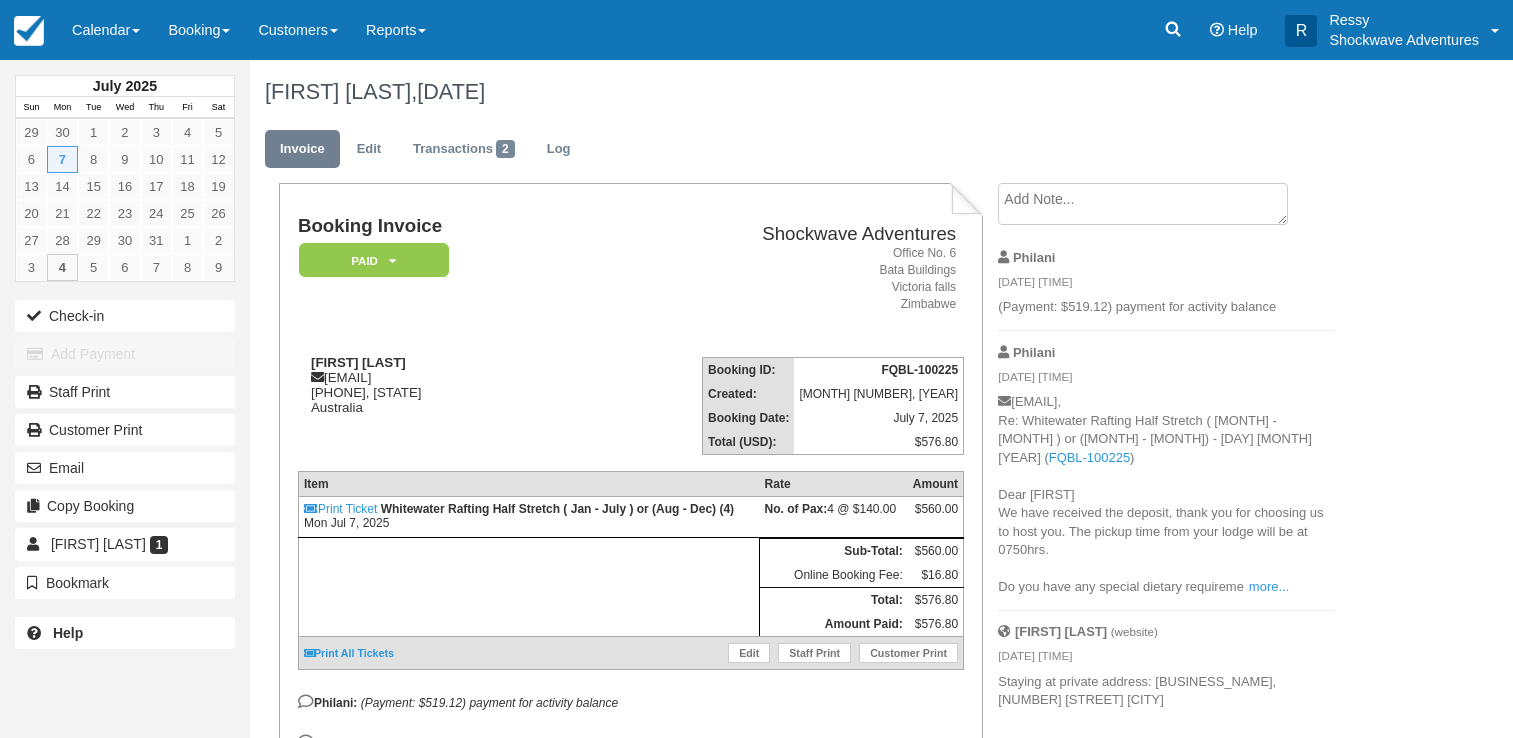 scroll, scrollTop: 0, scrollLeft: 0, axis: both 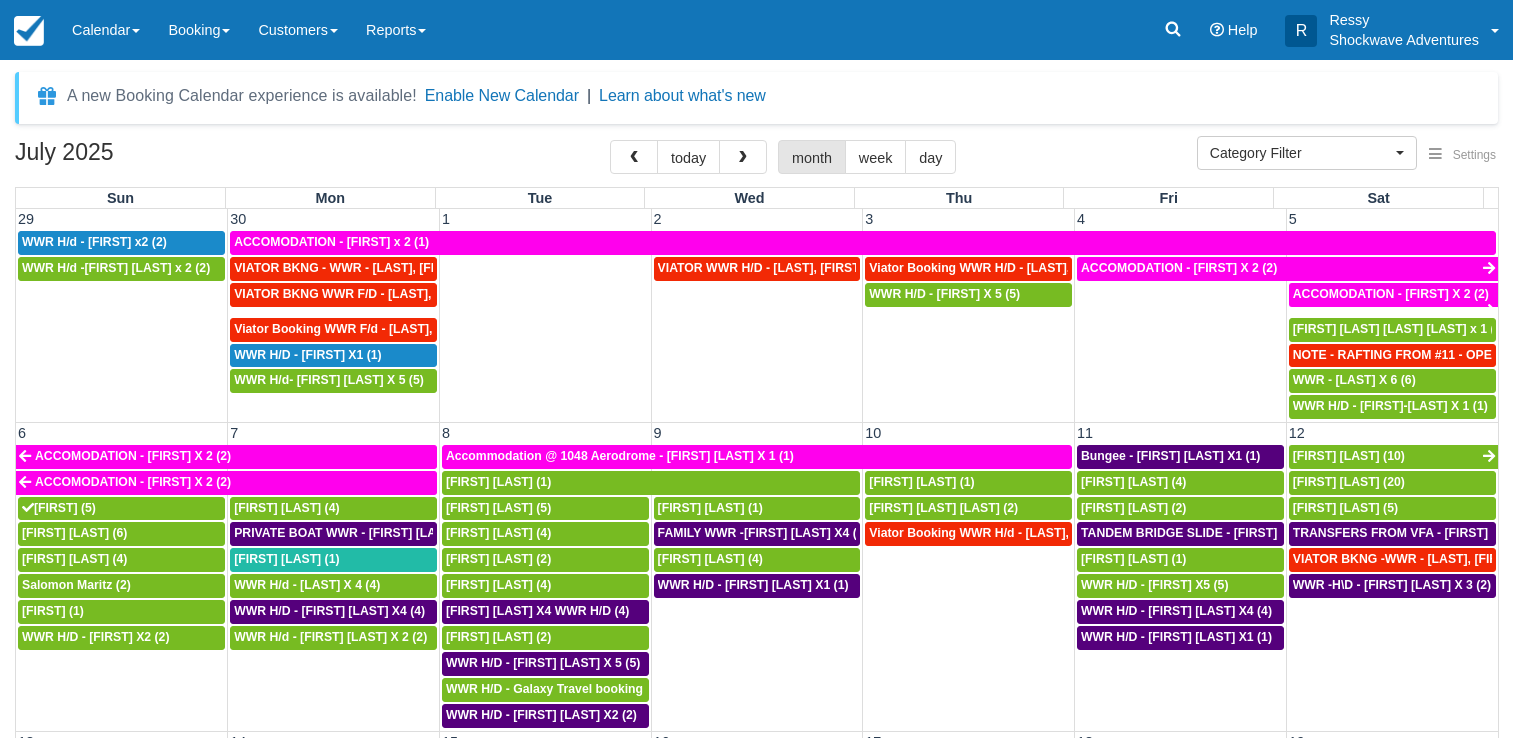 select 